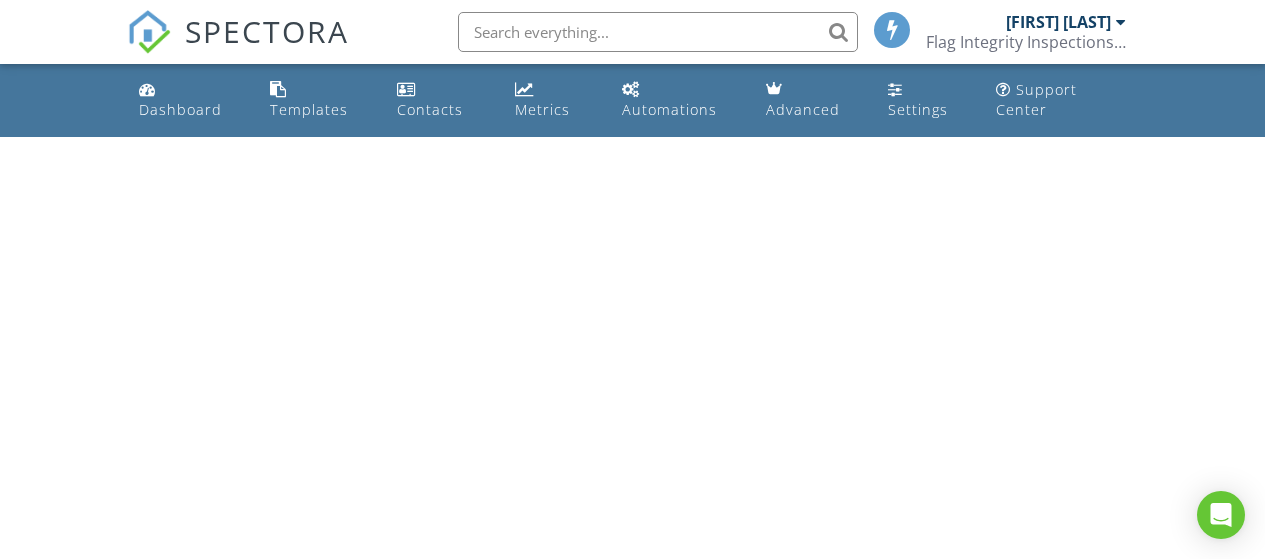 scroll, scrollTop: 0, scrollLeft: 0, axis: both 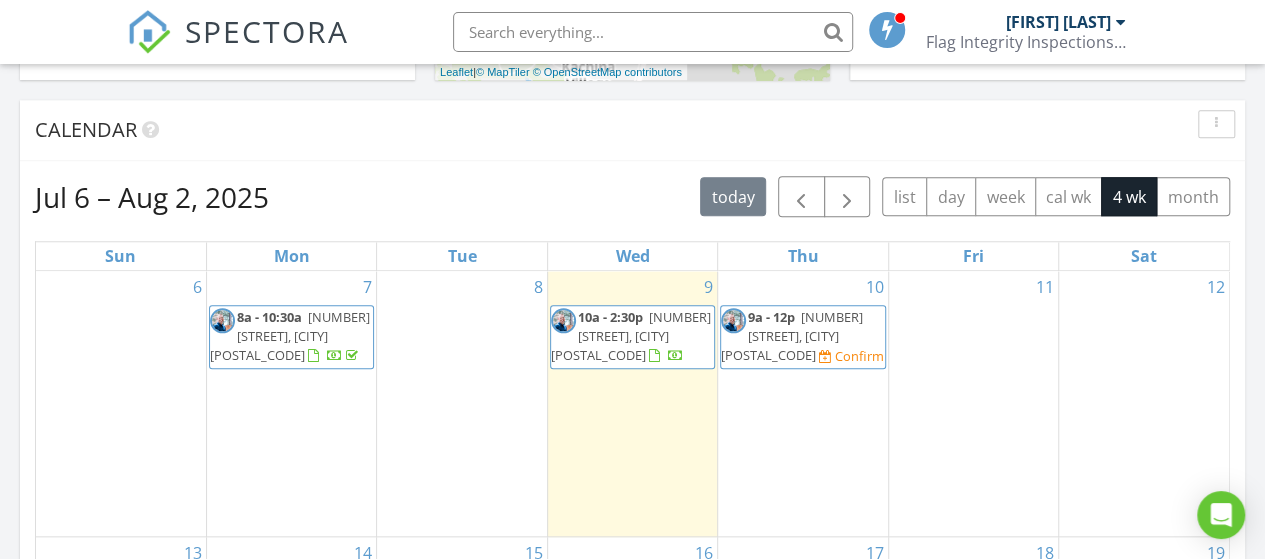 click on "11" at bounding box center [973, 404] 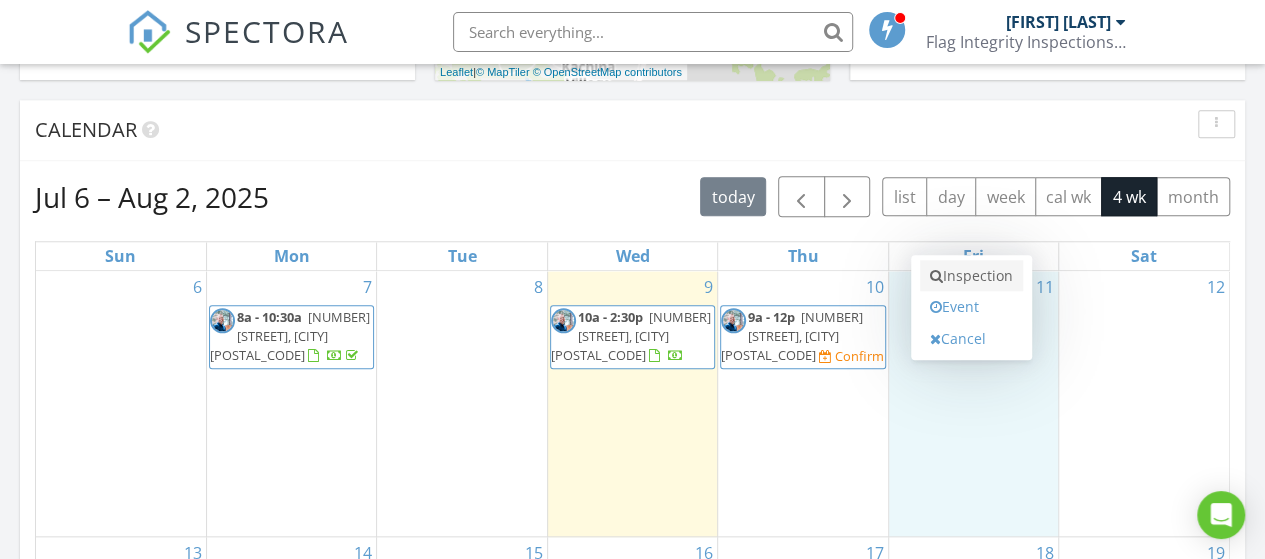 click on "Inspection" at bounding box center (971, 276) 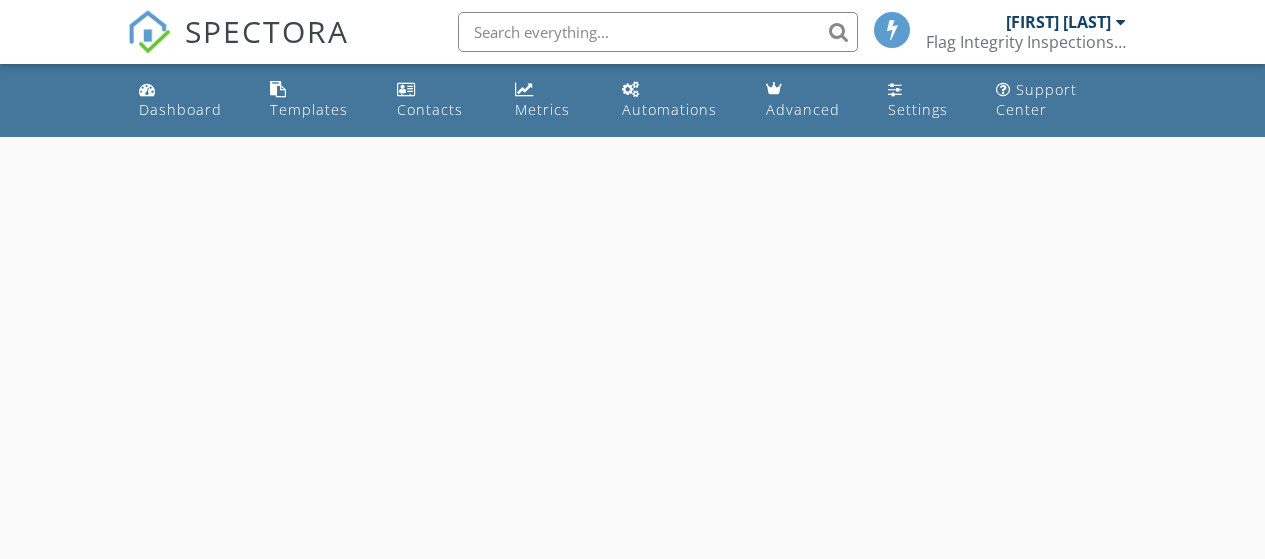 scroll, scrollTop: 0, scrollLeft: 0, axis: both 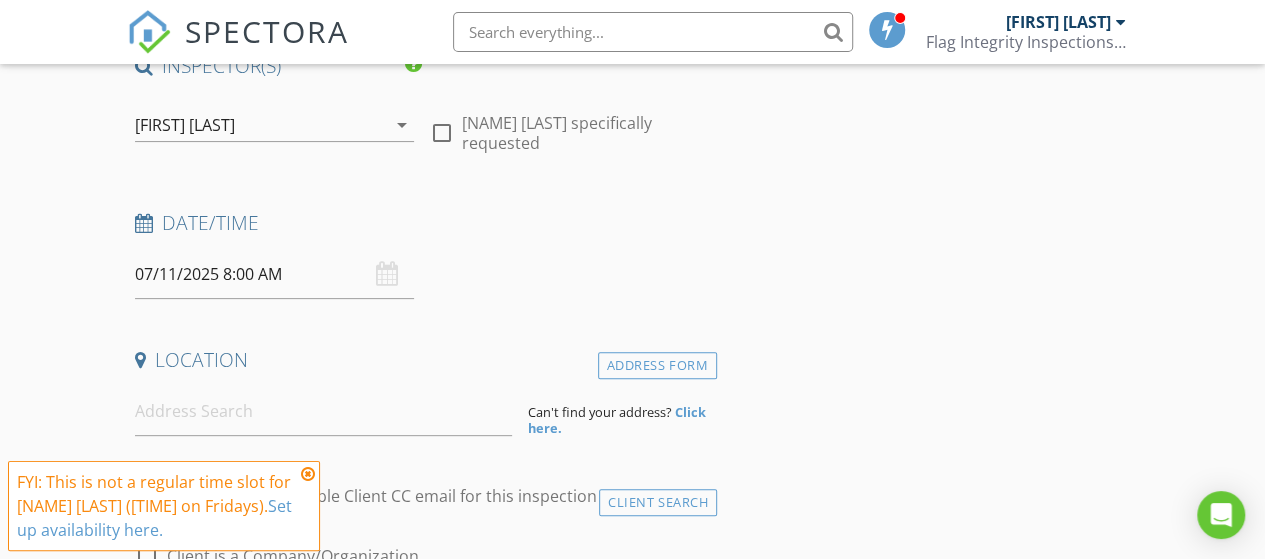 click at bounding box center [308, 474] 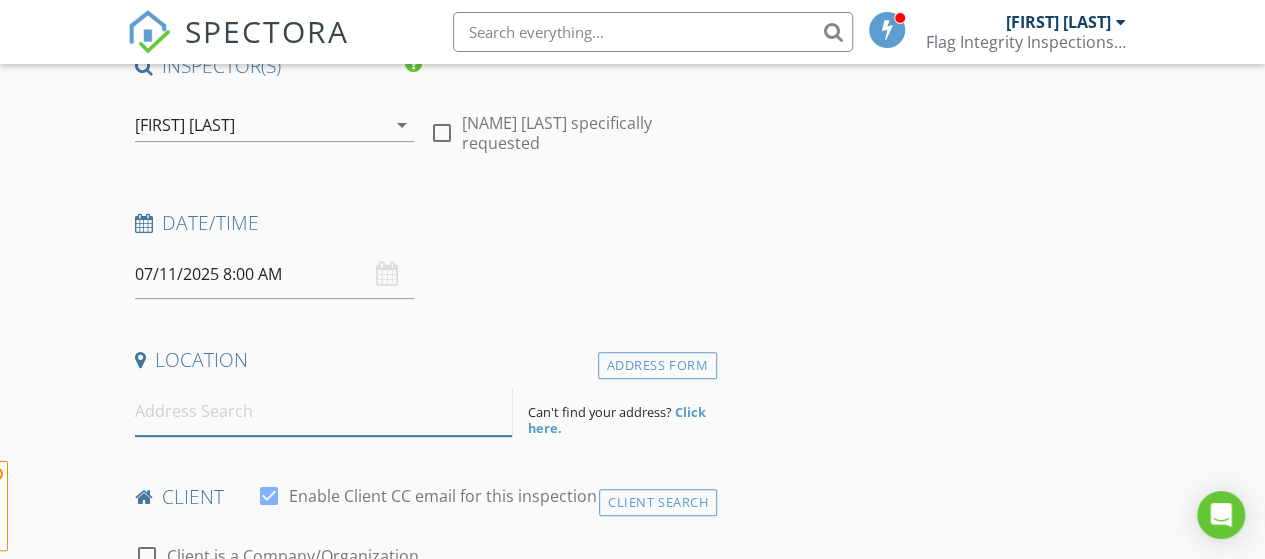 click at bounding box center (324, 411) 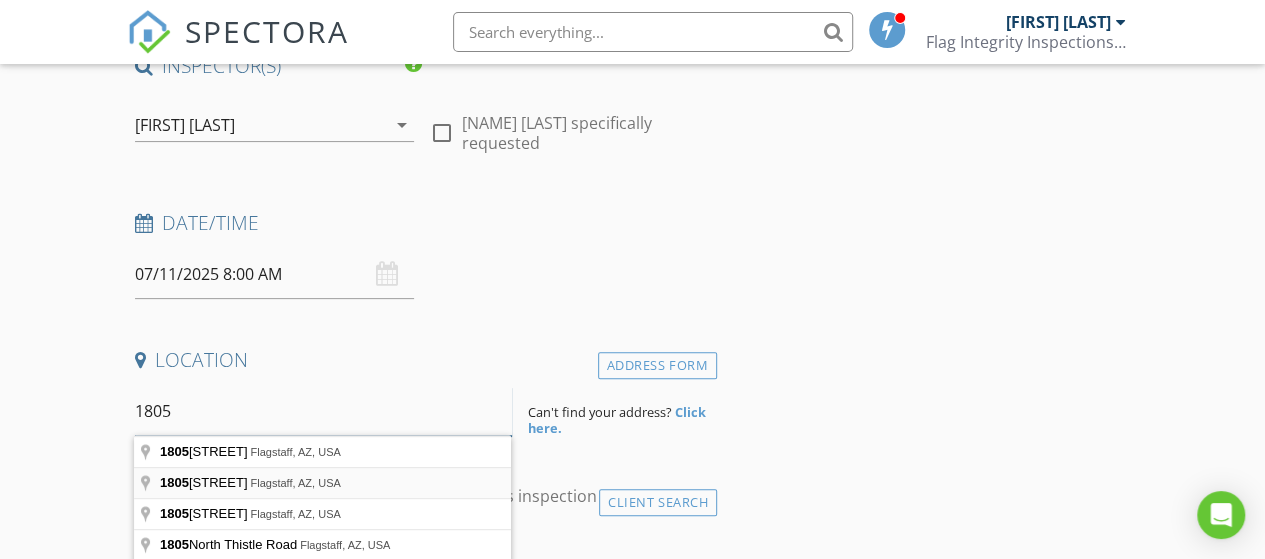 type on "1805" 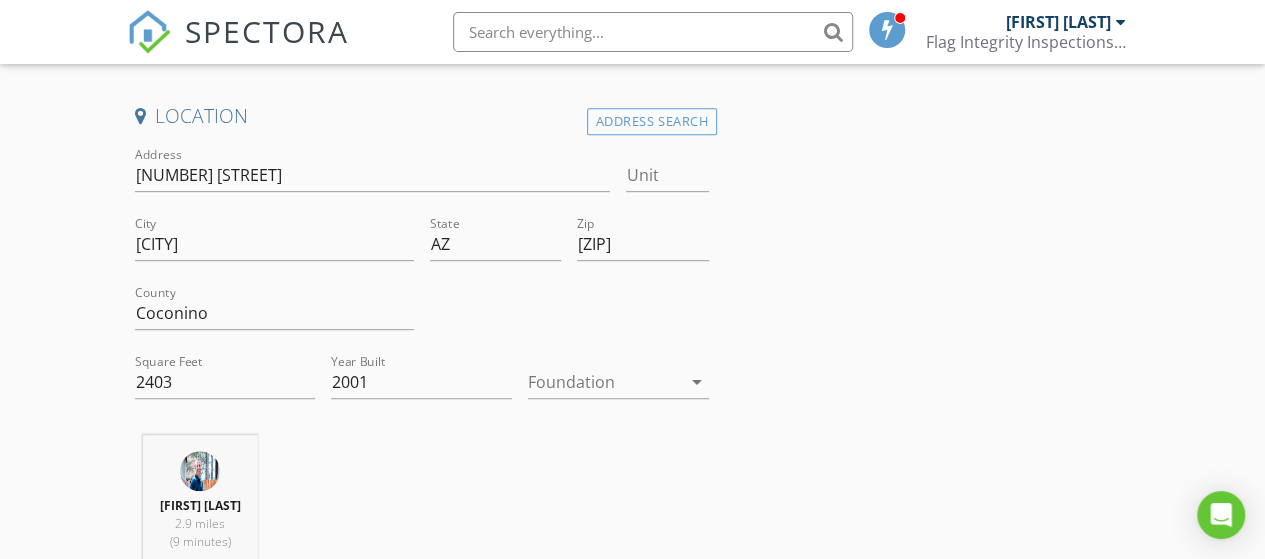 scroll, scrollTop: 500, scrollLeft: 0, axis: vertical 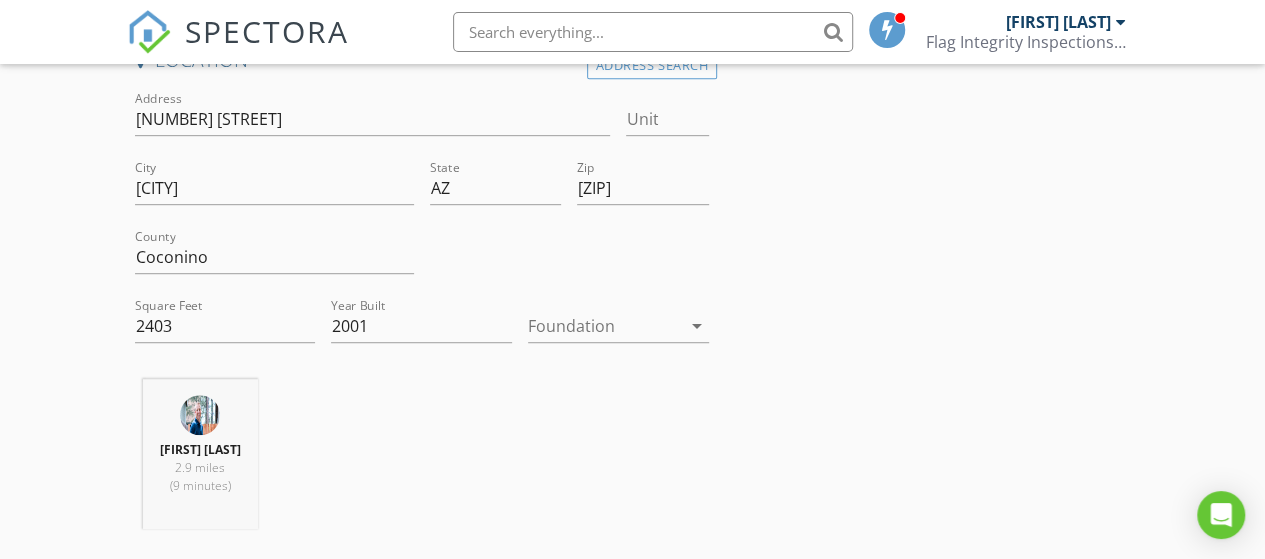 click at bounding box center [604, 326] 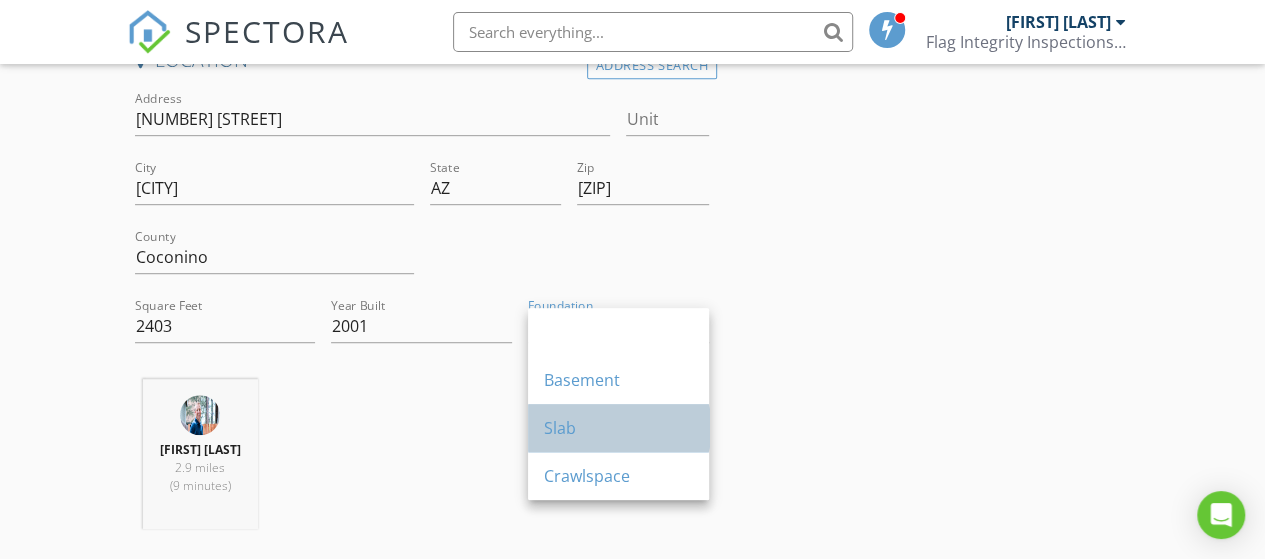 click on "Slab" at bounding box center [618, 332] 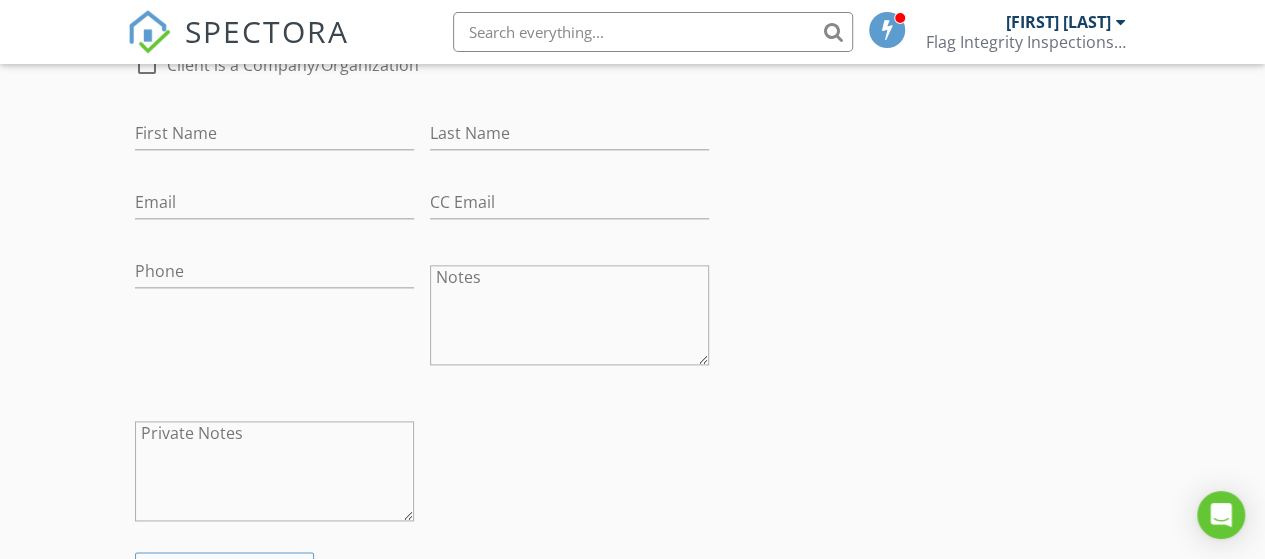 scroll, scrollTop: 900, scrollLeft: 0, axis: vertical 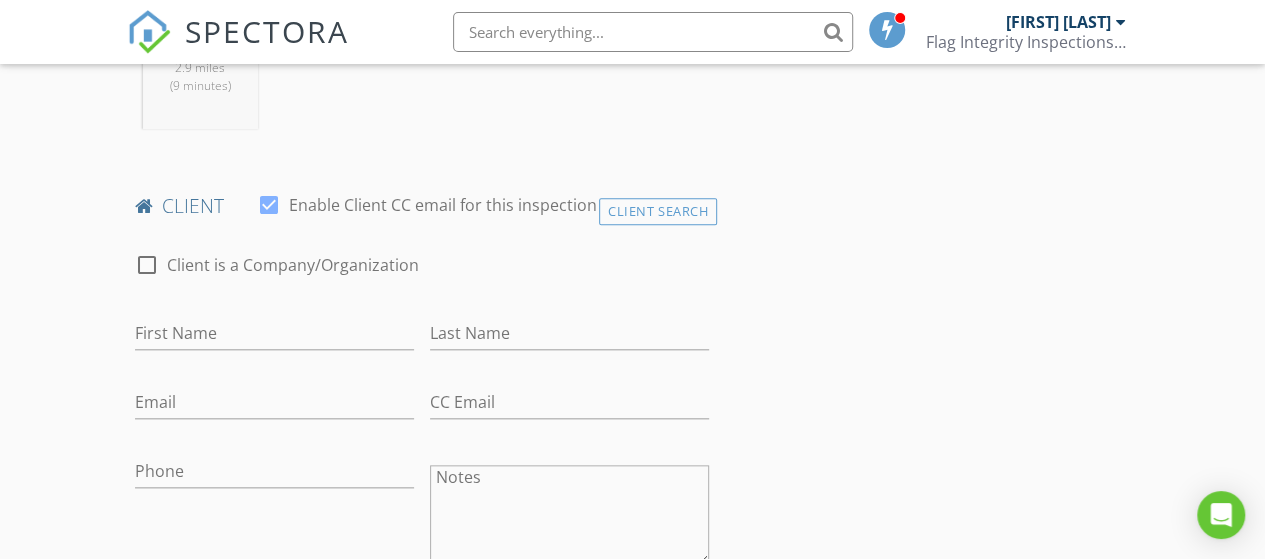 click on "First Name" at bounding box center [274, 337] 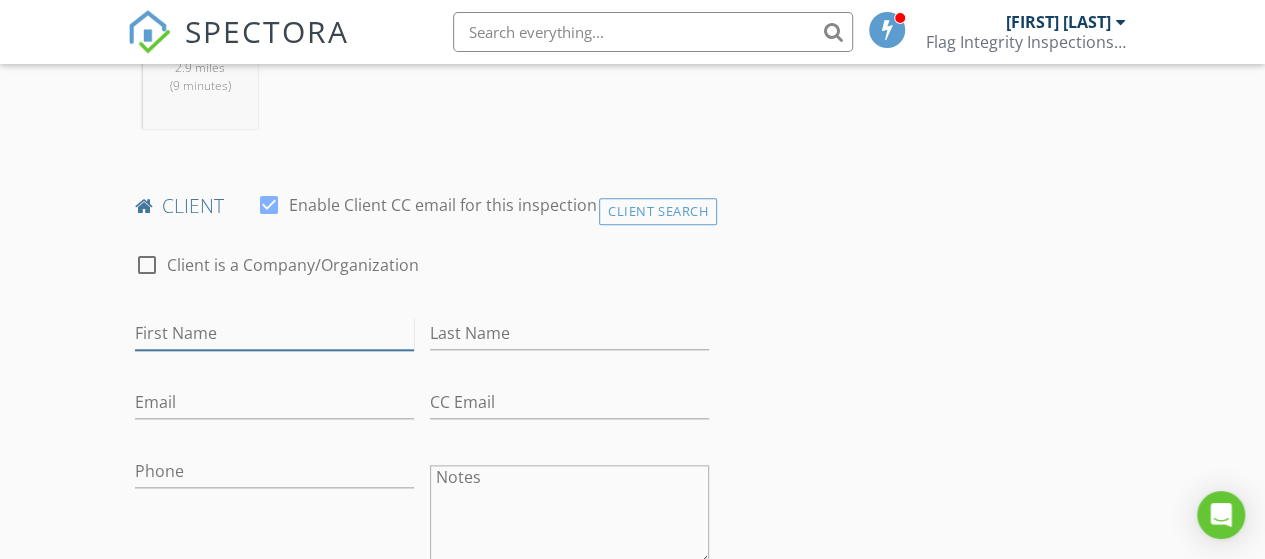 click on "First Name" at bounding box center [274, 333] 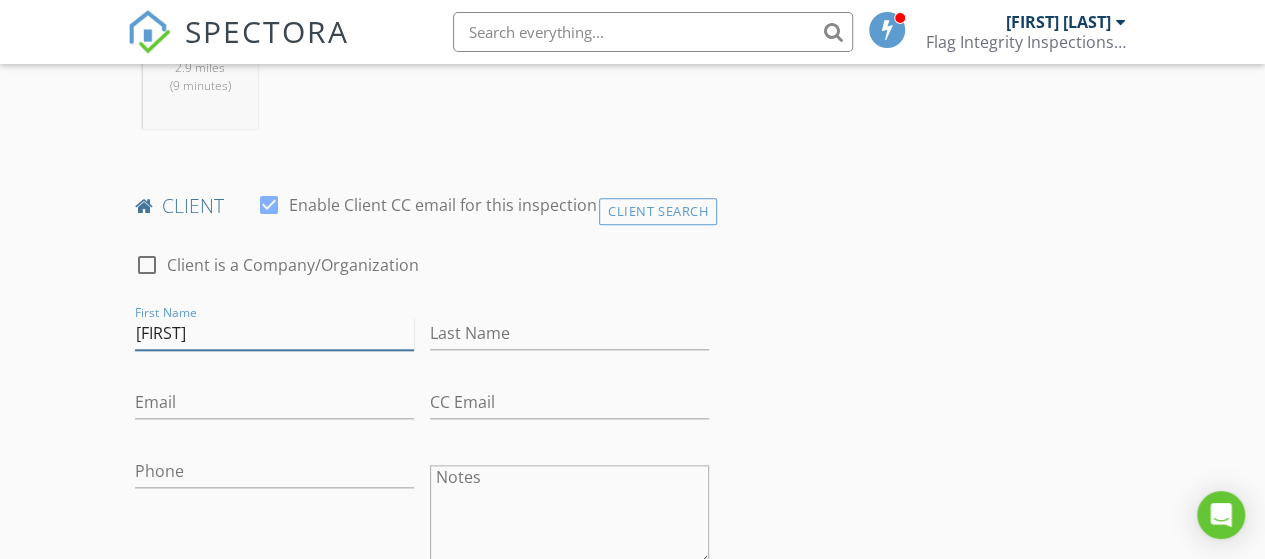 type on "[FIRST]" 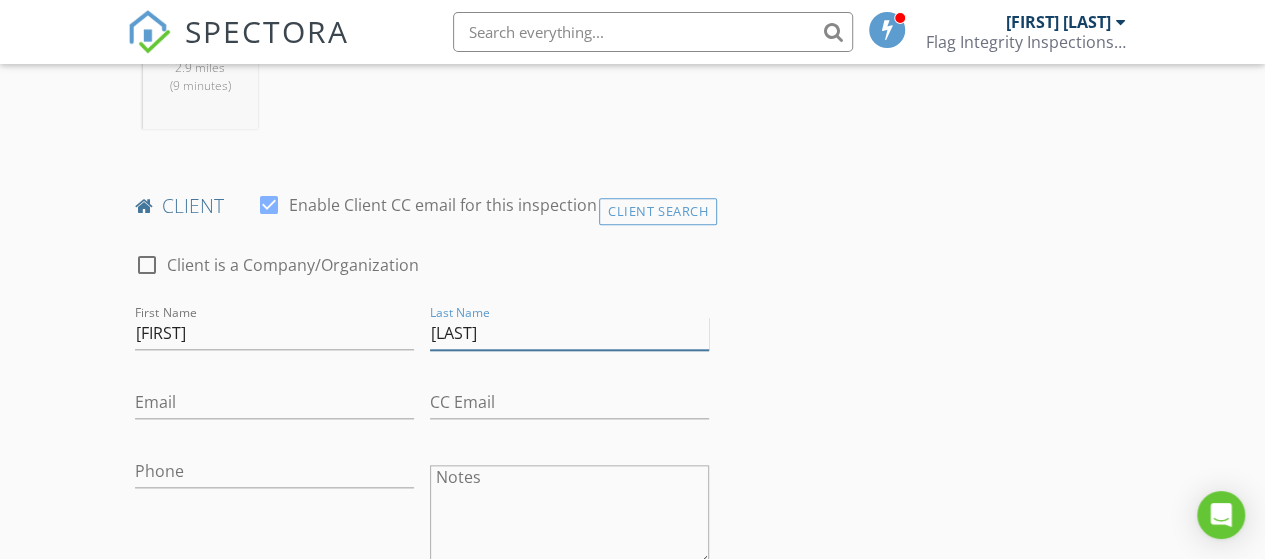 type on "[LAST]" 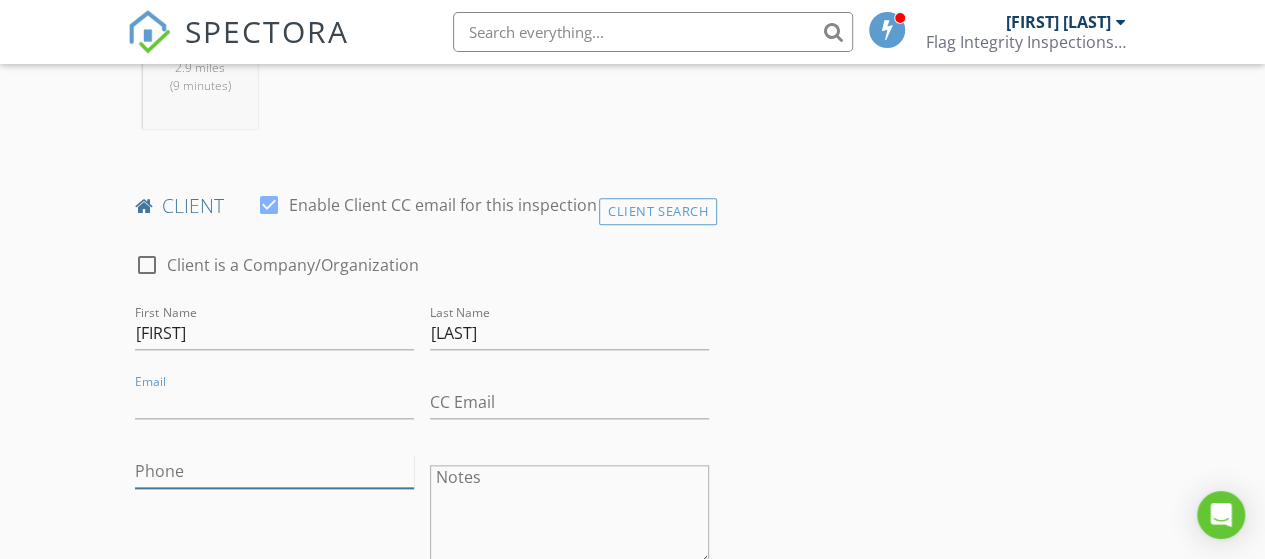 click on "Phone" at bounding box center (274, 471) 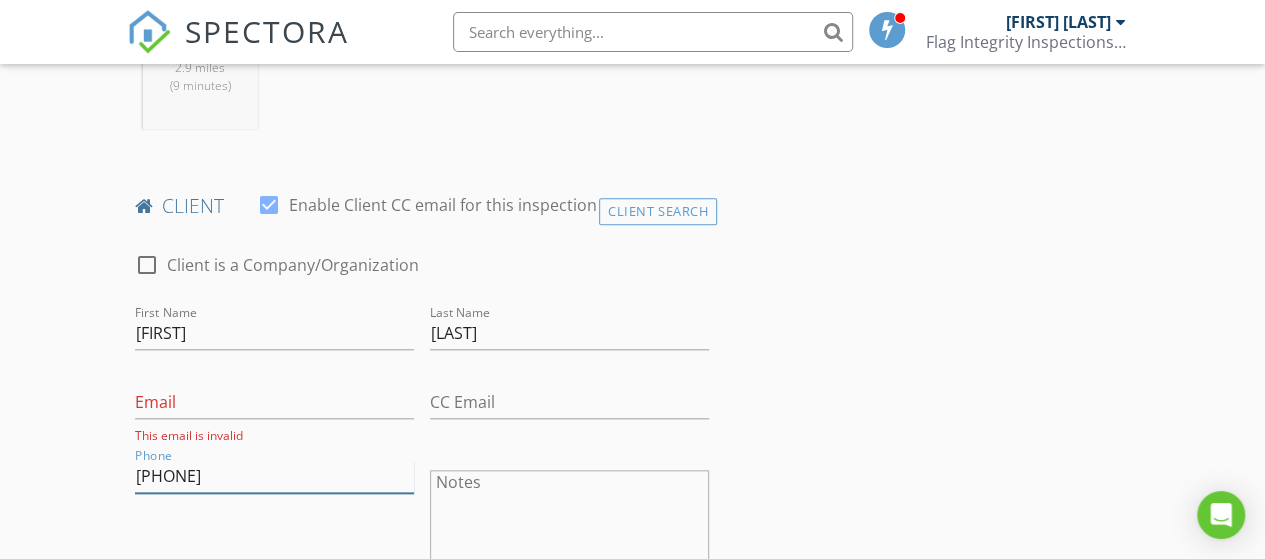 type on "[PHONE]" 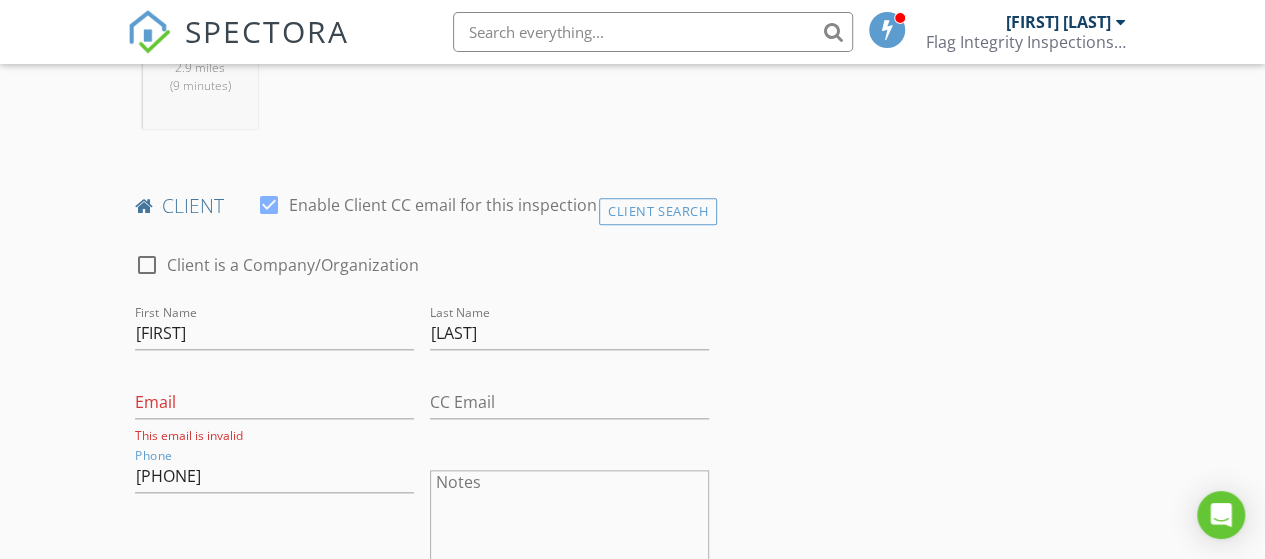 click on "INSPECTOR(S)
check_box   Matt Smyers   PRIMARY   Matt Smyers arrow_drop_down   check_box_outline_blank Matt Smyers specifically requested
Date/Time
07/11/2025 8:00 AM
Location
Address Search       Address 1805 W Heavenly Ct   Unit   City Flagstaff   State AZ   Zip 86001   County Coconino     Square Feet 2403   Year Built 2001   Foundation Slab arrow_drop_down     Matt Smyers     2.9 miles     (9 minutes)
client
check_box Enable Client CC email for this inspection   Client Search     check_box_outline_blank Client is a Company/Organization     First Name Bobby   Last Name Ruiz   Email This email is invalid   CC Email   Phone 602-615-6517           Notes   Private Notes
ADD ADDITIONAL client
SERVICES
check_box_outline_blank   Re-Inspection   check_box_outline_blank" at bounding box center (633, 1073) 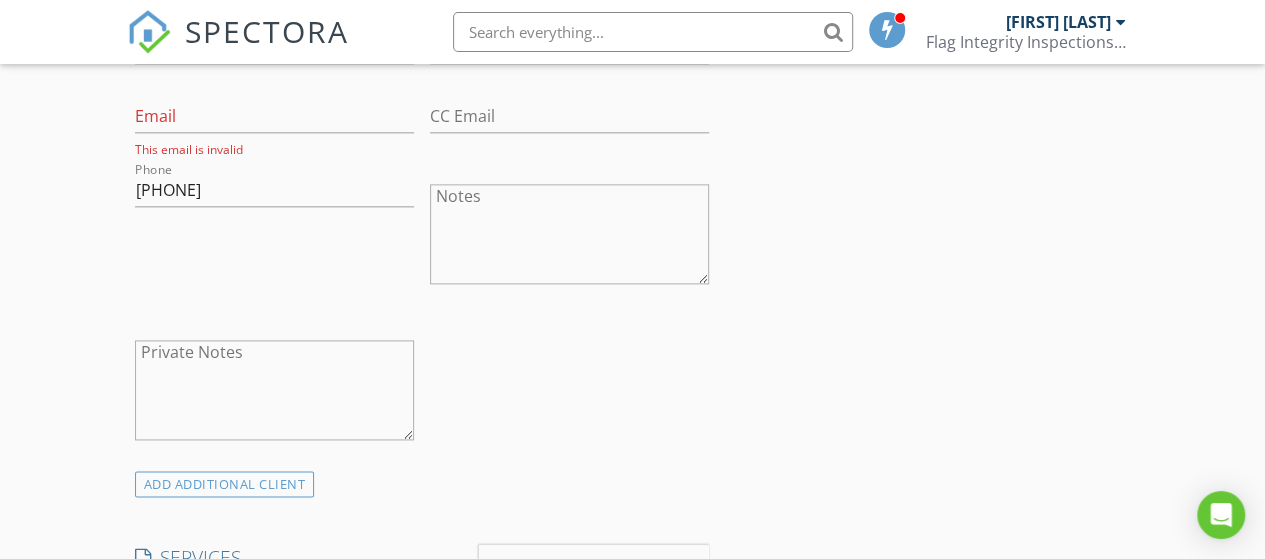 scroll, scrollTop: 1400, scrollLeft: 0, axis: vertical 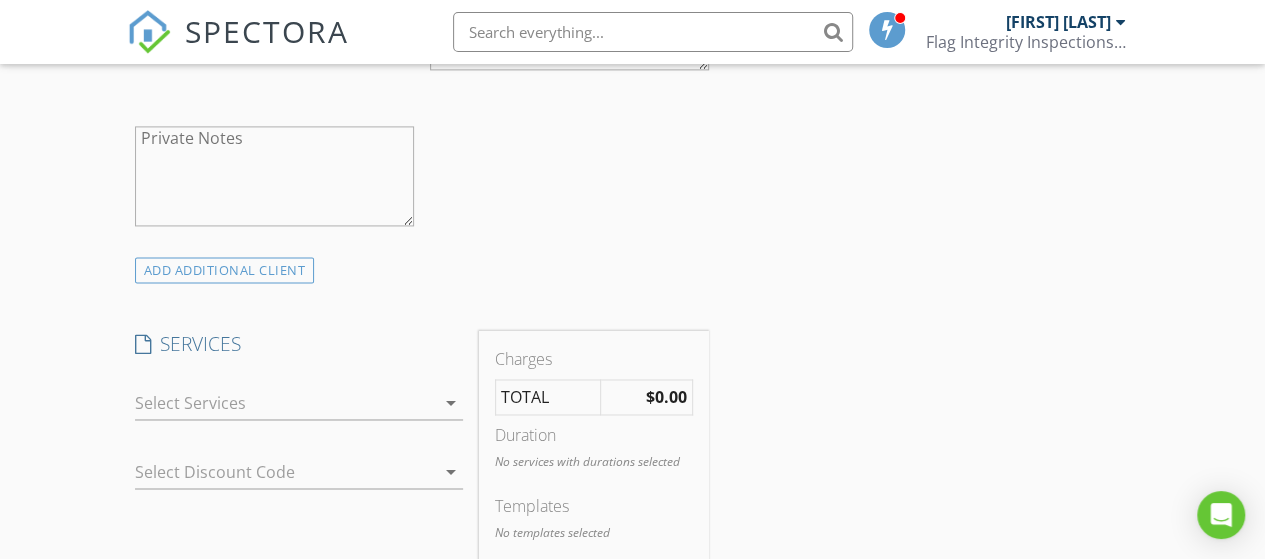 click at bounding box center [285, 403] 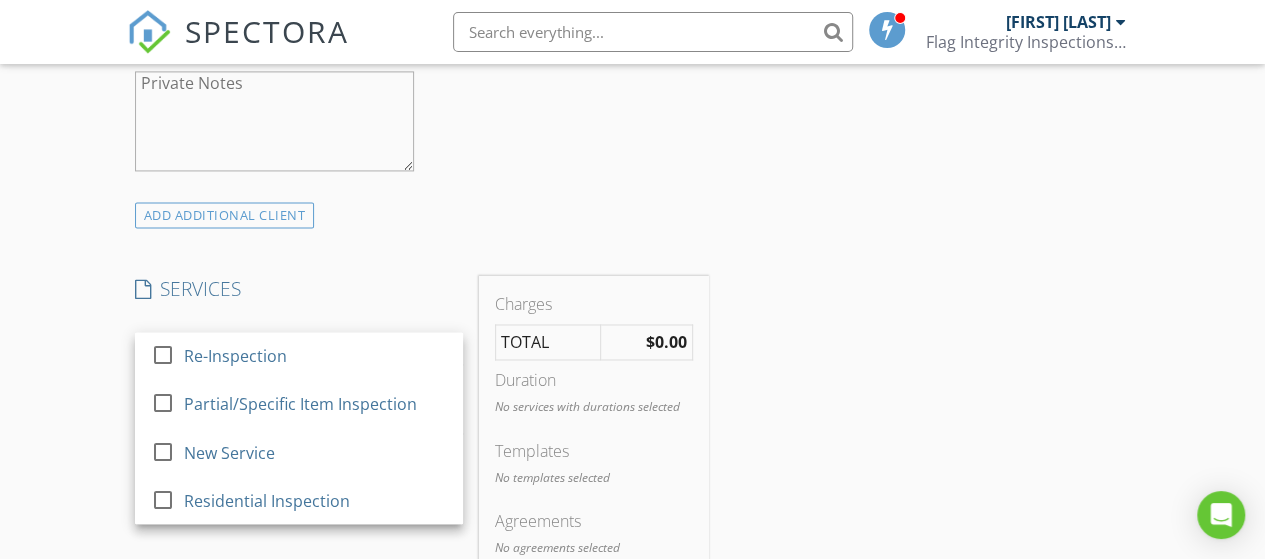 scroll, scrollTop: 1600, scrollLeft: 0, axis: vertical 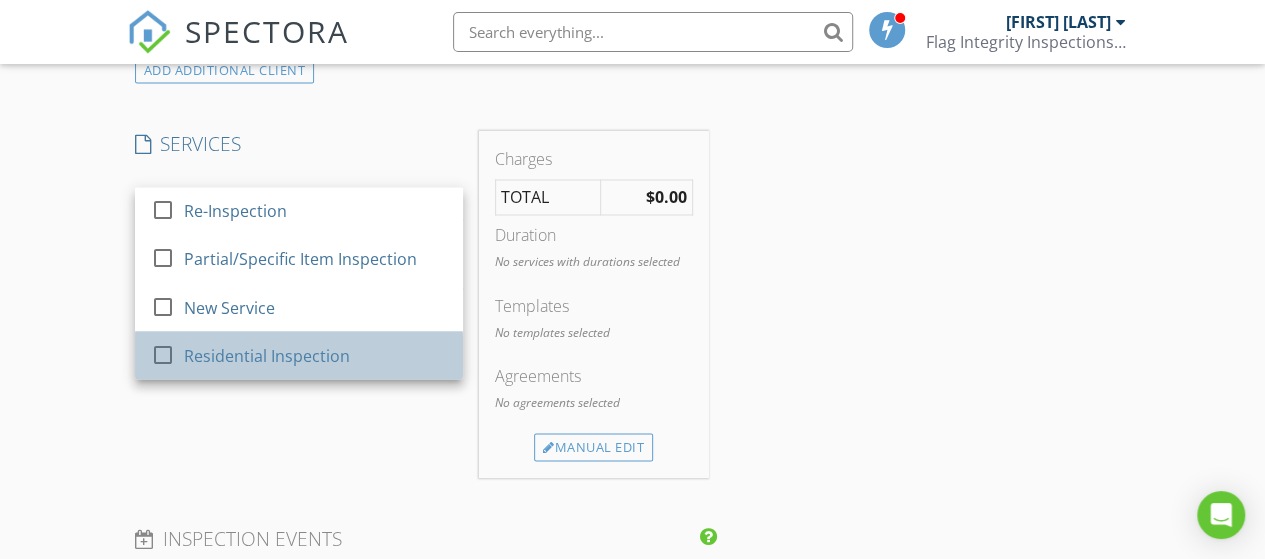 click on "Residential Inspection" at bounding box center (266, 355) 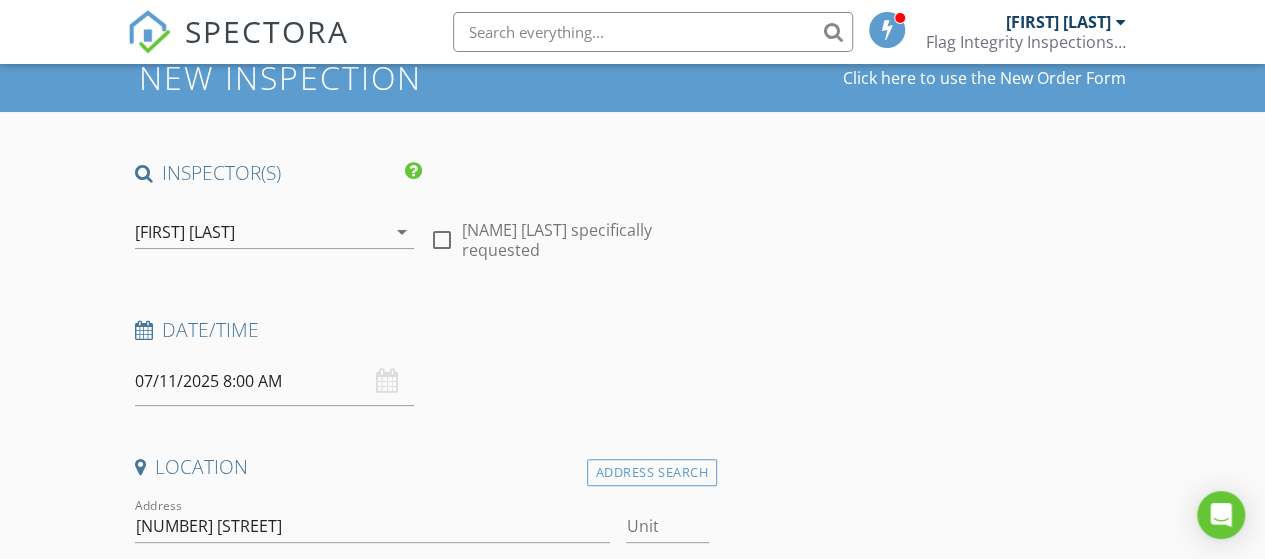 scroll, scrollTop: 100, scrollLeft: 0, axis: vertical 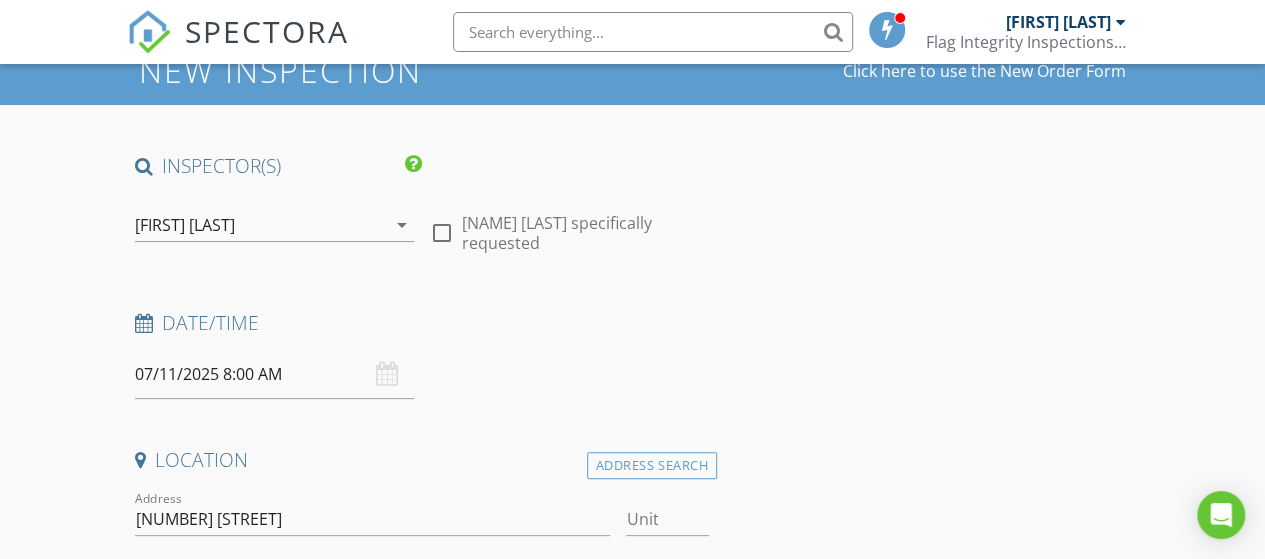 click on "07/11/2025 8:00 AM" at bounding box center [274, 374] 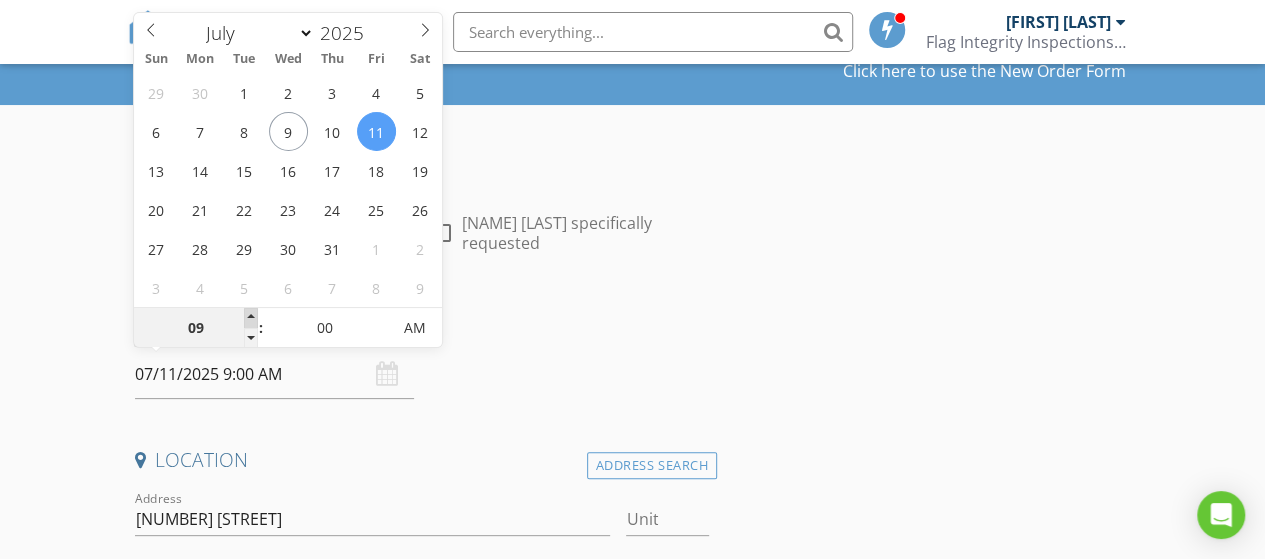 click at bounding box center [251, 318] 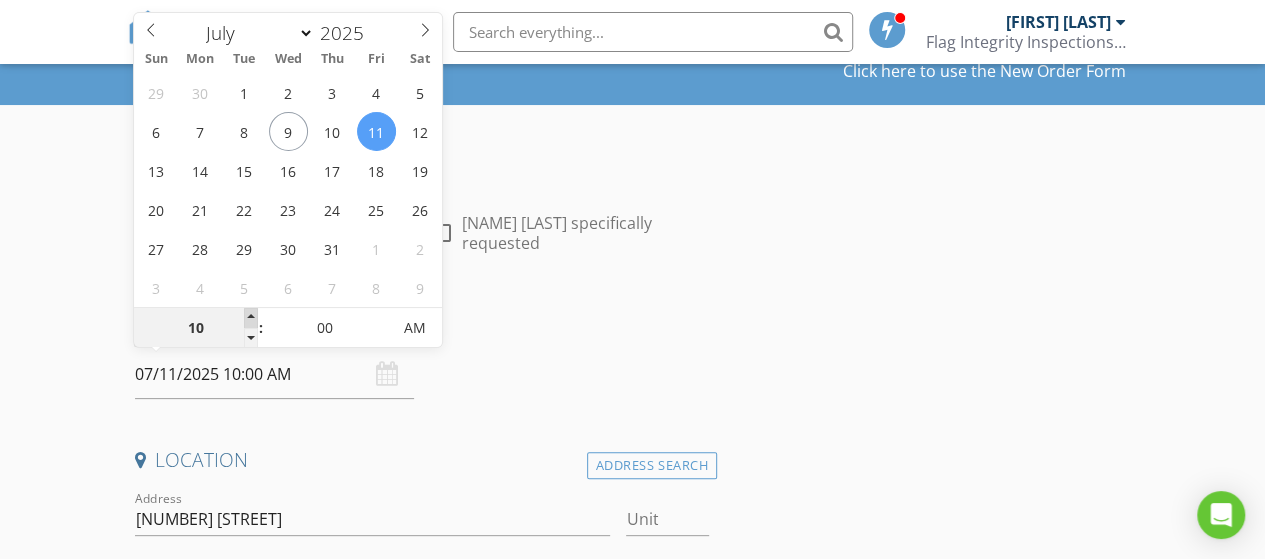 click at bounding box center [251, 318] 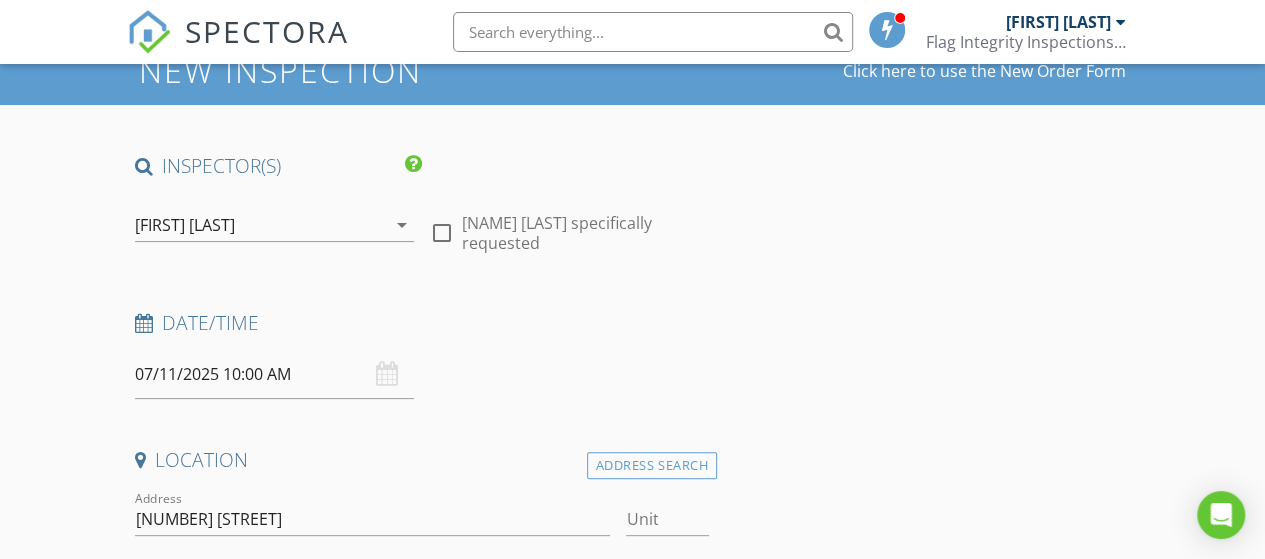 click on "INSPECTOR(S)
check_box   Matt Smyers   PRIMARY   Matt Smyers arrow_drop_down   check_box_outline_blank Matt Smyers specifically requested
Date/Time
07/11/2025 10:00 AM
Location
Address Search       Address 1805 W Heavenly Ct   Unit   City Flagstaff   State AZ   Zip 86001   County Coconino     Square Feet 2403   Year Built 2001   Foundation Slab arrow_drop_down     Matt Smyers     2.9 miles     (9 minutes)
client
check_box Enable Client CC email for this inspection   Client Search     check_box_outline_blank Client is a Company/Organization     First Name Bobby   Last Name Ruiz   Email This email is invalid   CC Email   Phone 602-615-6517           Notes   Private Notes
ADD ADDITIONAL client
SERVICES
check_box_outline_blank   Re-Inspection   check_box_outline_blank" at bounding box center (633, 1912) 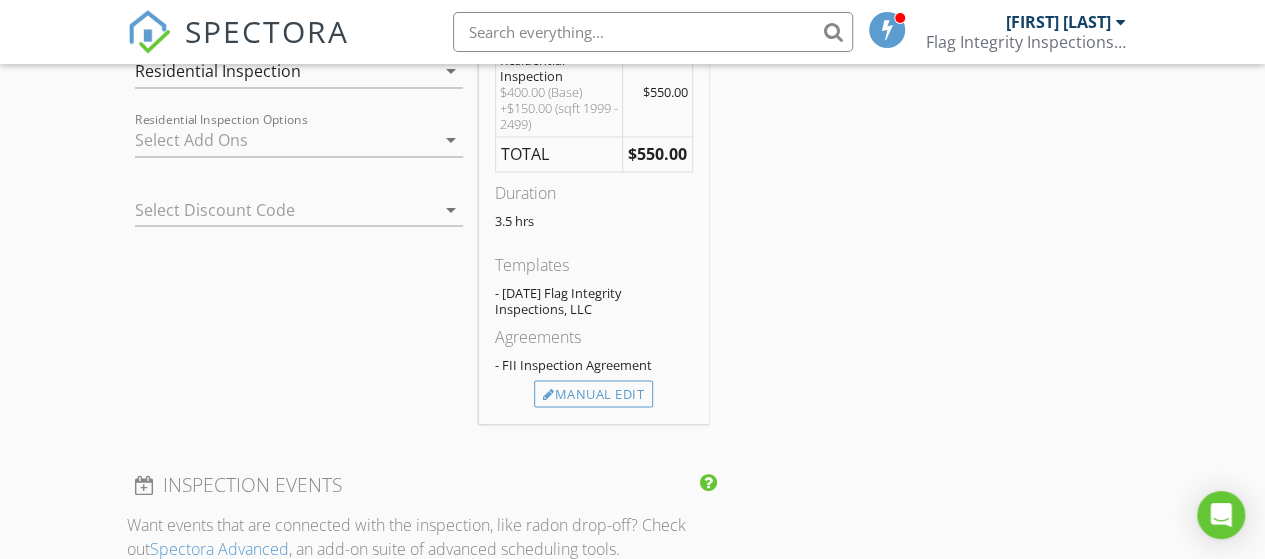 scroll, scrollTop: 1800, scrollLeft: 0, axis: vertical 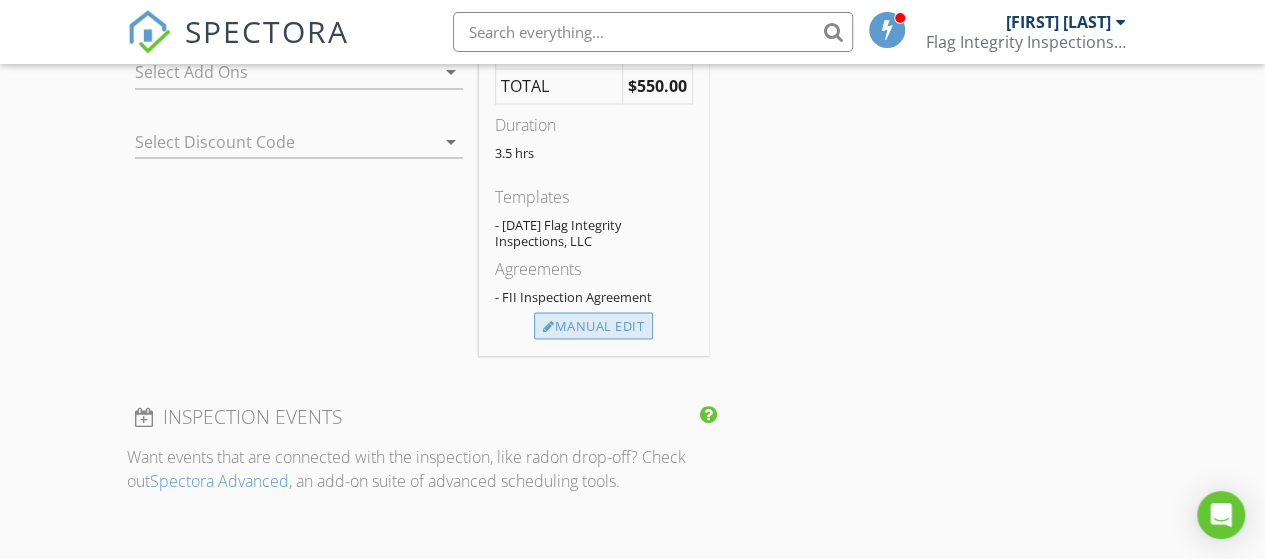 click on "Manual Edit" at bounding box center (593, 326) 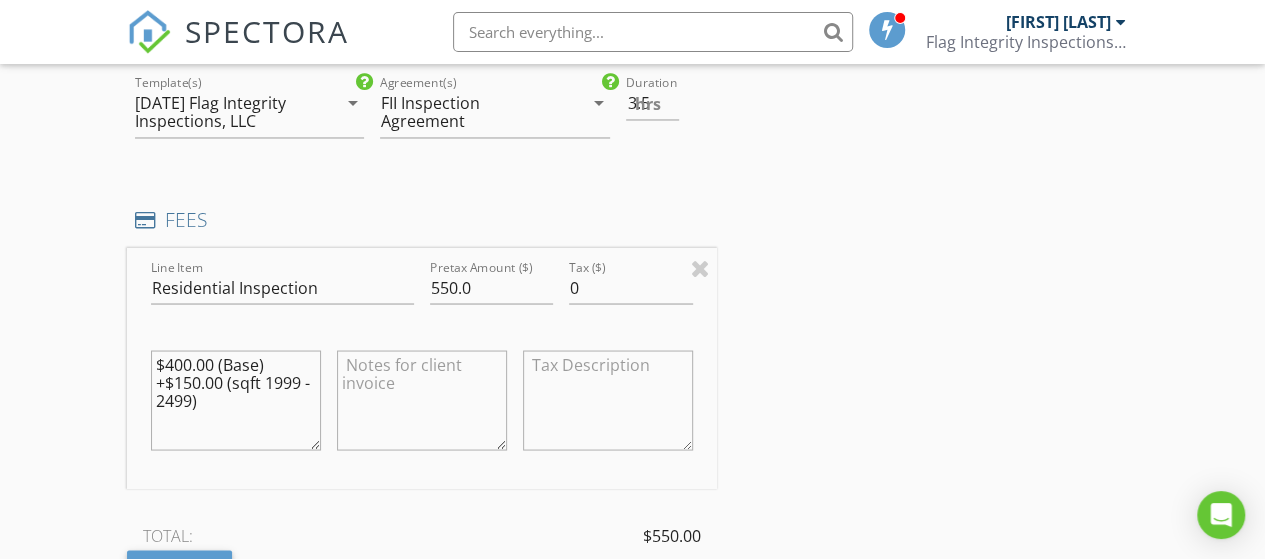 scroll, scrollTop: 1500, scrollLeft: 0, axis: vertical 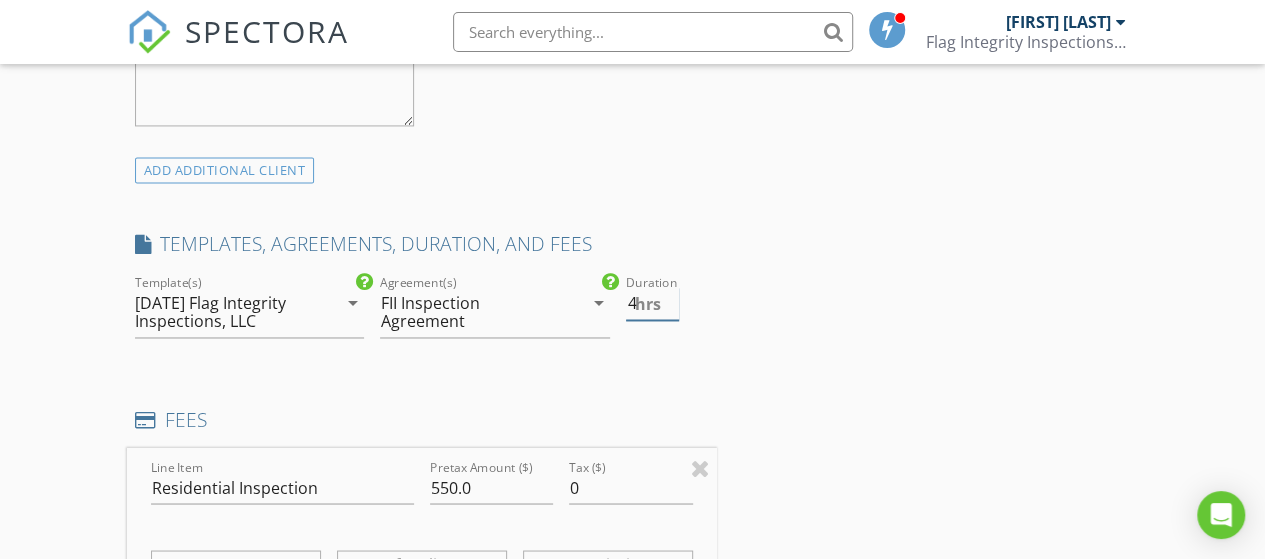 click on "4" at bounding box center [652, 303] 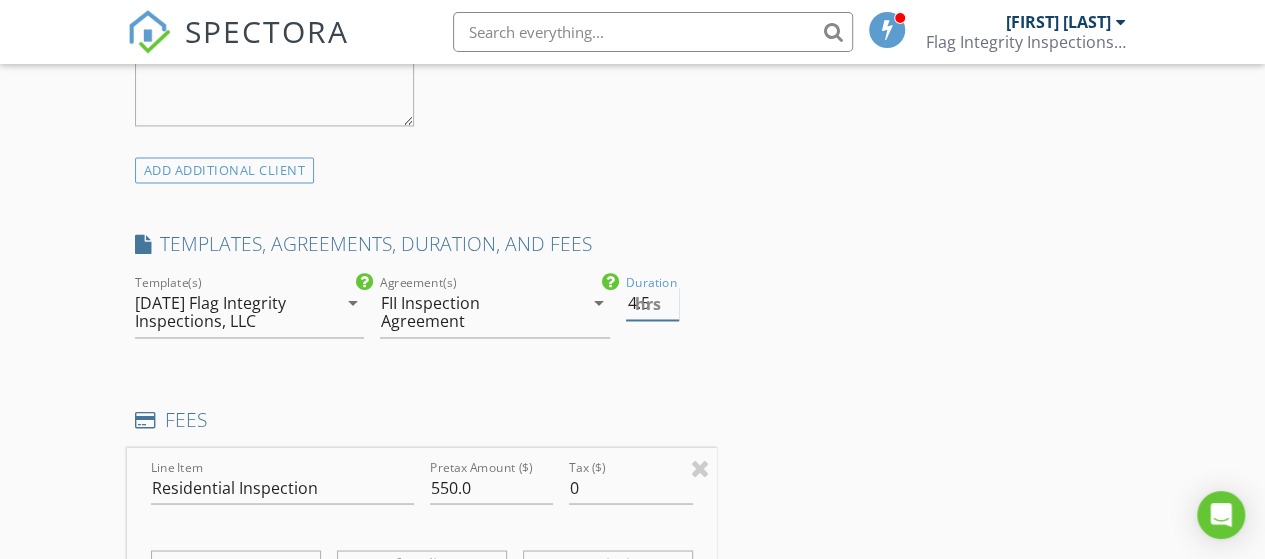 click on "4.5" at bounding box center (652, 303) 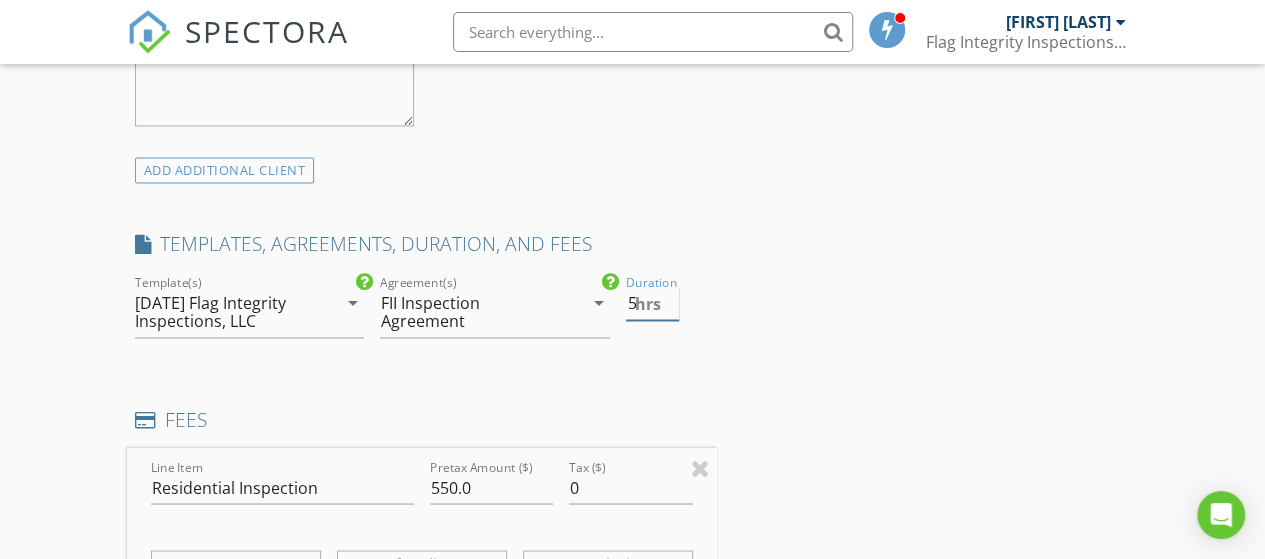 click on "5" at bounding box center (652, 303) 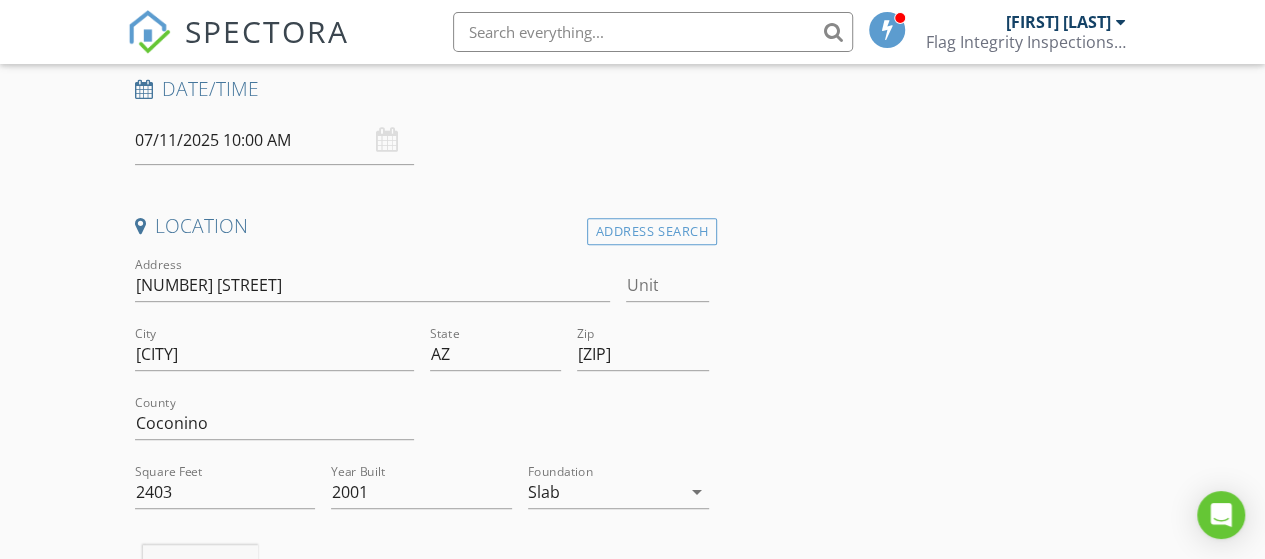 scroll, scrollTop: 200, scrollLeft: 0, axis: vertical 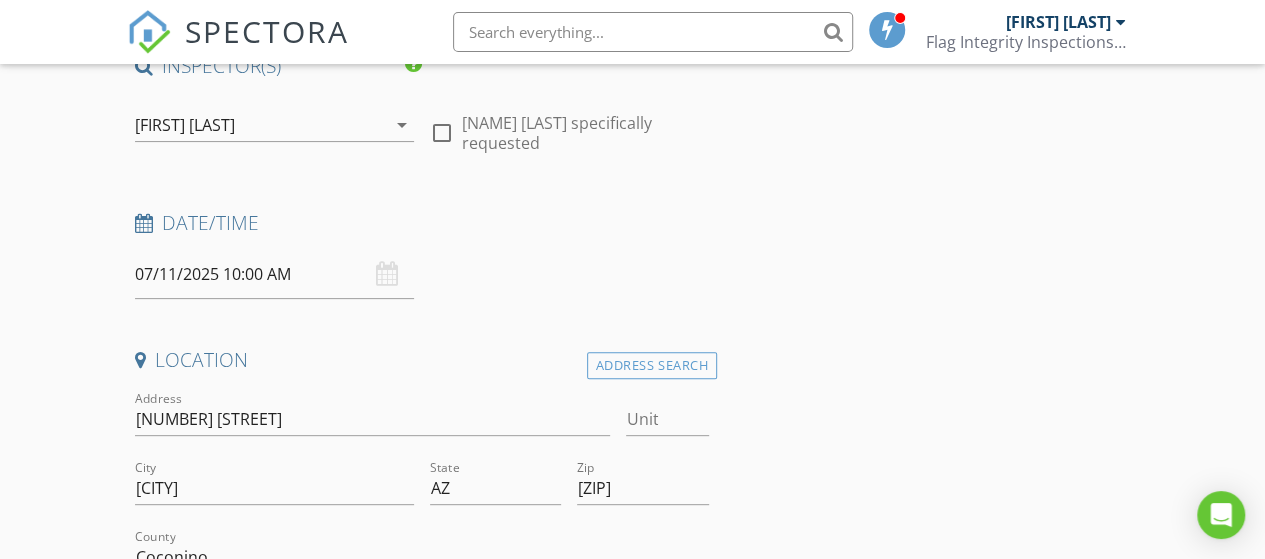 click on "07/11/2025 10:00 AM" at bounding box center (274, 274) 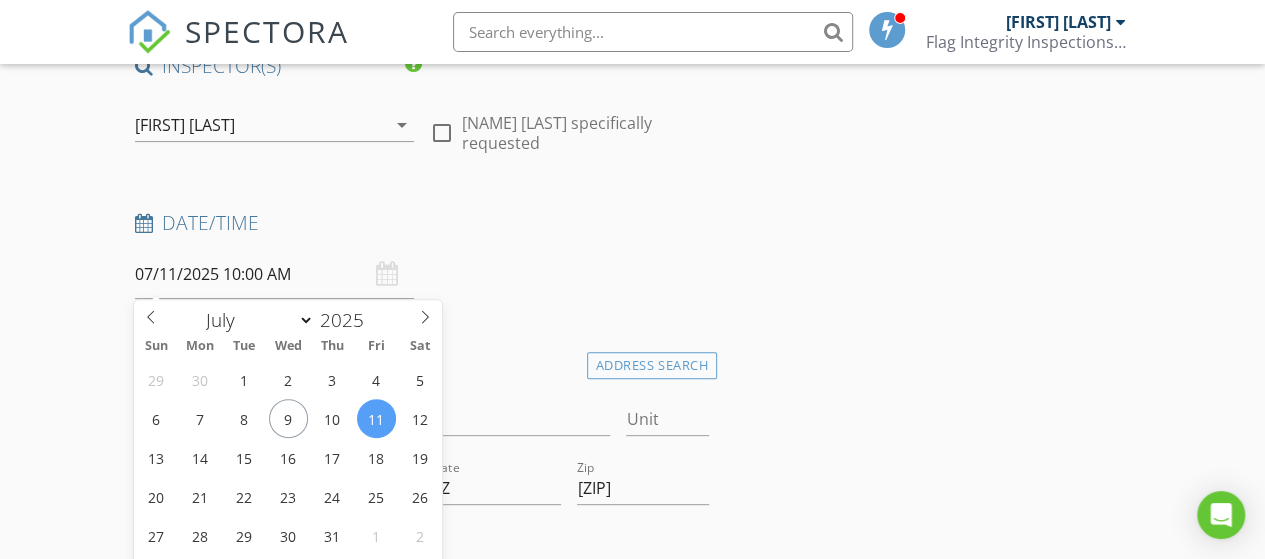 scroll, scrollTop: 400, scrollLeft: 0, axis: vertical 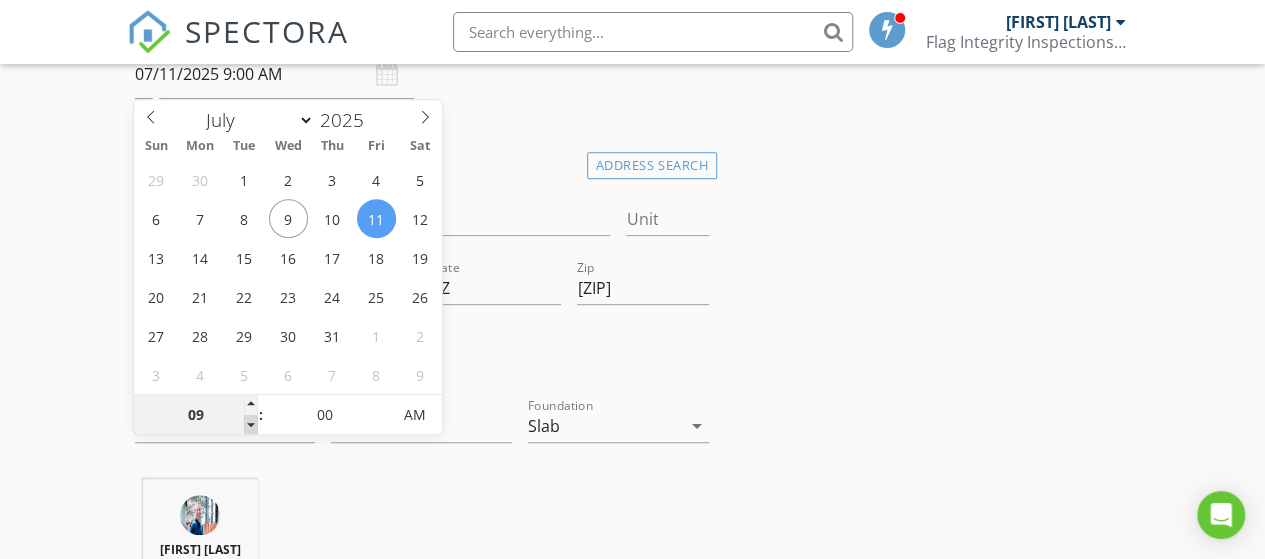 click at bounding box center (251, 425) 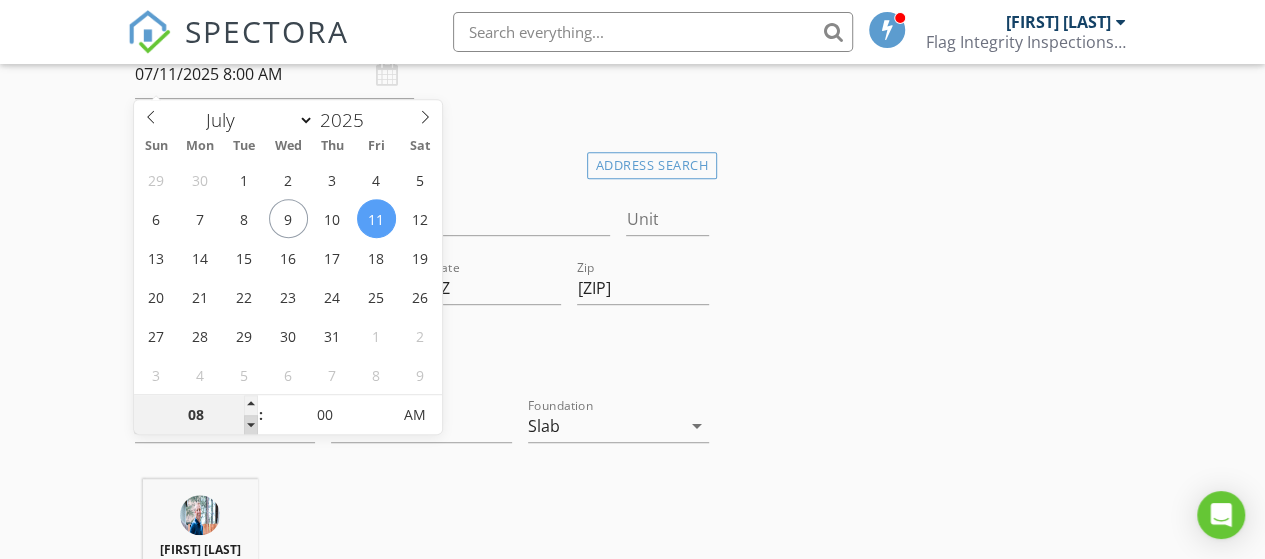click at bounding box center (251, 425) 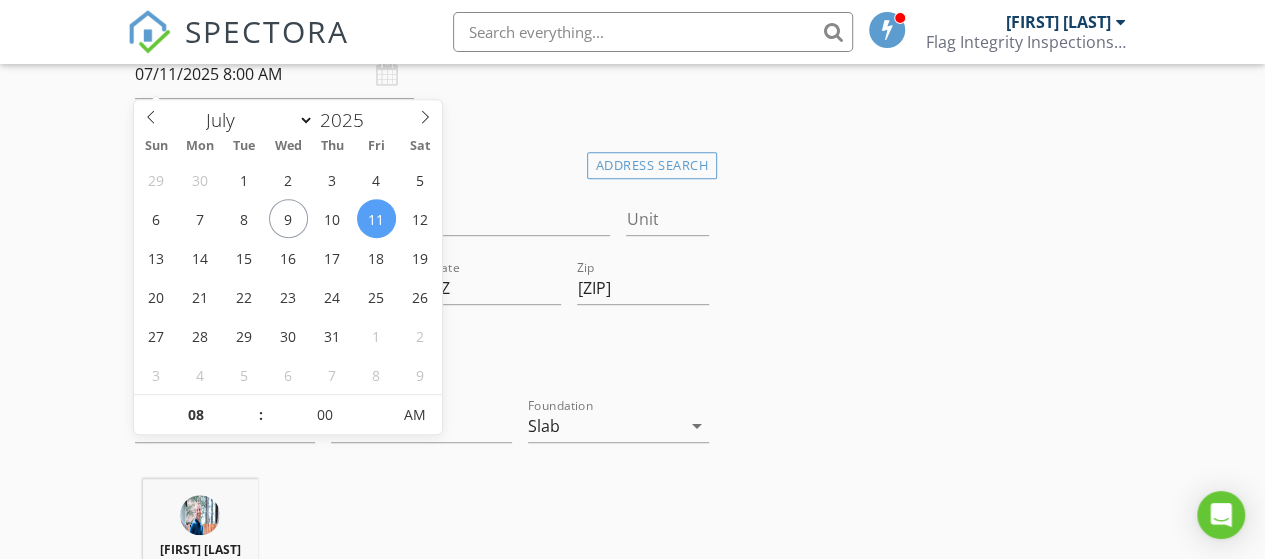 click on "INSPECTOR(S)
check_box   Matt Smyers   PRIMARY   Matt Smyers arrow_drop_down   check_box_outline_blank Matt Smyers specifically requested
Date/Time
07/11/2025 8:00 AM
Location
Address Search       Address 1805 W Heavenly Ct   Unit   City Flagstaff   State AZ   Zip 86001   County Coconino     Square Feet 2403   Year Built 2001   Foundation Slab arrow_drop_down     Matt Smyers     2.9 miles     (9 minutes)
client
check_box Enable Client CC email for this inspection   Client Search     check_box_outline_blank Client is a Company/Organization     First Name Bobby   Last Name Ruiz   Email This email is invalid   CC Email   Phone 602-615-6517           Notes   Private Notes
ADD ADDITIONAL client
SERVICES
check_box_outline_blank   Re-Inspection   check_box_outline_blank" at bounding box center [633, 1691] 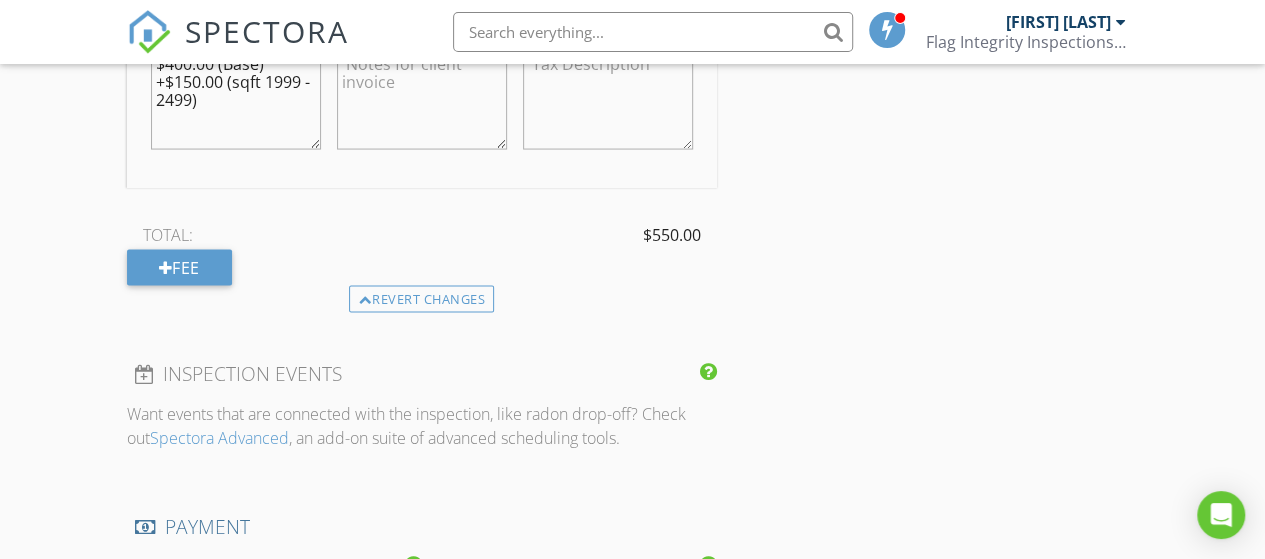 scroll, scrollTop: 1600, scrollLeft: 0, axis: vertical 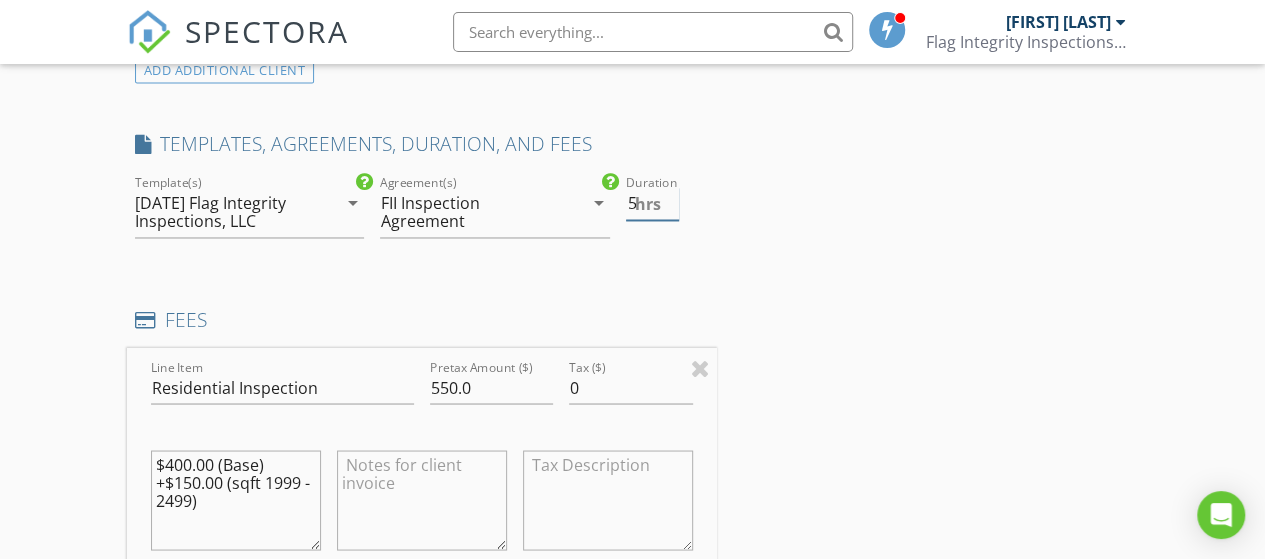 click on "5" at bounding box center [652, 203] 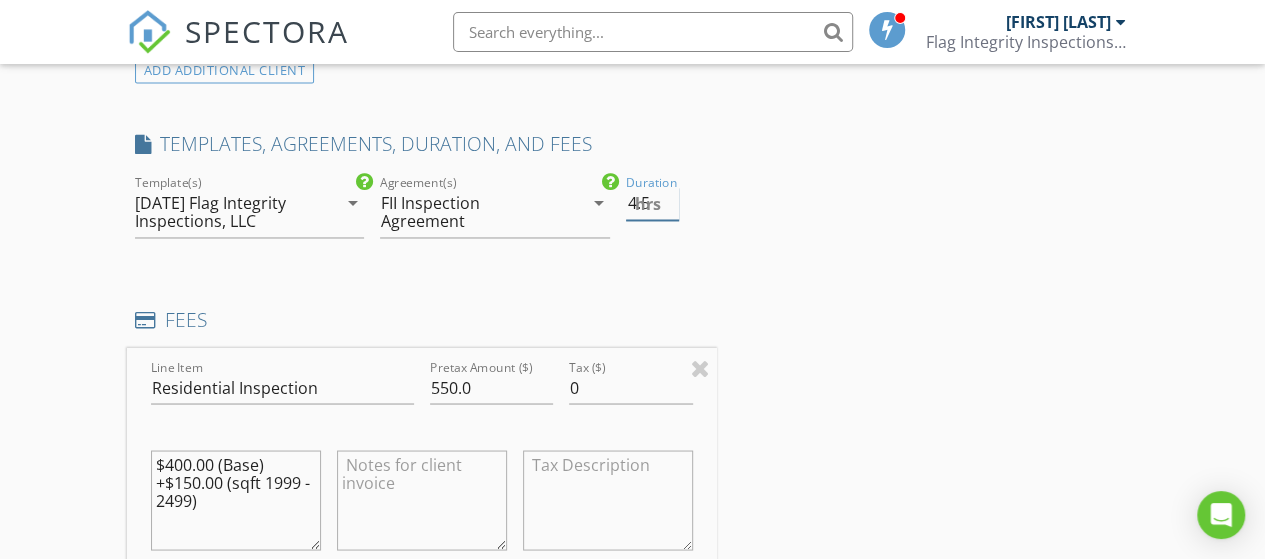click on "4.5" at bounding box center [652, 203] 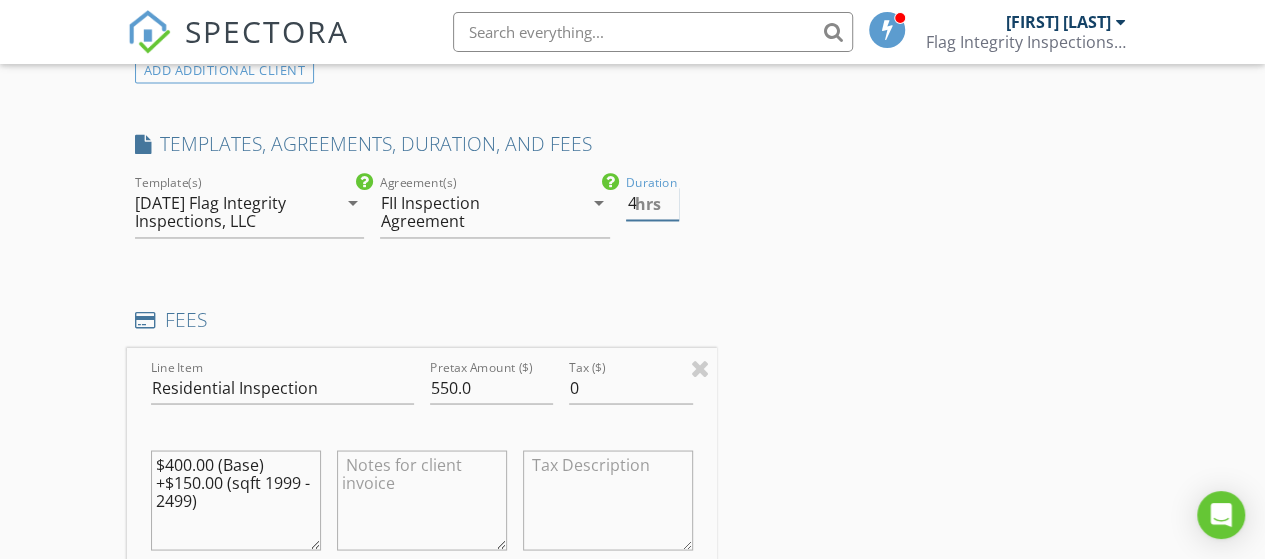 type on "4" 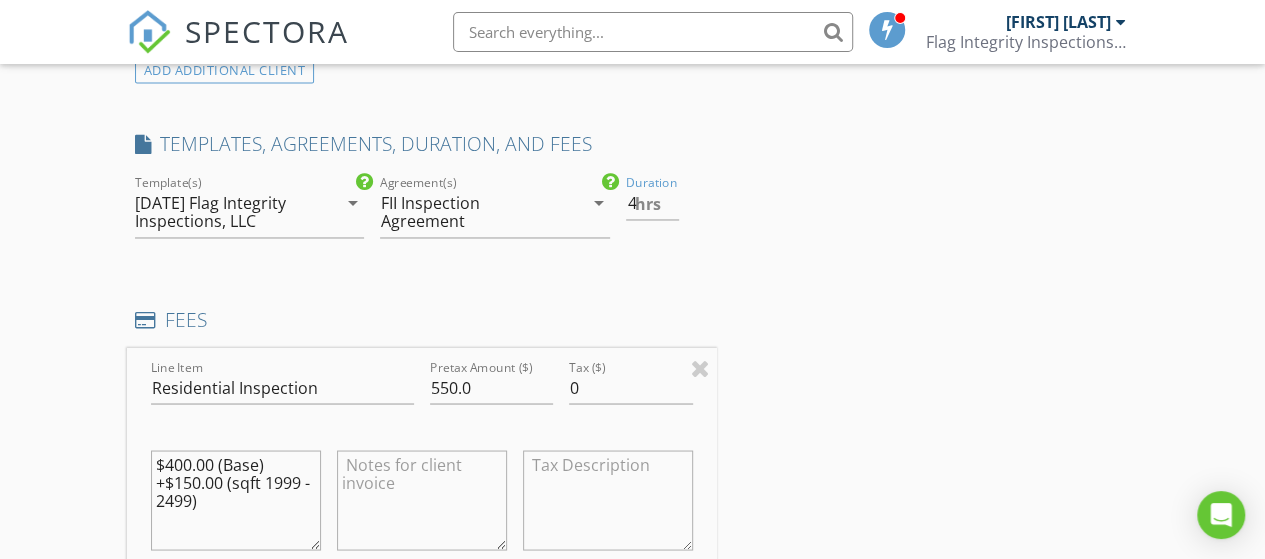 click on "INSPECTOR(S)
check_box   Matt Smyers   PRIMARY   Matt Smyers arrow_drop_down   check_box_outline_blank Matt Smyers specifically requested
Date/Time
07/11/2025 8:00 AM
Location
Address Search       Address 1805 W Heavenly Ct   Unit   City Flagstaff   State AZ   Zip 86001   County Coconino     Square Feet 2403   Year Built 2001   Foundation Slab arrow_drop_down     Matt Smyers     2.9 miles     (9 minutes)
client
check_box Enable Client CC email for this inspection   Client Search     check_box_outline_blank Client is a Company/Organization     First Name Bobby   Last Name Ruiz   Email This email is invalid   CC Email   Phone 602-615-6517           Notes   Private Notes
ADD ADDITIONAL client
SERVICES
check_box_outline_blank   Re-Inspection   check_box_outline_blank" at bounding box center [633, 491] 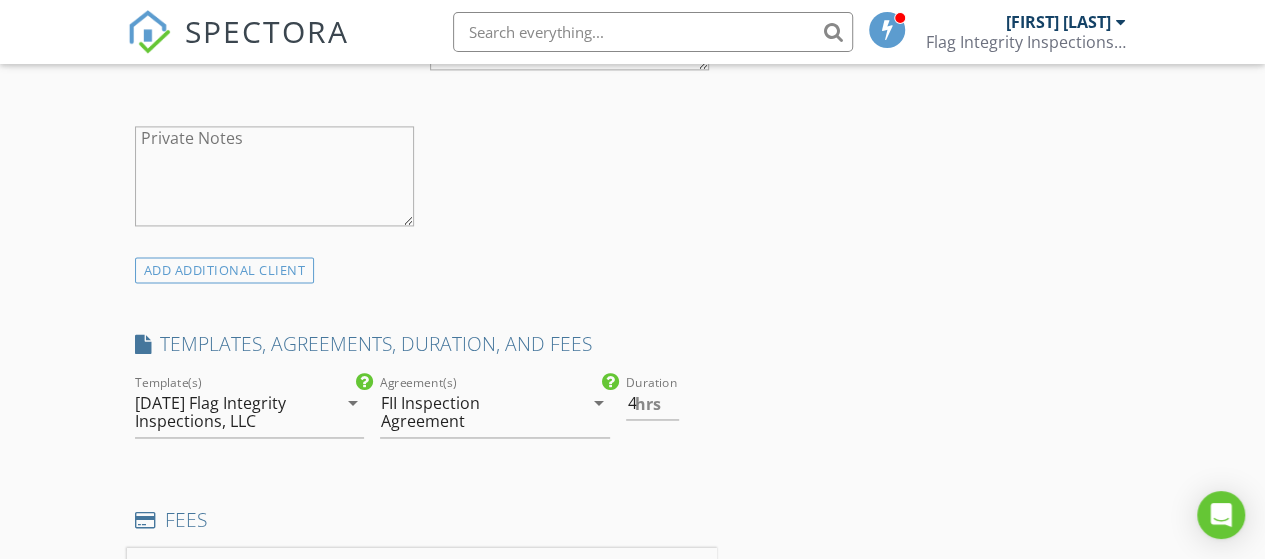 scroll, scrollTop: 1800, scrollLeft: 0, axis: vertical 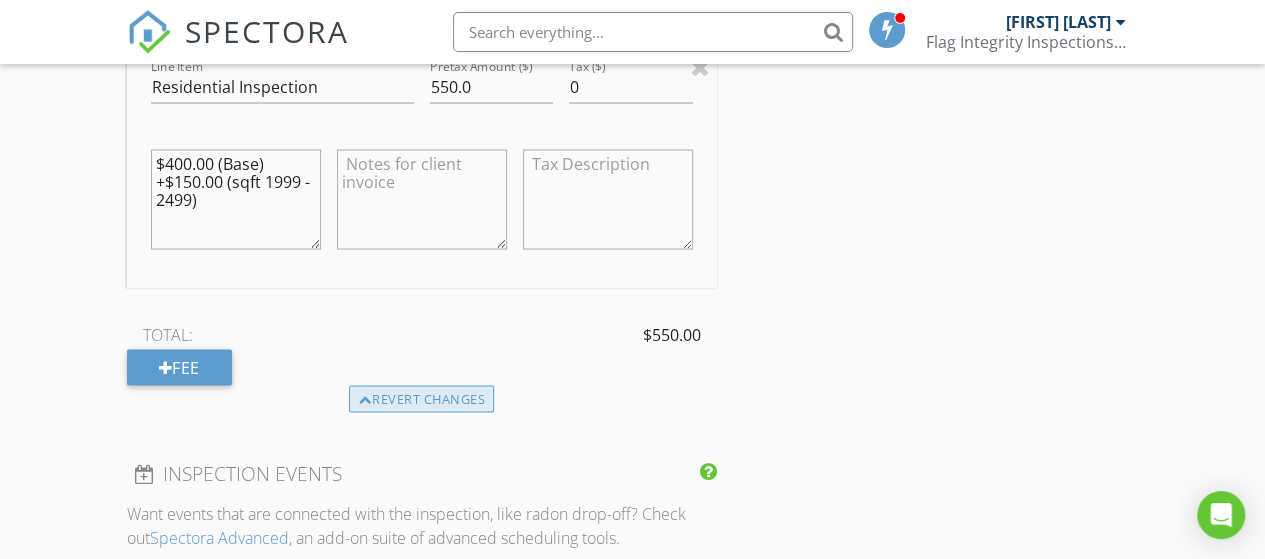click on "Revert changes" at bounding box center [0, 0] 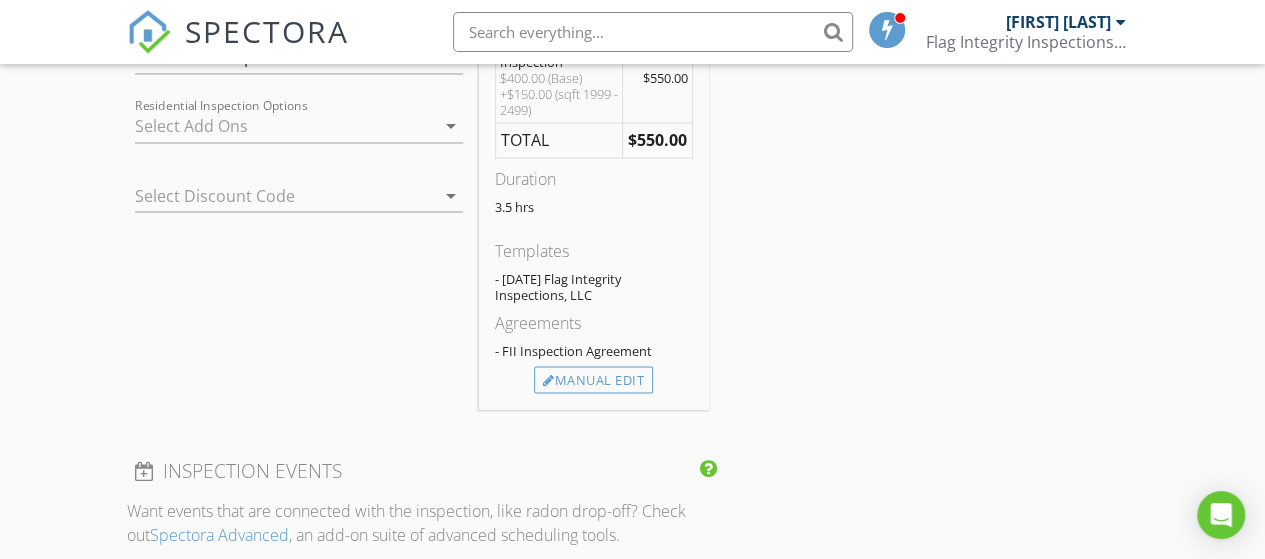 scroll, scrollTop: 1648, scrollLeft: 0, axis: vertical 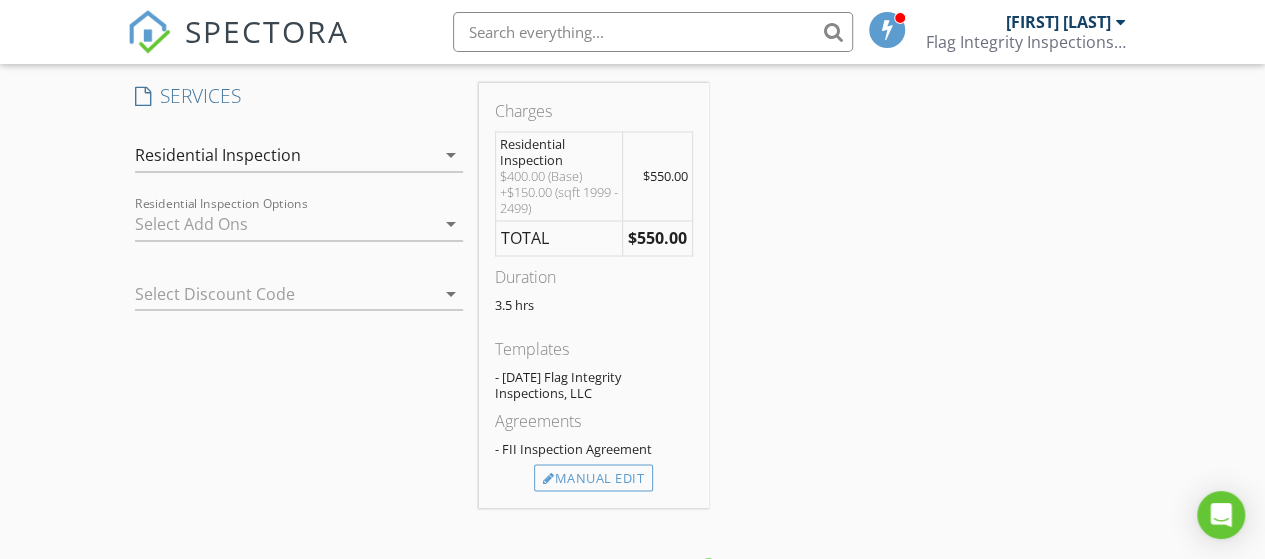 click on "Select Discount Code arrow_drop_down" at bounding box center (299, 297) 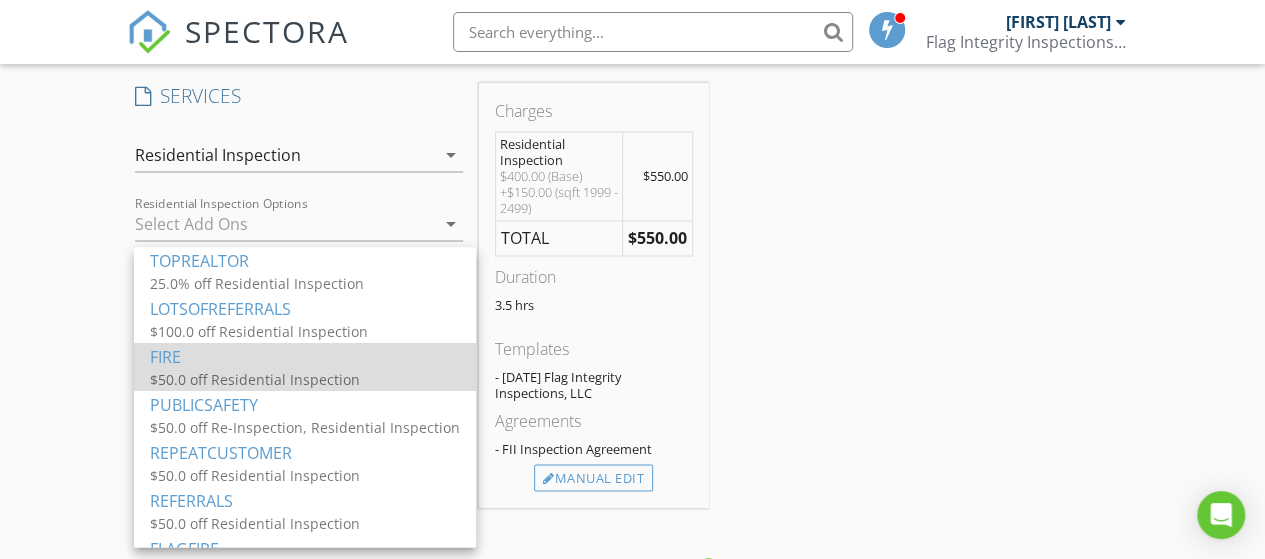 click on "$50.0 off Residential Inspection" at bounding box center [305, 283] 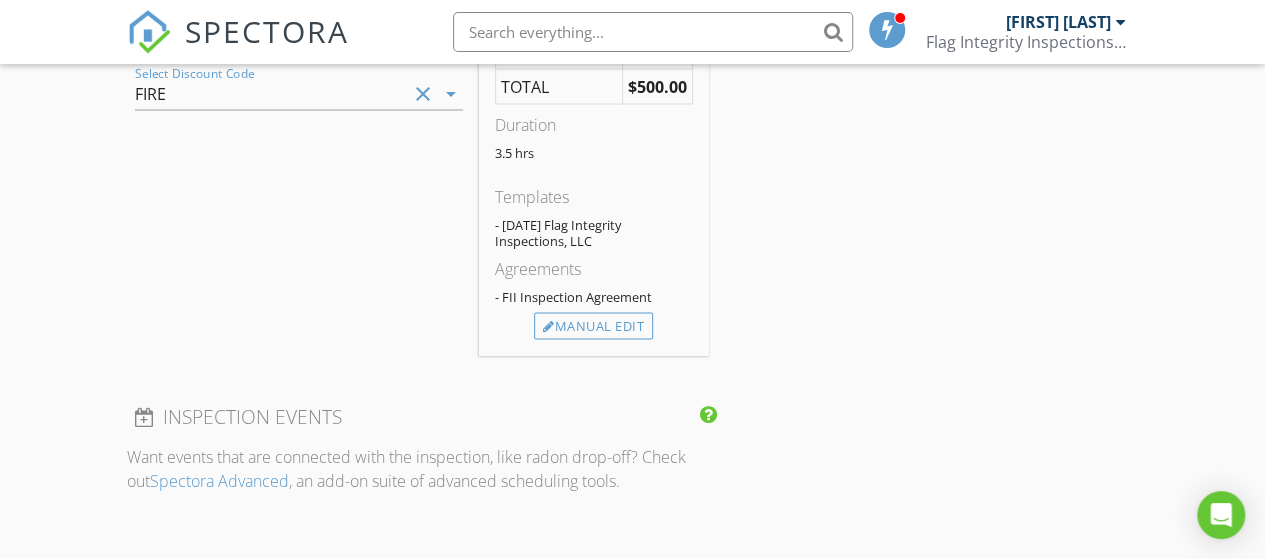 scroll, scrollTop: 1748, scrollLeft: 0, axis: vertical 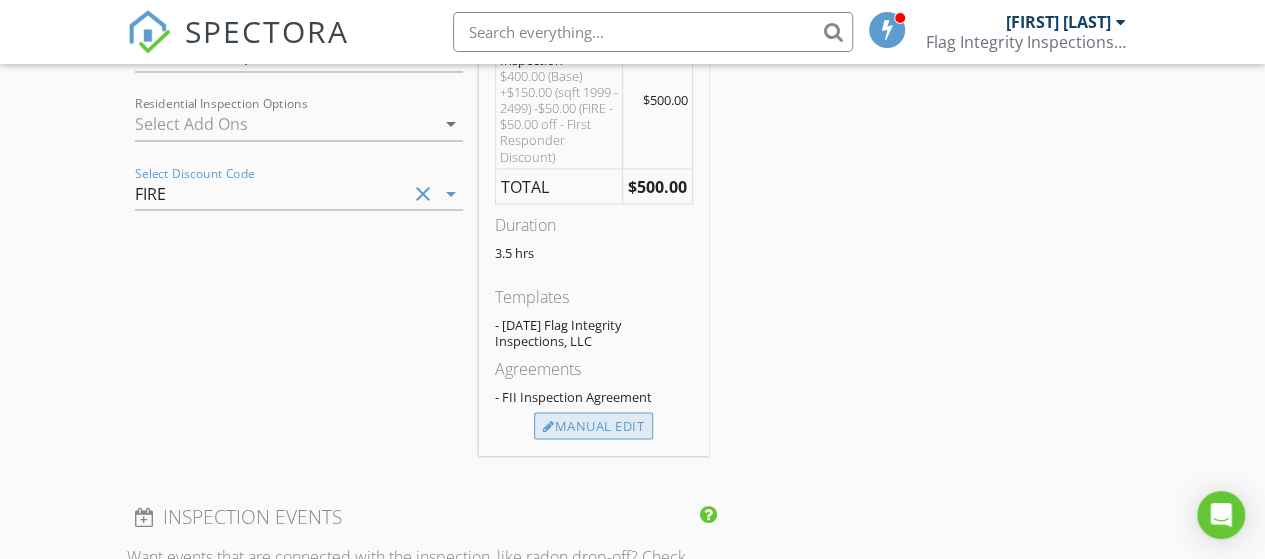click on "Manual Edit" at bounding box center (593, 426) 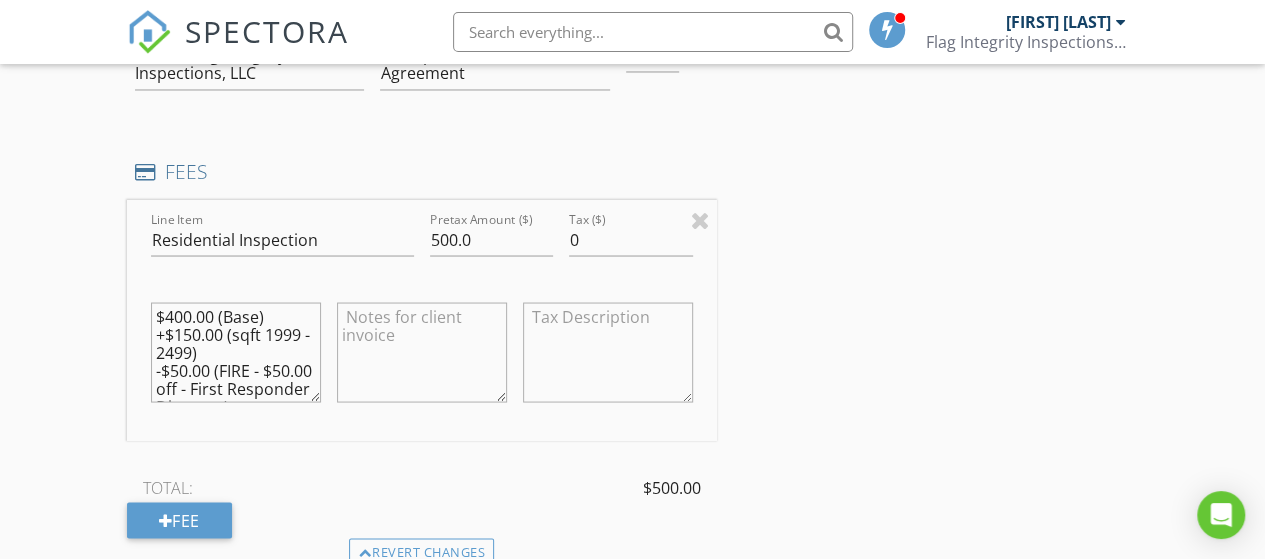 scroll, scrollTop: 1648, scrollLeft: 0, axis: vertical 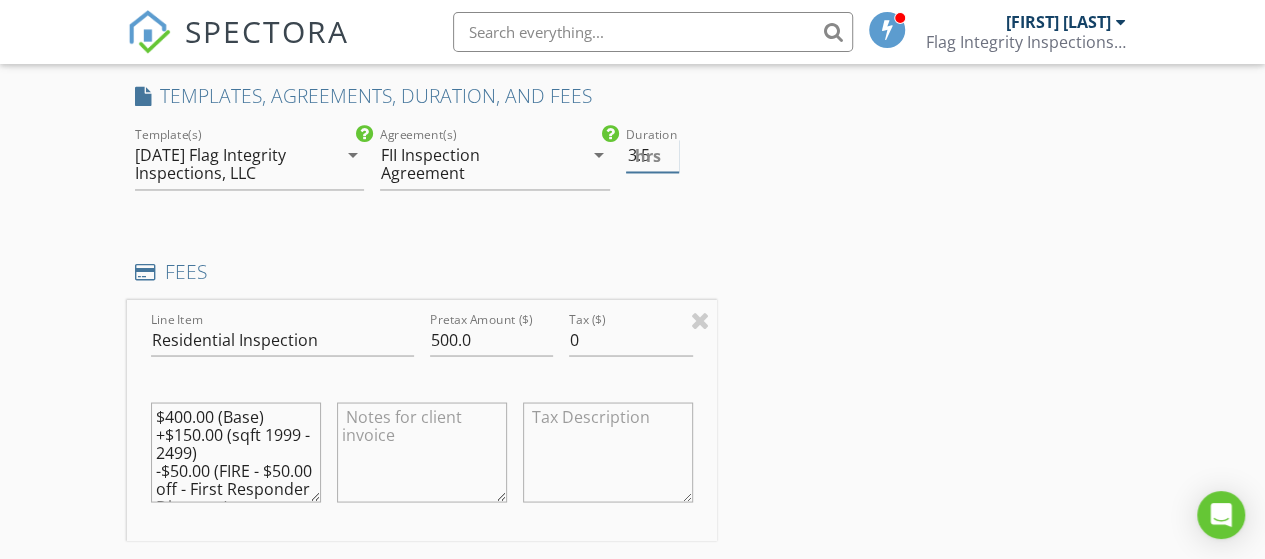 type on "4" 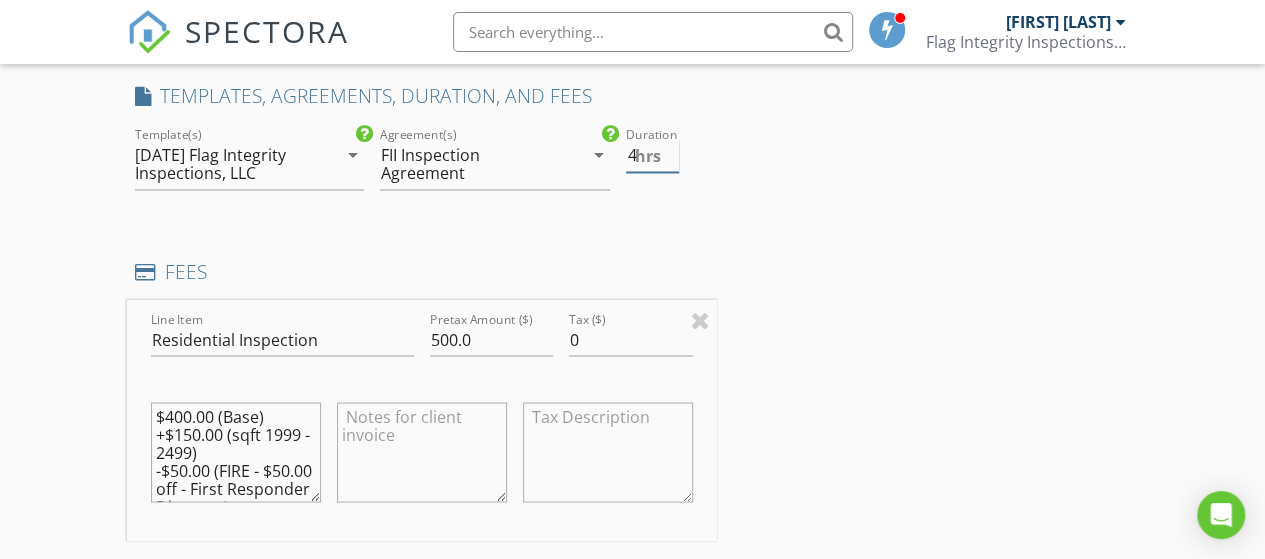 click on "4" at bounding box center [652, 155] 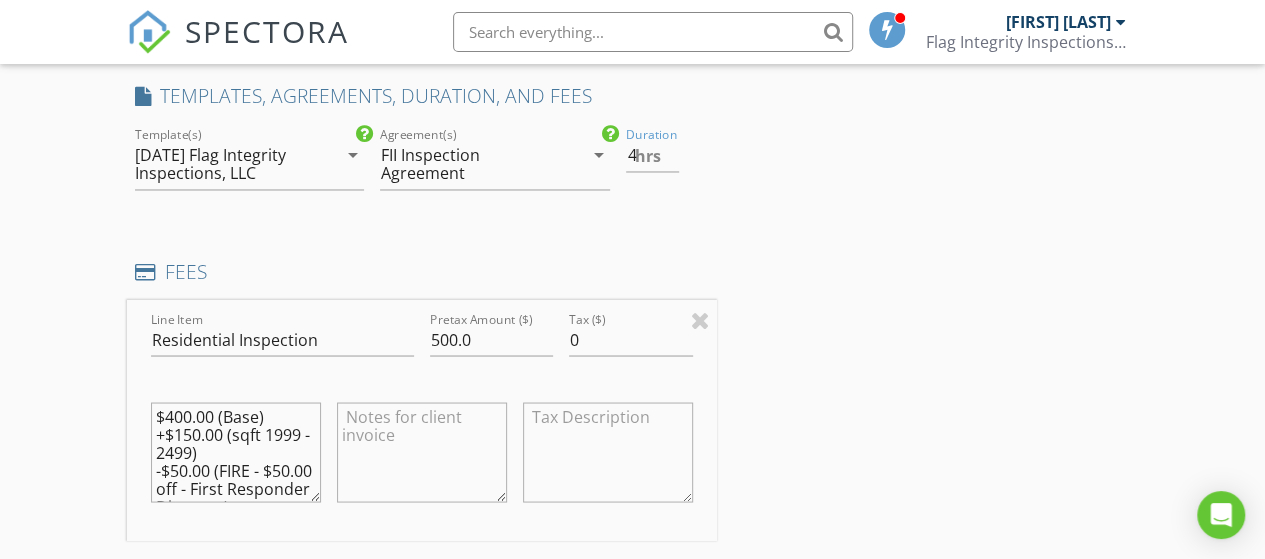 click on "INSPECTOR(S)
check_box   Matt Smyers   PRIMARY   Matt Smyers arrow_drop_down   check_box_outline_blank Matt Smyers specifically requested
Date/Time
07/11/2025 8:00 AM
Location
Address Search       Address 1805 W Heavenly Ct   Unit   City Flagstaff   State AZ   Zip 86001   County Coconino     Square Feet 2403   Year Built 2001   Foundation Slab arrow_drop_down     Matt Smyers     2.9 miles     (9 minutes)
client
check_box Enable Client CC email for this inspection   Client Search     check_box_outline_blank Client is a Company/Organization     First Name Bobby   Last Name Ruiz   Email This email is invalid   CC Email   Phone 602-615-6517           Notes   Private Notes
ADD ADDITIONAL client
SERVICES
check_box_outline_blank   Re-Inspection   check_box_outline_blank" at bounding box center (633, 443) 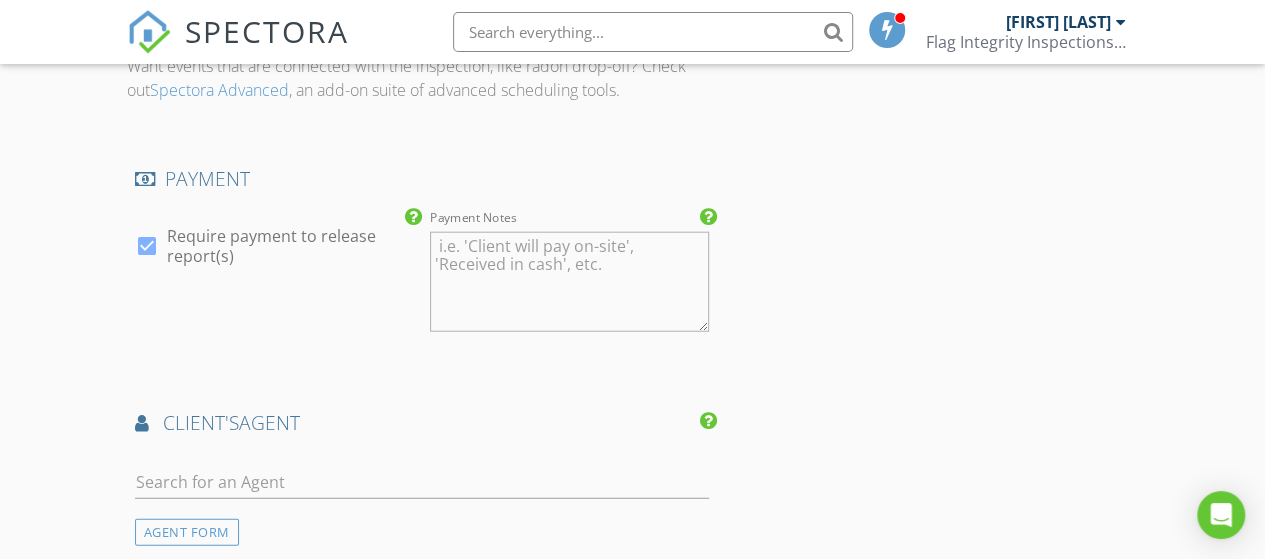 scroll, scrollTop: 2548, scrollLeft: 0, axis: vertical 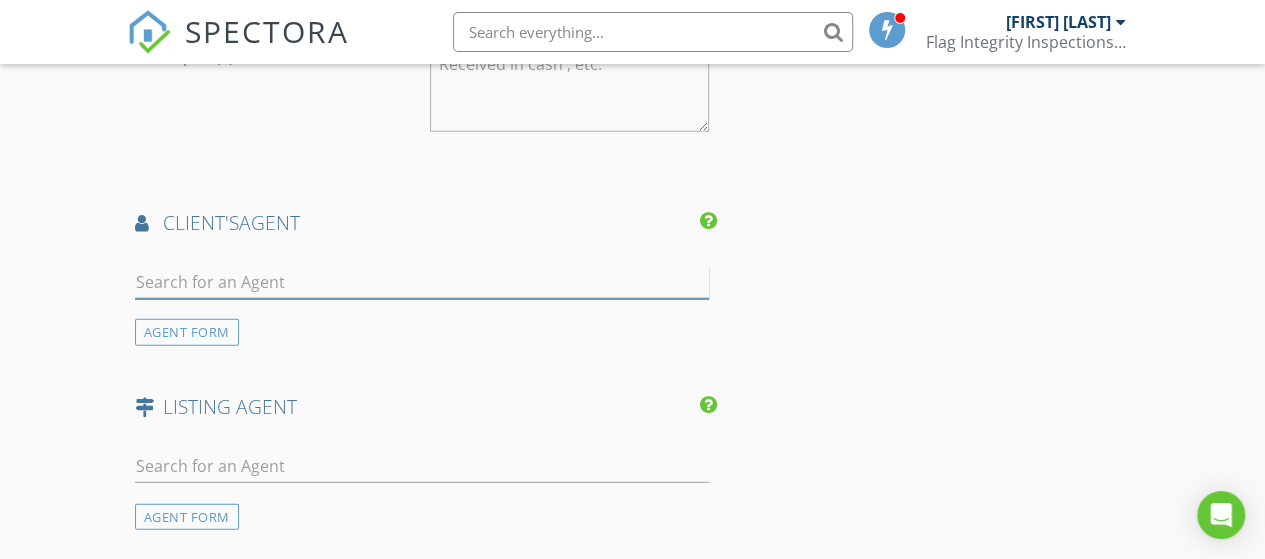 click at bounding box center (422, 282) 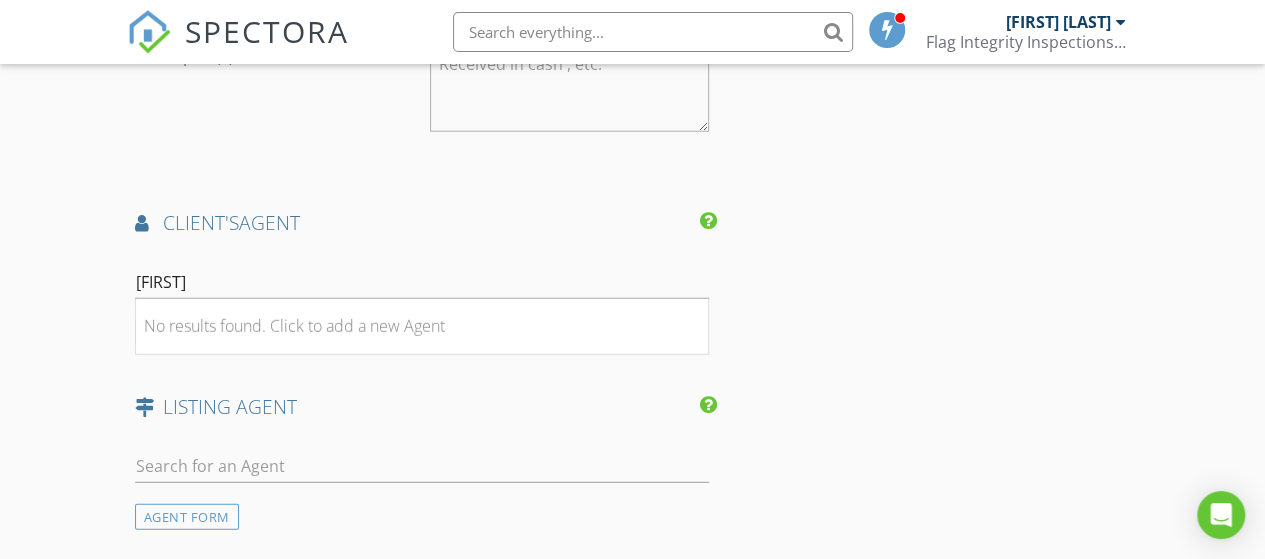 click on "LISTING AGENT" at bounding box center [422, 407] 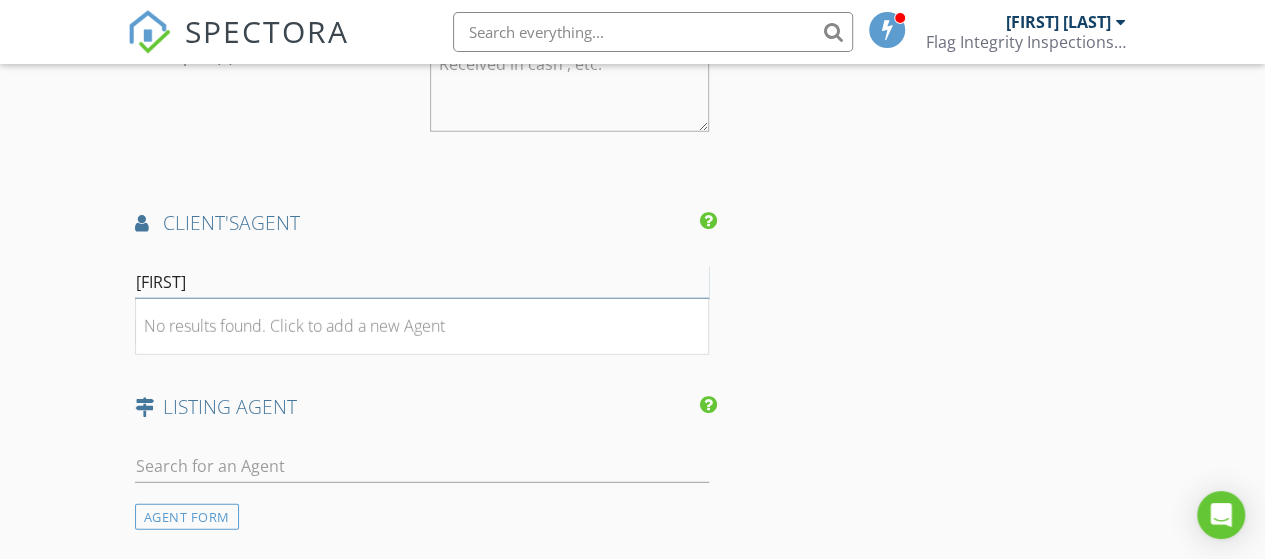click on "[FIRST]" at bounding box center (422, 282) 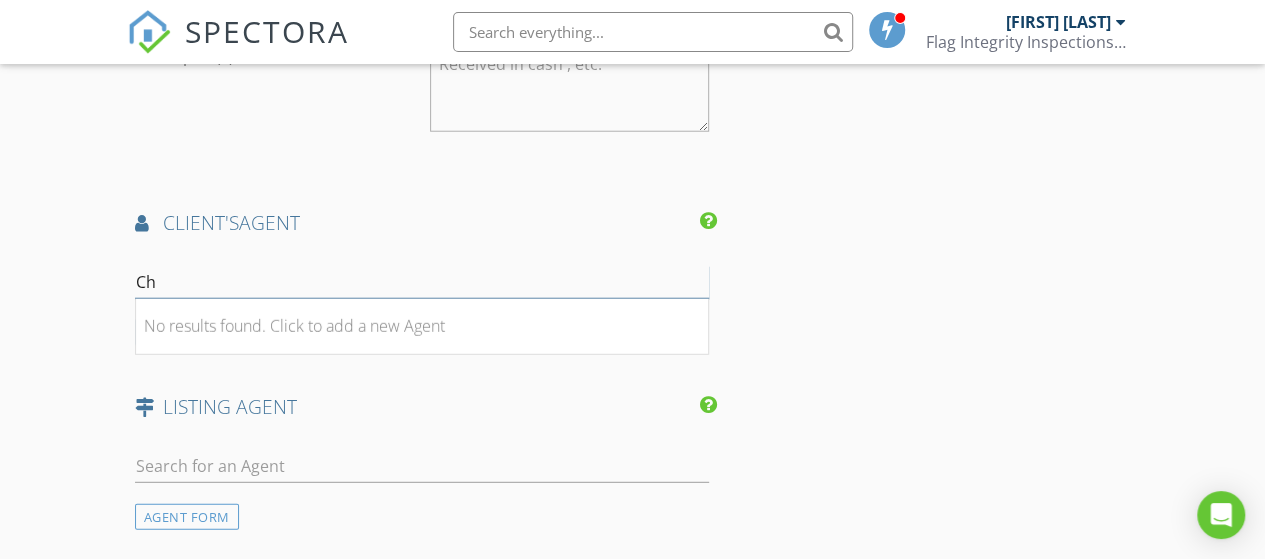 type on "C" 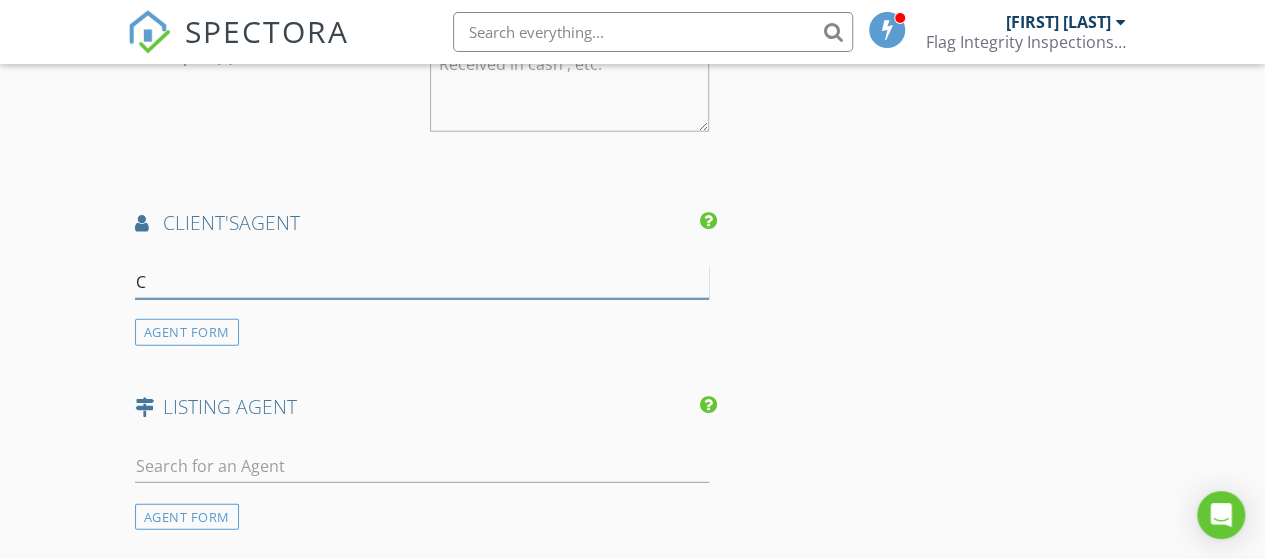 type 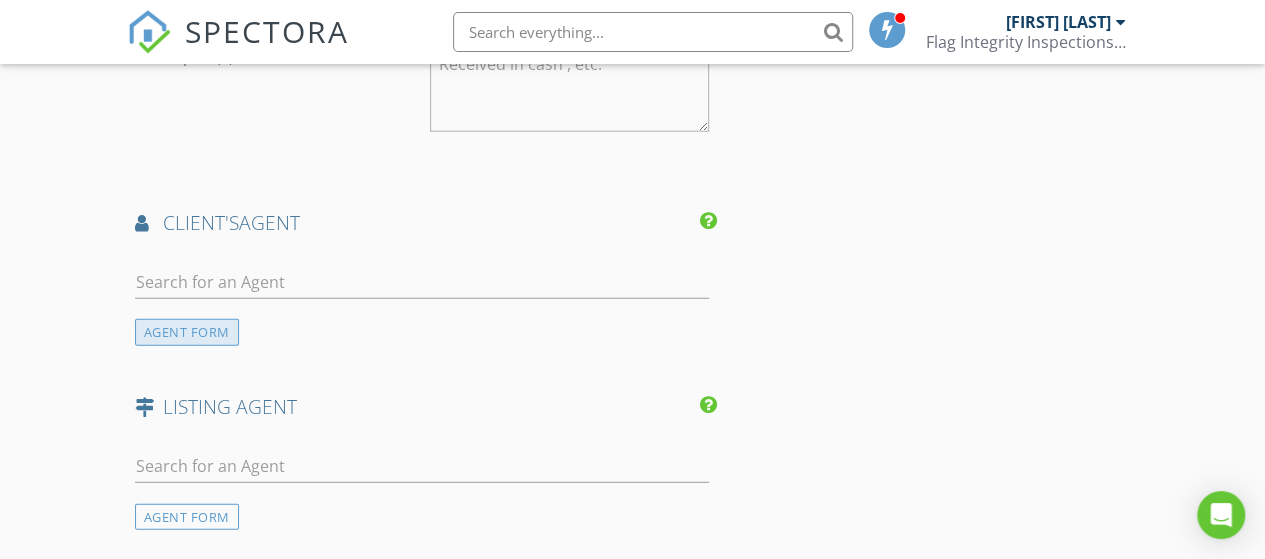 click on "AGENT FORM" at bounding box center [187, 332] 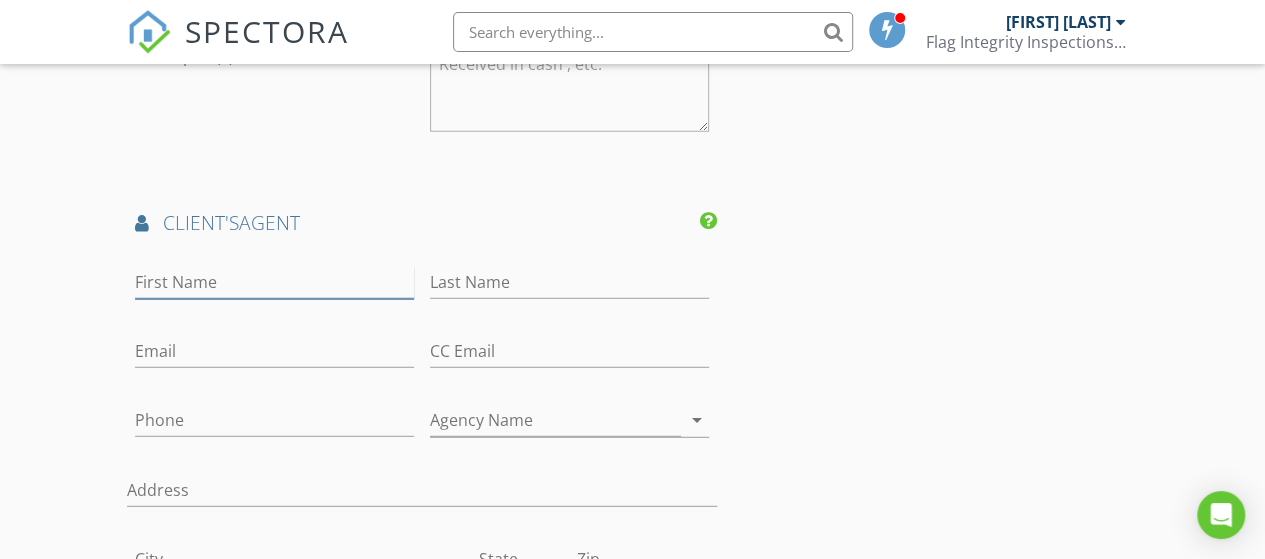 click on "First Name" at bounding box center (274, 282) 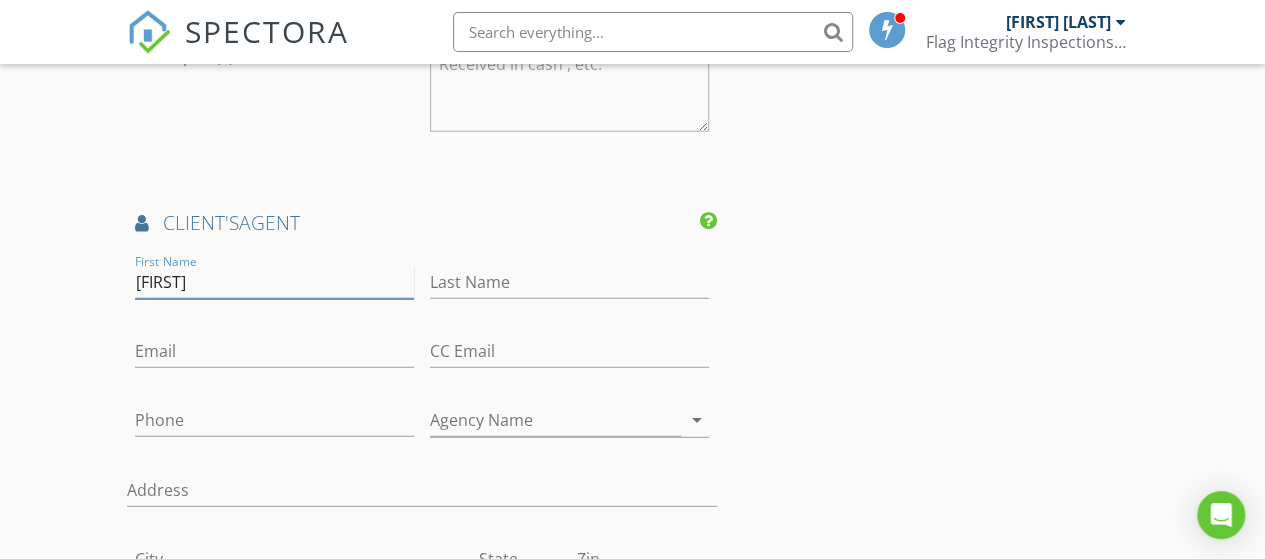 type on "[FIRST]" 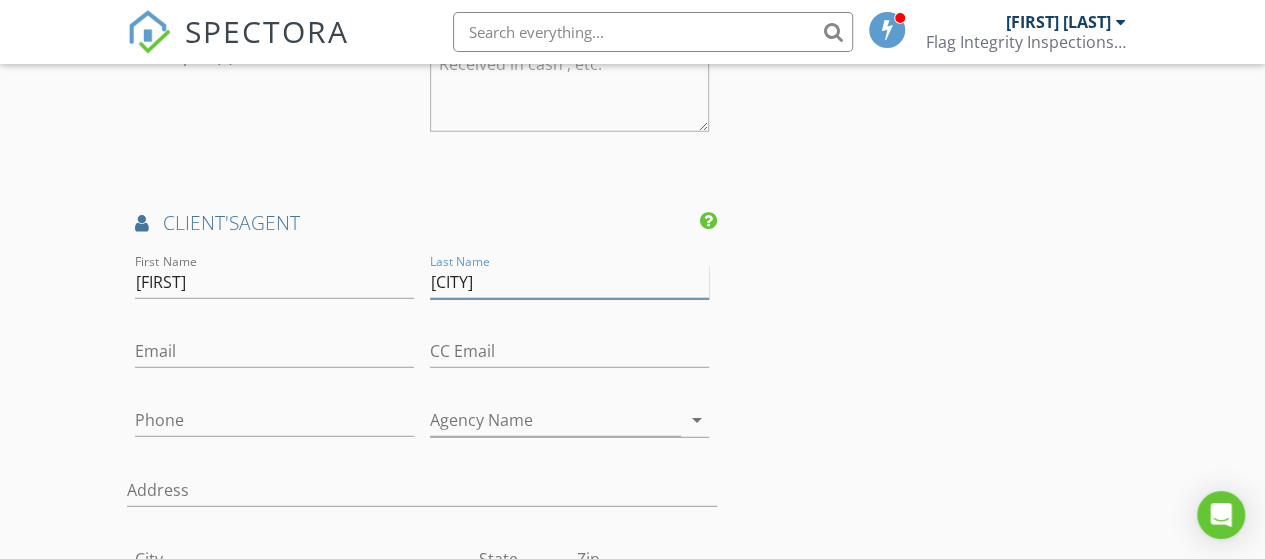 type on "[LAST]" 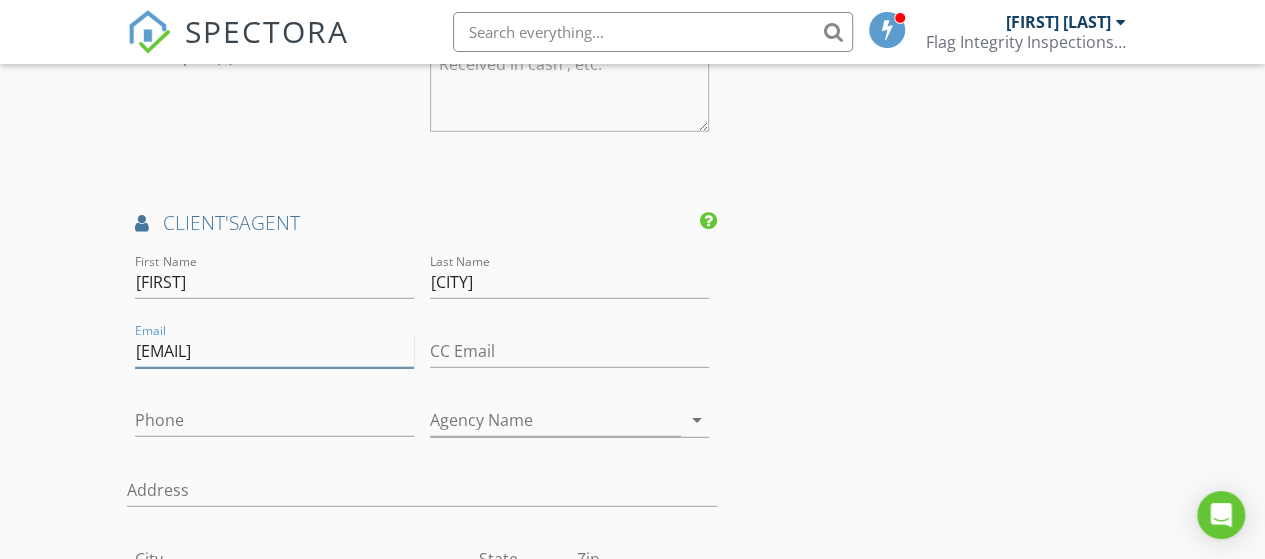 type on "[EMAIL]" 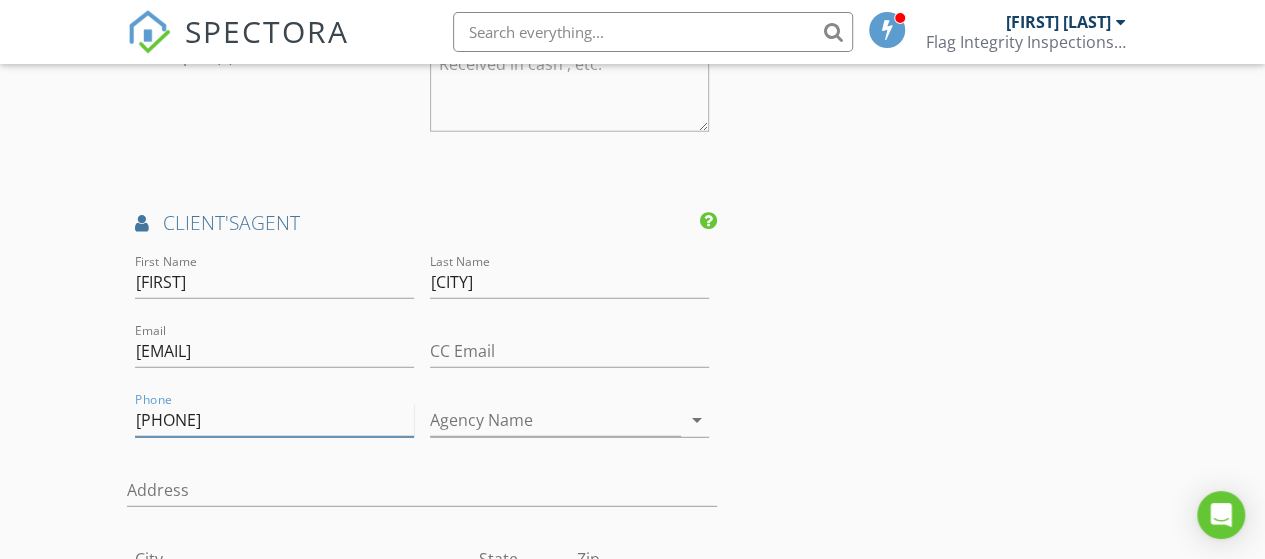 type on "[PHONE]" 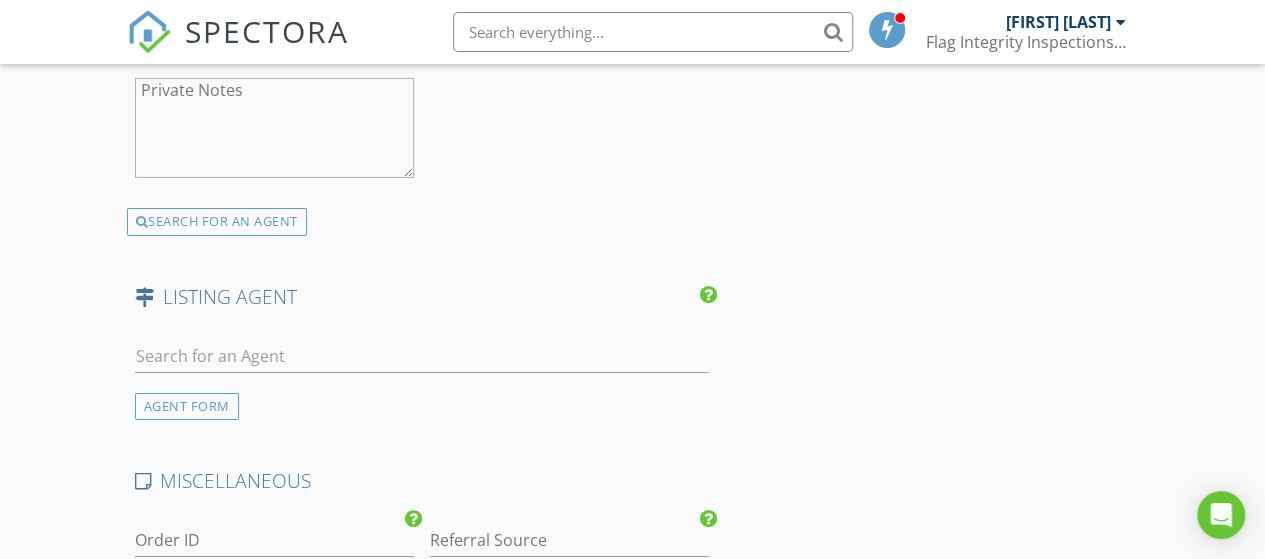 scroll, scrollTop: 3348, scrollLeft: 0, axis: vertical 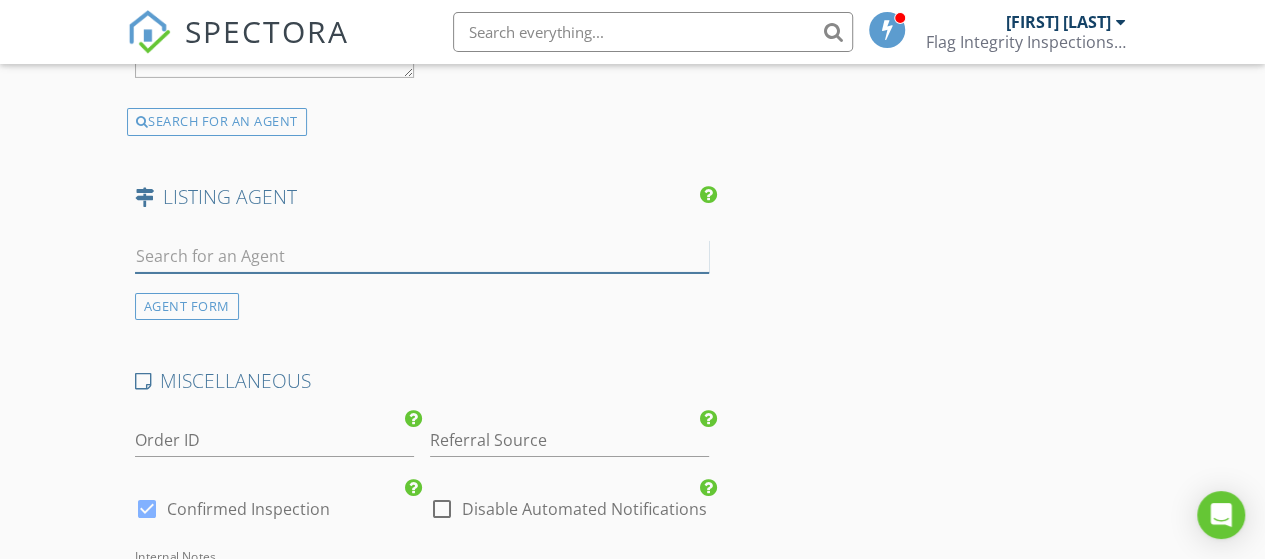 click at bounding box center [422, 256] 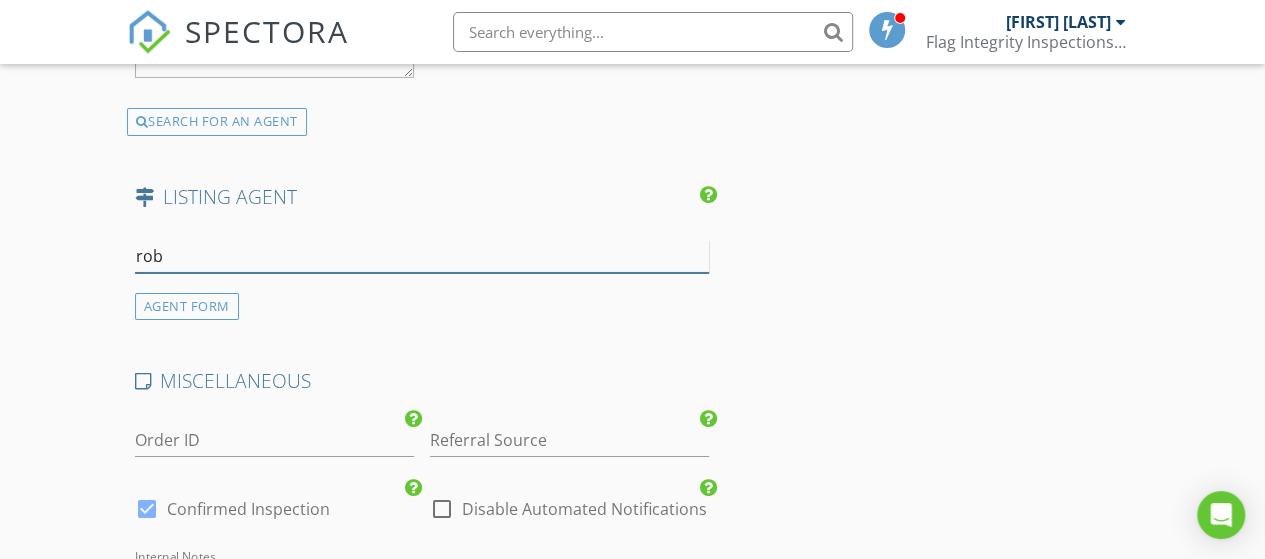 type on "ro" 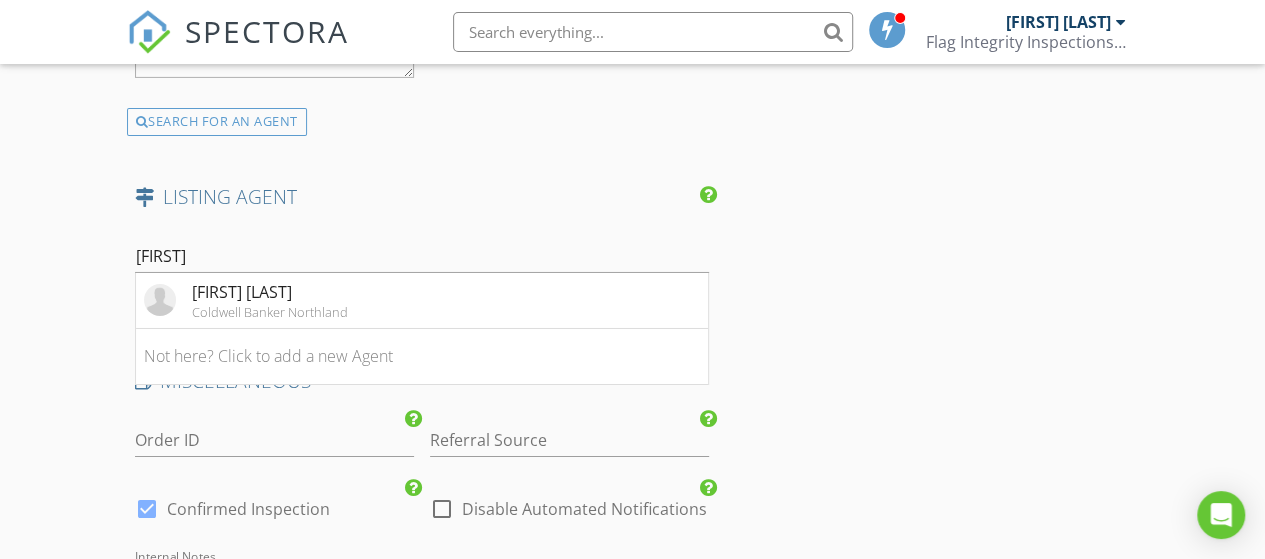 click on "INSPECTOR(S)
check_box   Matt Smyers   PRIMARY   Matt Smyers arrow_drop_down   check_box_outline_blank Matt Smyers specifically requested
Date/Time
07/11/2025 8:00 AM
Location
Address Search       Address 1805 W Heavenly Ct   Unit   City Flagstaff   State AZ   Zip 86001   County Coconino     Square Feet 2403   Year Built 2001   Foundation Slab arrow_drop_down     Matt Smyers     2.9 miles     (9 minutes)
client
check_box Enable Client CC email for this inspection   Client Search     check_box_outline_blank Client is a Company/Organization     First Name Bobby   Last Name Ruiz   Email This email is invalid   CC Email   Phone 602-615-6517           Notes   Private Notes
ADD ADDITIONAL client
SERVICES
check_box_outline_blank   Re-Inspection   check_box_outline_blank" at bounding box center (633, -962) 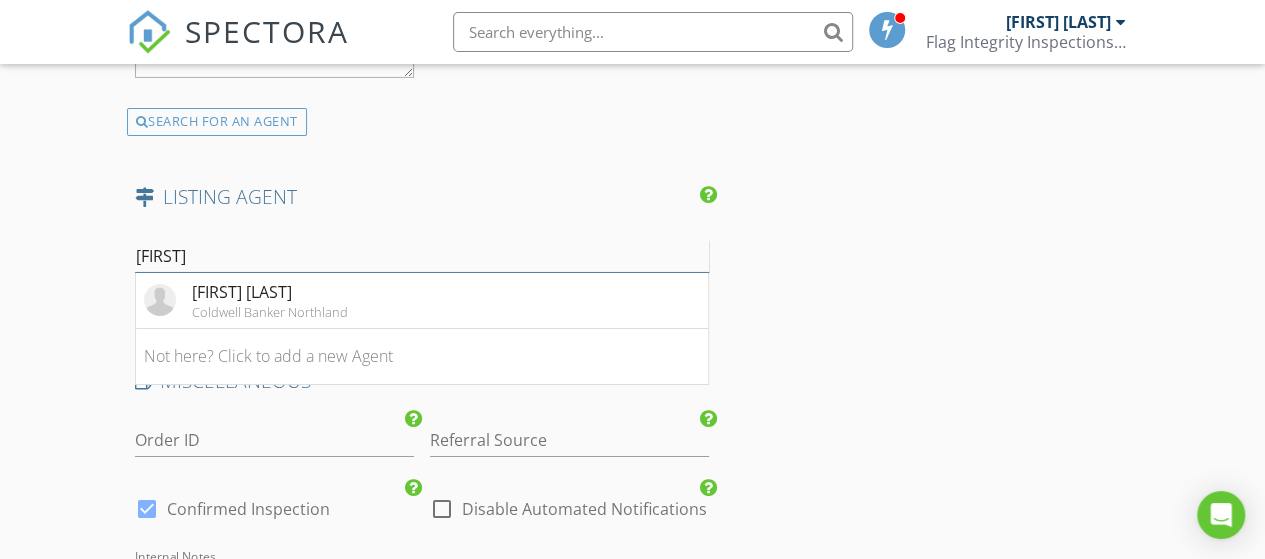 click on "New Inspection
Click here to use the New Order Form
INSPECTOR(S)
check_box   Matt Smyers   PRIMARY   Matt Smyers arrow_drop_down   check_box_outline_blank Matt Smyers specifically requested
Date/Time
07/11/2025 8:00 AM
Location
Address Search       Address 1805 W Heavenly Ct   Unit   City Flagstaff   State AZ   Zip 86001   County Coconino     Square Feet 2403   Year Built 2001   Foundation Slab arrow_drop_down     Matt Smyers     2.9 miles     (9 minutes)
client
check_box Enable Client CC email for this inspection   Client Search     check_box_outline_blank Client is a Company/Organization     First Name Bobby   Last Name Ruiz   Email This email is invalid   CC Email   Phone 602-615-6517           Notes   Private Notes
ADD ADDITIONAL client
SERVICES" at bounding box center [632, -997] 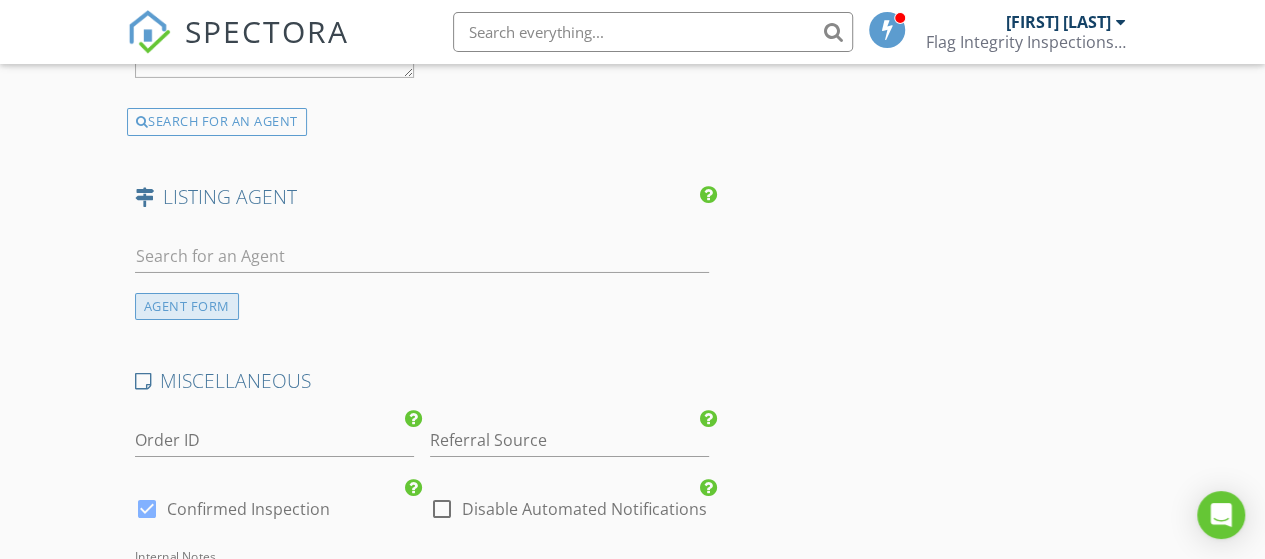 click on "AGENT FORM" at bounding box center [187, 306] 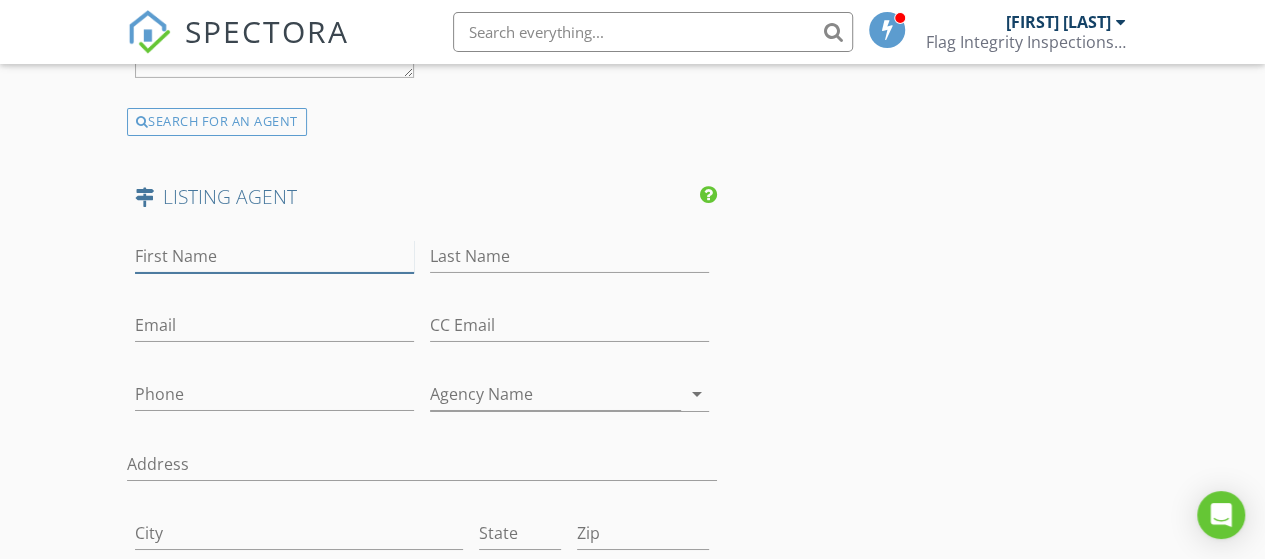 click on "First Name" at bounding box center [274, 256] 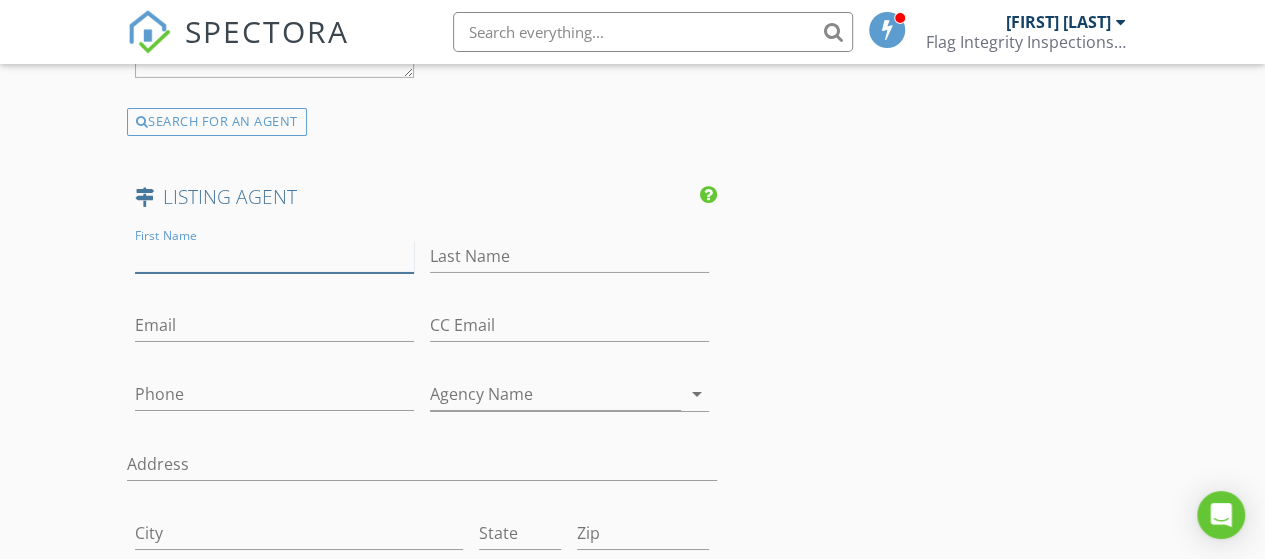 type on "T" 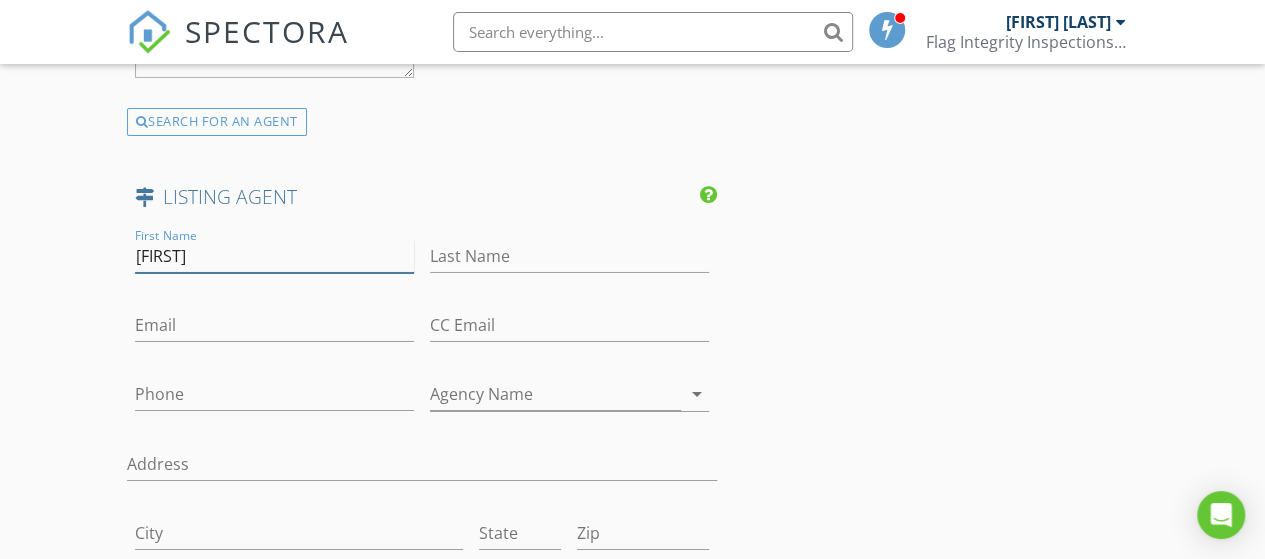 type on "Robert" 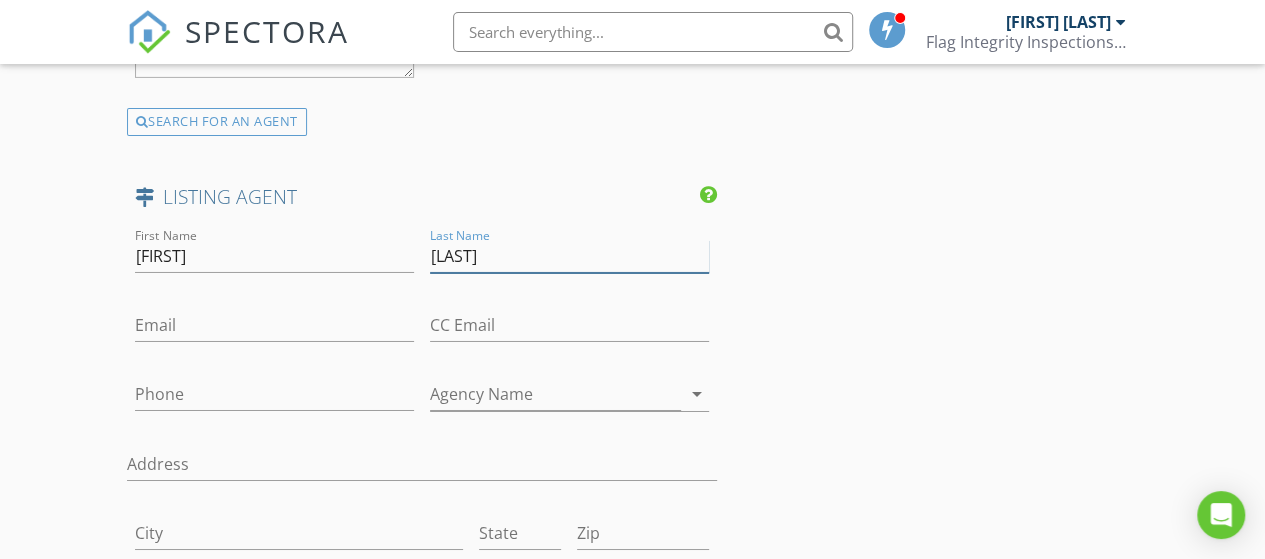 type on "Baronas" 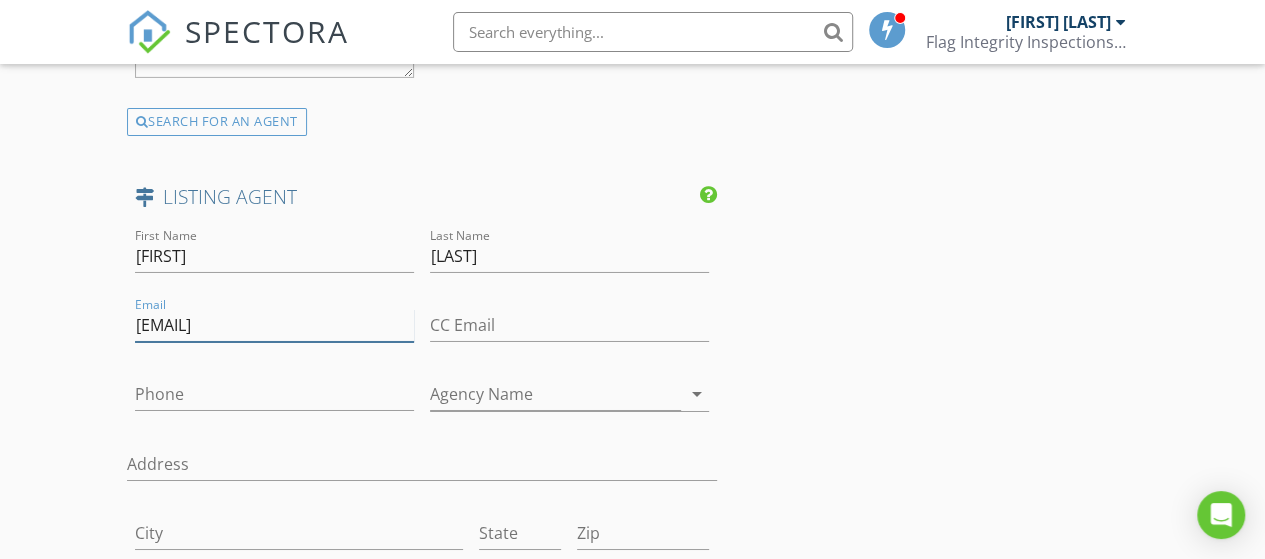 type on "rabaronas@gmail.com" 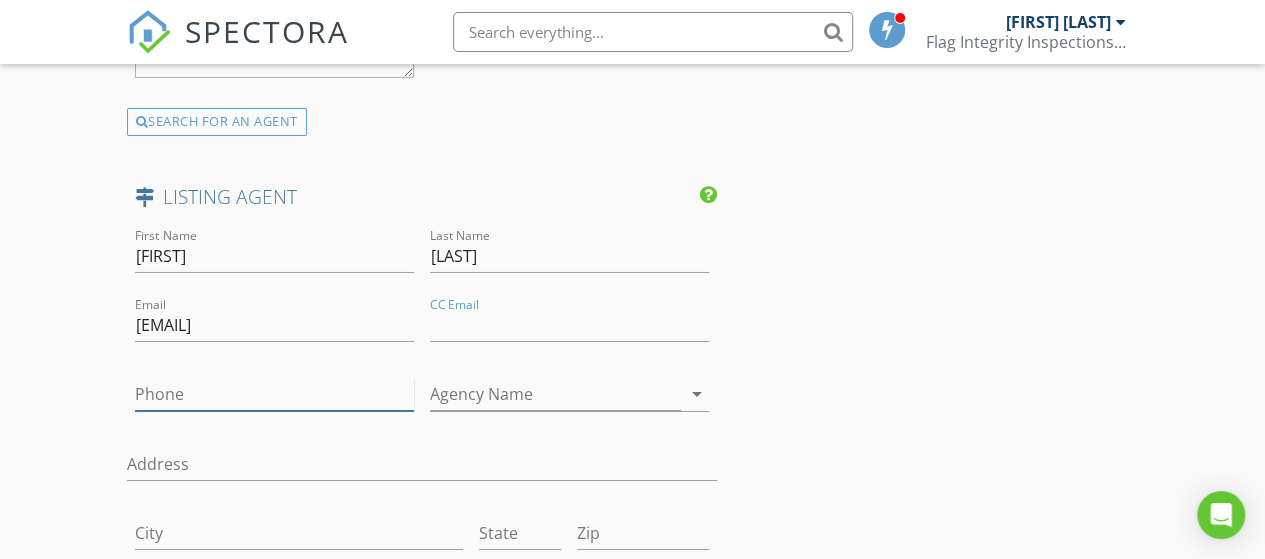 click on "Phone" at bounding box center [274, 394] 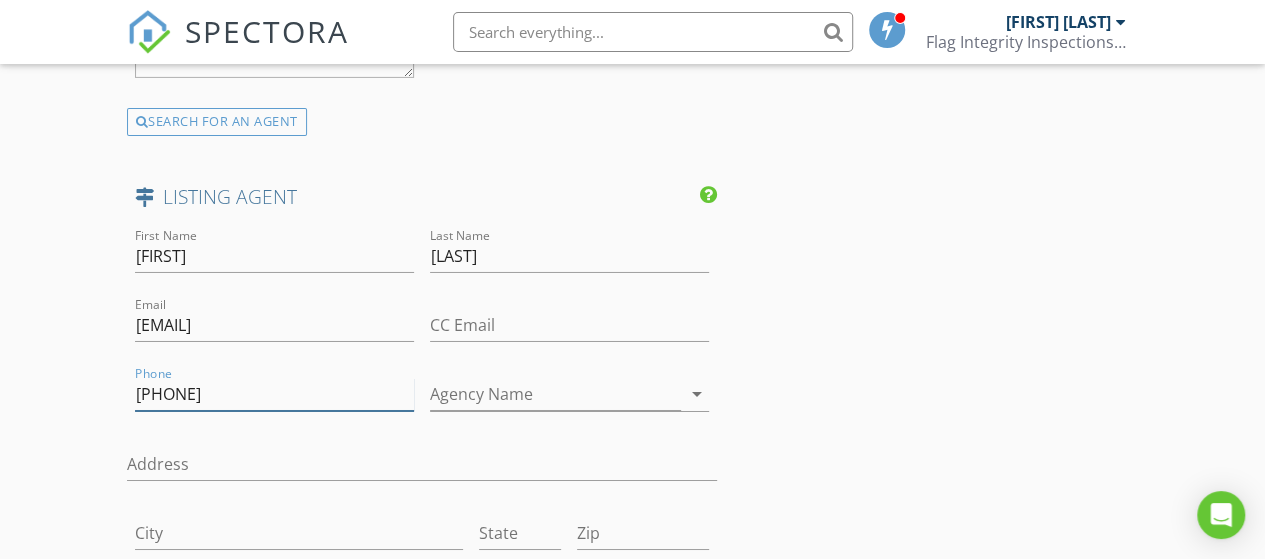 type on "928-985-0140" 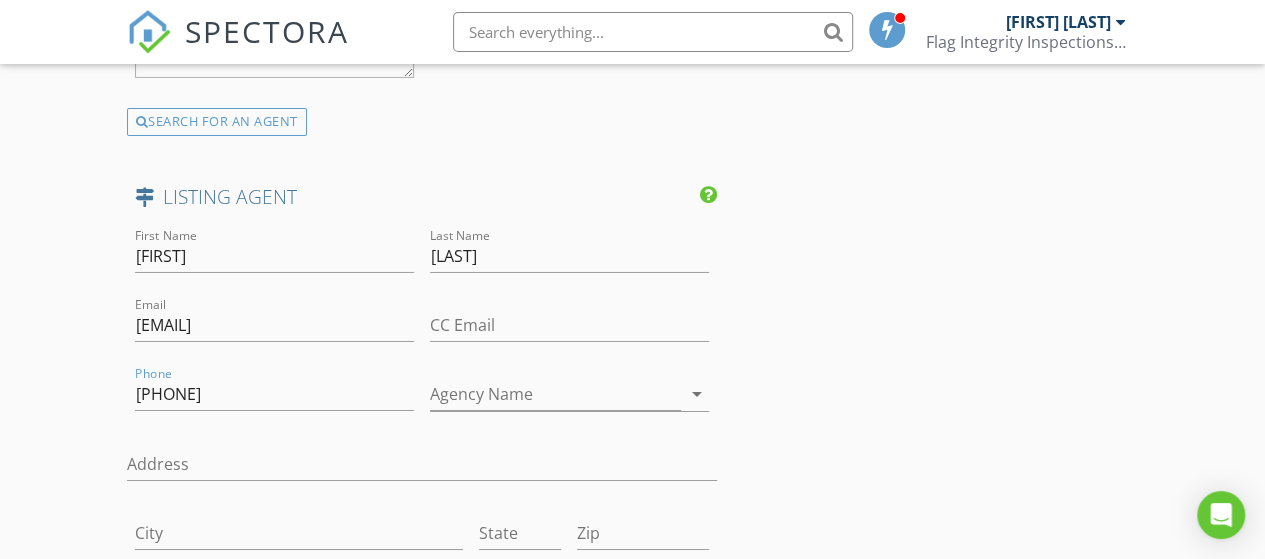 click on "INSPECTOR(S)
check_box   Matt Smyers   PRIMARY   Matt Smyers arrow_drop_down   check_box_outline_blank Matt Smyers specifically requested
Date/Time
07/11/2025 8:00 AM
Location
Address Search       Address 1805 W Heavenly Ct   Unit   City Flagstaff   State AZ   Zip 86001   County Coconino     Square Feet 2403   Year Built 2001   Foundation Slab arrow_drop_down     Matt Smyers     2.9 miles     (9 minutes)
client
check_box Enable Client CC email for this inspection   Client Search     check_box_outline_blank Client is a Company/Organization     First Name Bobby   Last Name Ruiz   Email This email is invalid   CC Email   Phone 602-615-6517           Notes   Private Notes
ADD ADDITIONAL client
SERVICES
check_box_outline_blank   Re-Inspection   check_box_outline_blank" at bounding box center (633, -667) 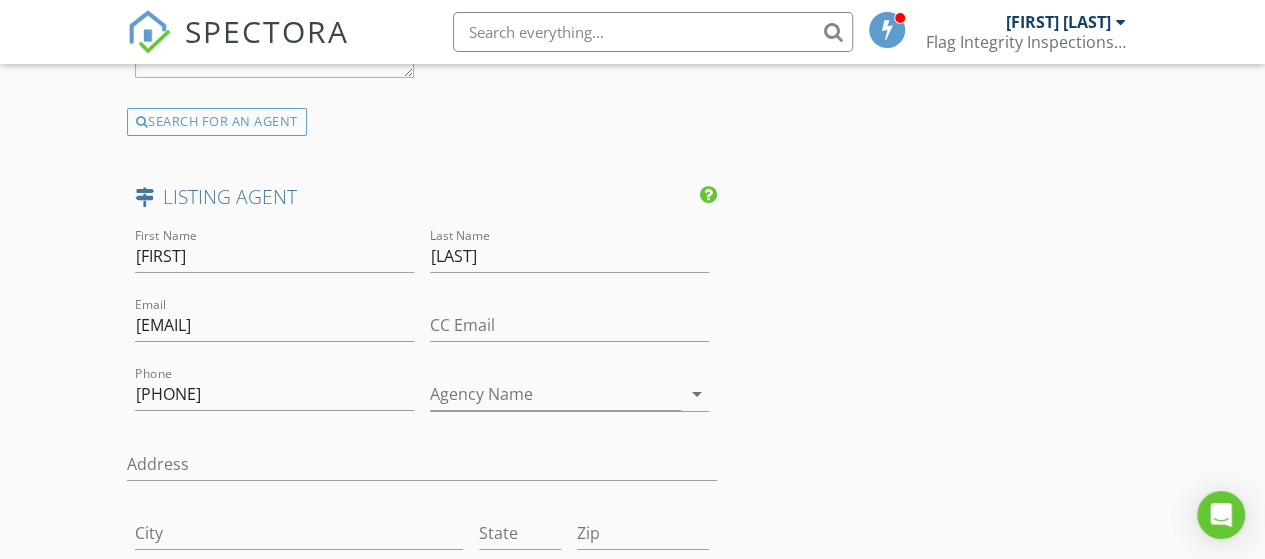 scroll, scrollTop: 3448, scrollLeft: 0, axis: vertical 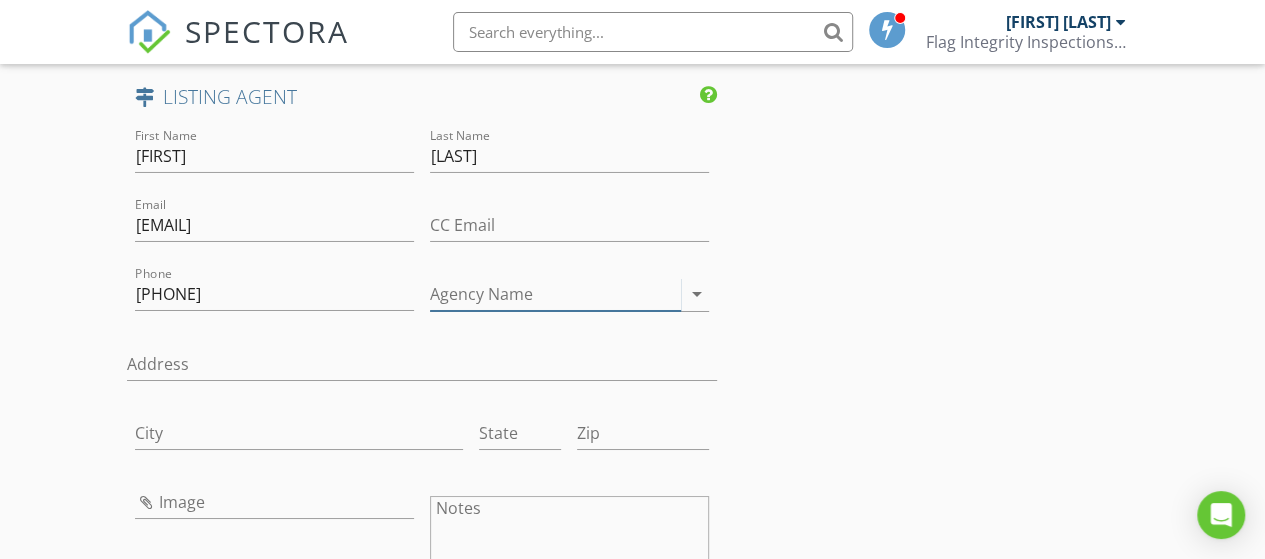 click on "Agency Name" at bounding box center [555, 294] 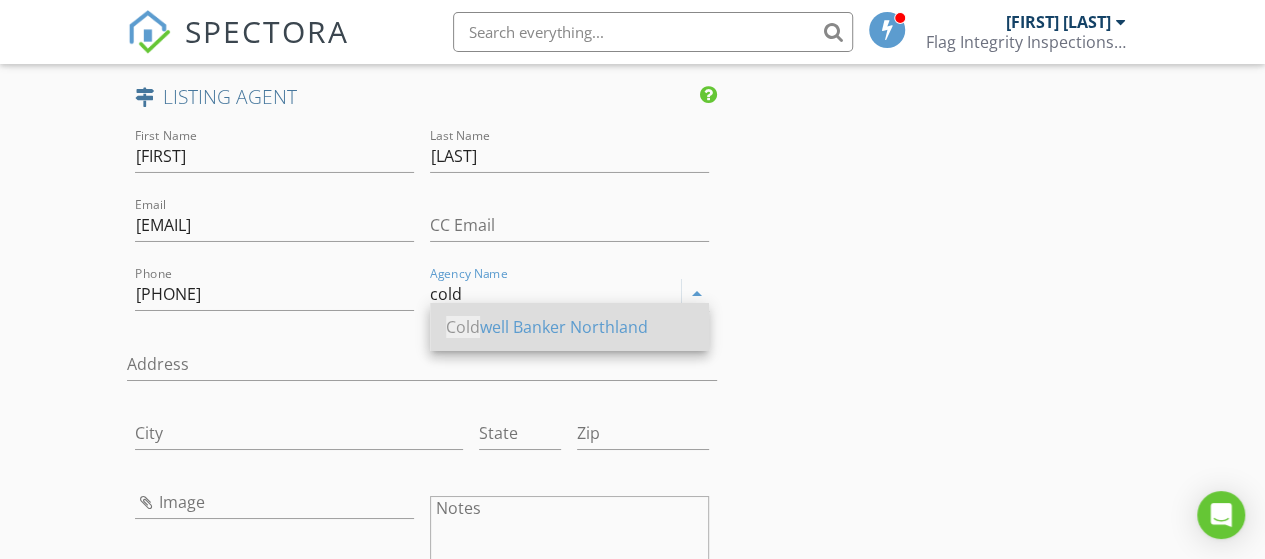 click on "Cold well Banker Northland" at bounding box center [569, 327] 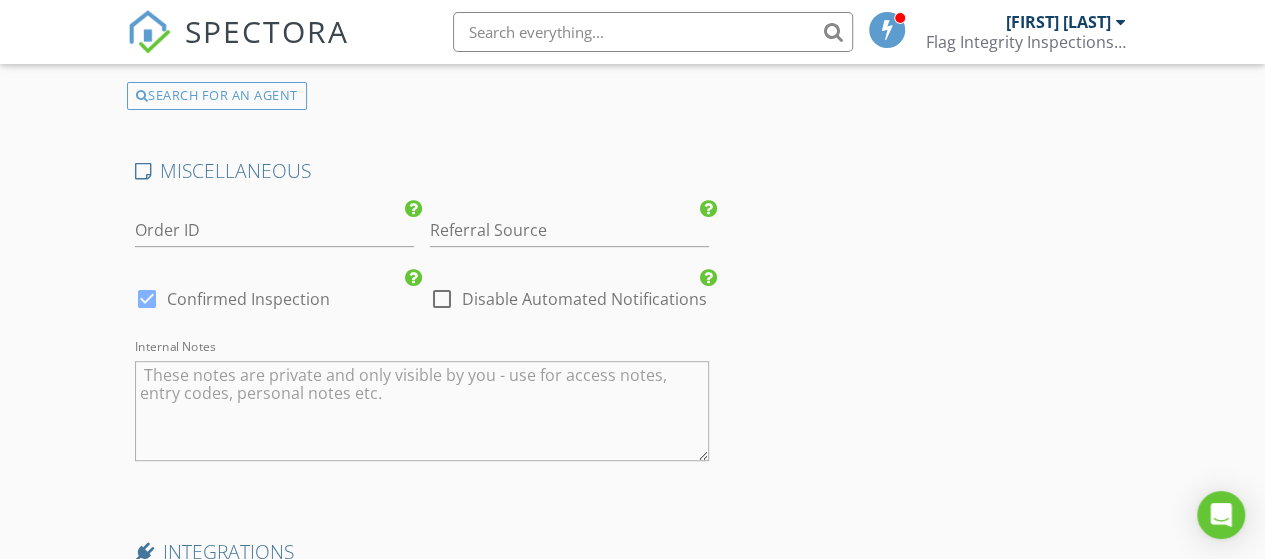 scroll, scrollTop: 4248, scrollLeft: 0, axis: vertical 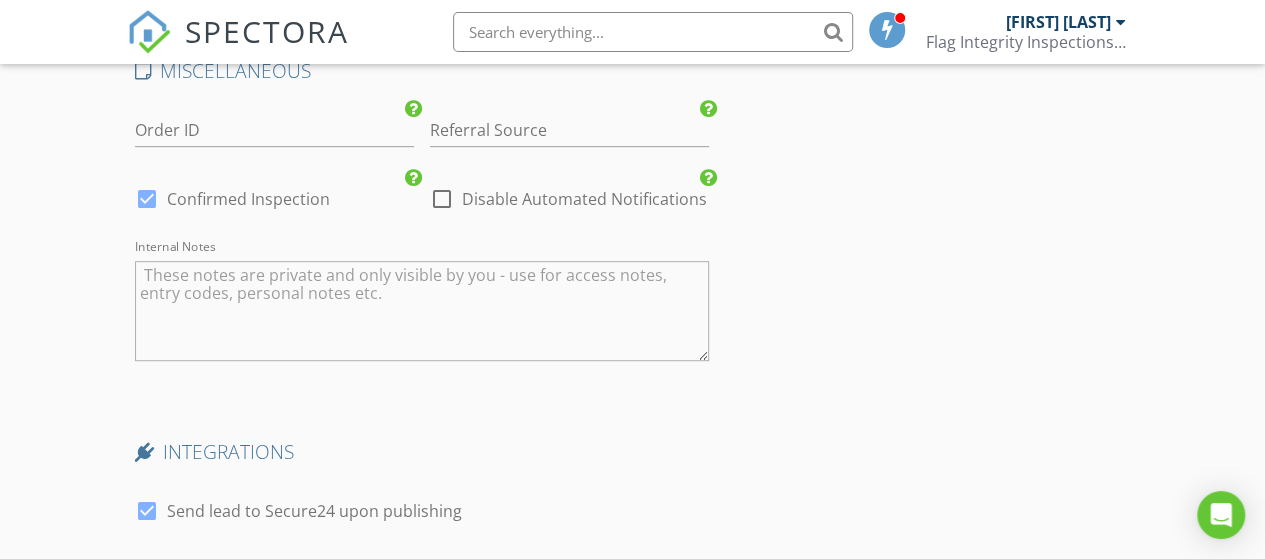 type on "Coldwell Banker Northland" 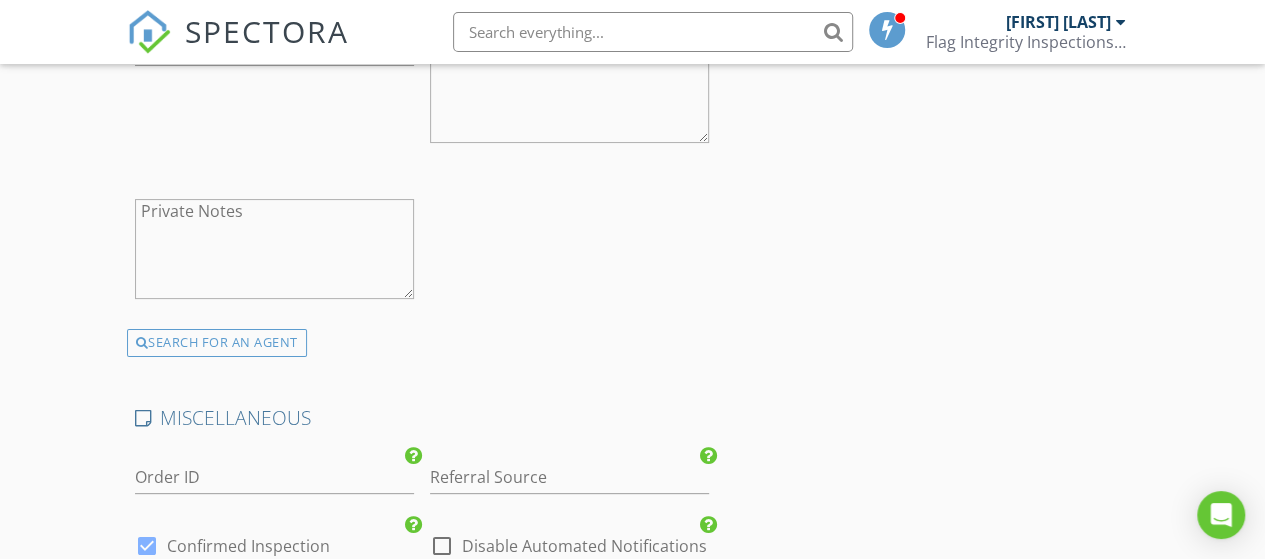 scroll, scrollTop: 4100, scrollLeft: 0, axis: vertical 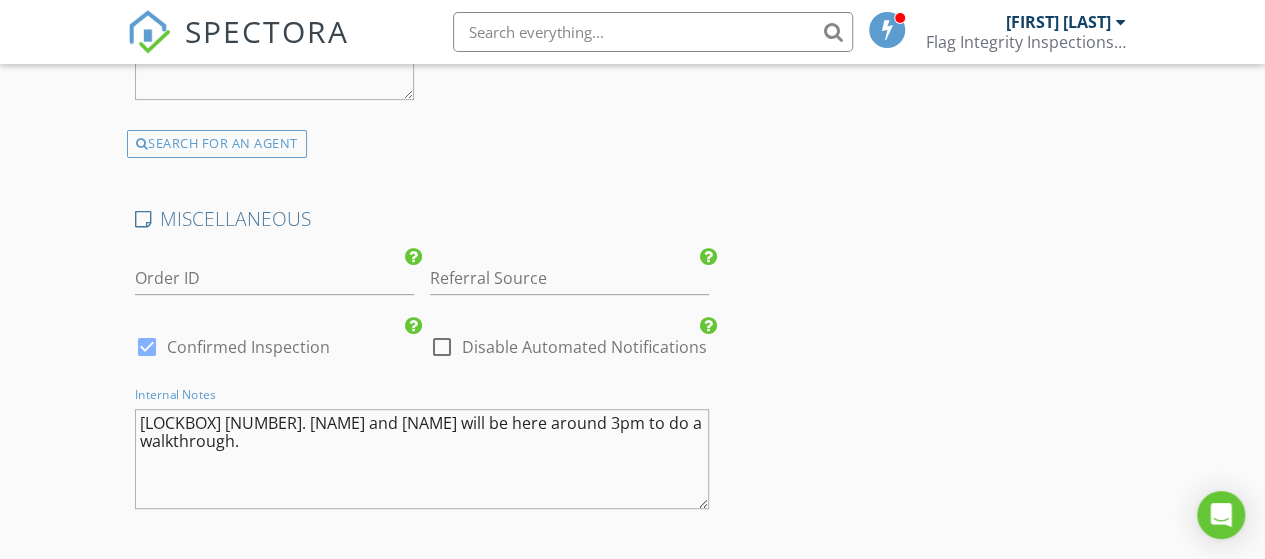 click at bounding box center [147, 347] 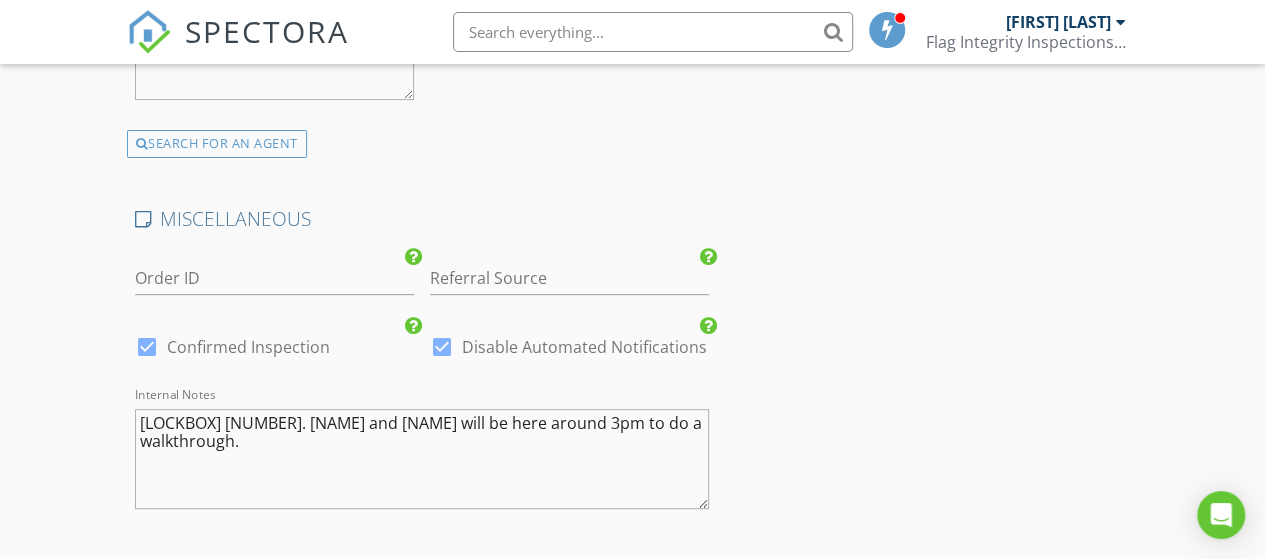 click at bounding box center [147, 347] 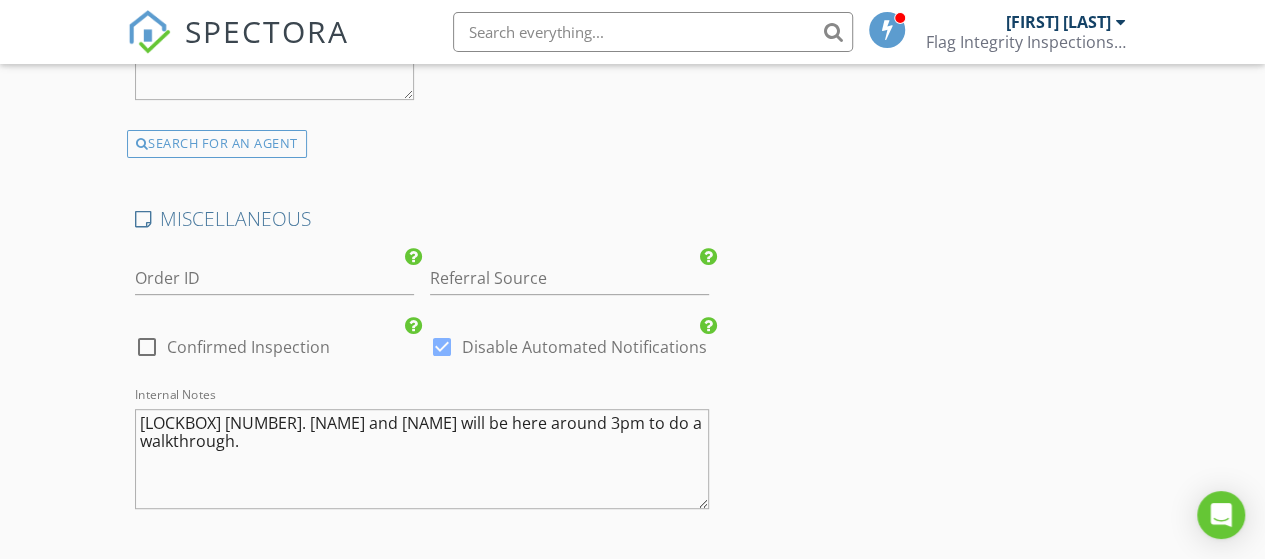 click on "Lock Box 0140. Bobby and Chad will be here around 3pm to do a walkthourgh." at bounding box center (422, 459) 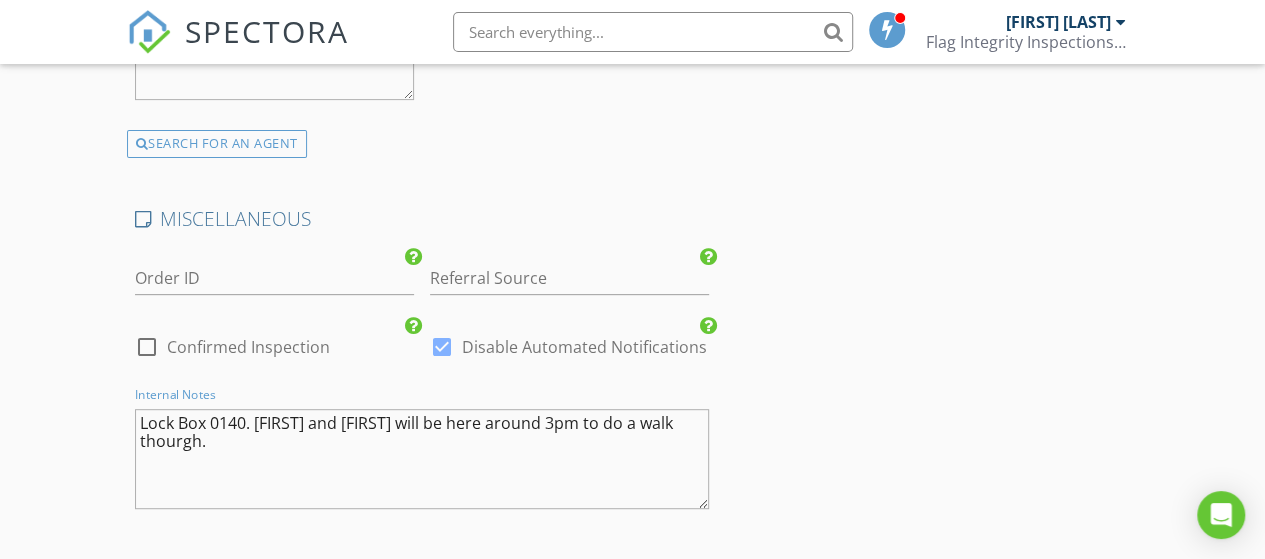 drag, startPoint x: 153, startPoint y: 429, endPoint x: 161, endPoint y: 451, distance: 23.409399 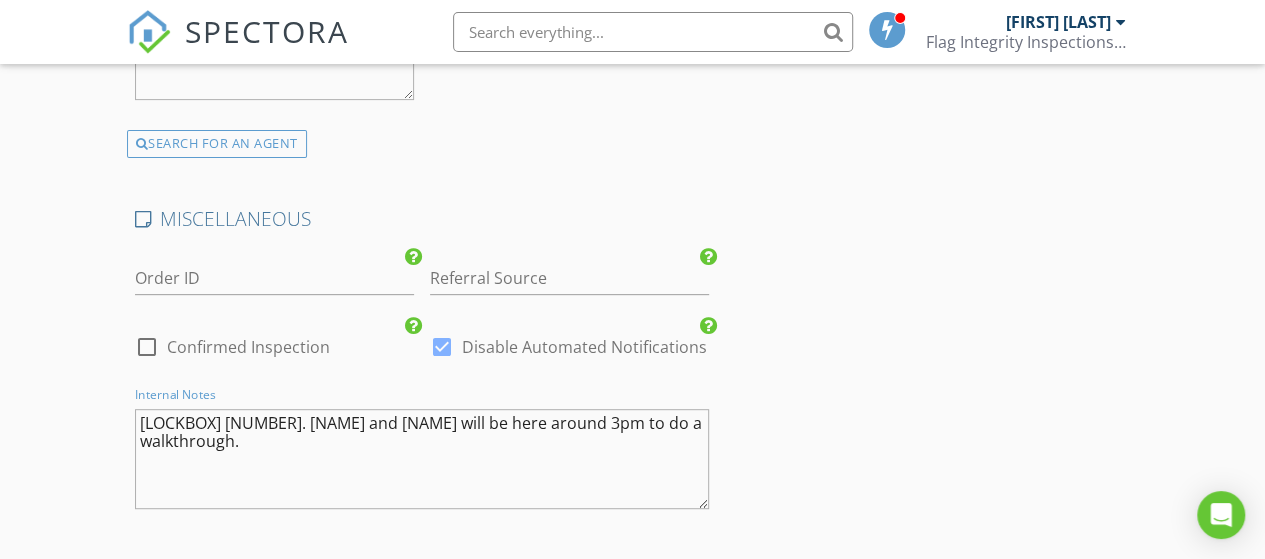 click on "Lock Box 0140. Bobby and Chad will be here around 3pm to do a walkthourgh." at bounding box center [422, 459] 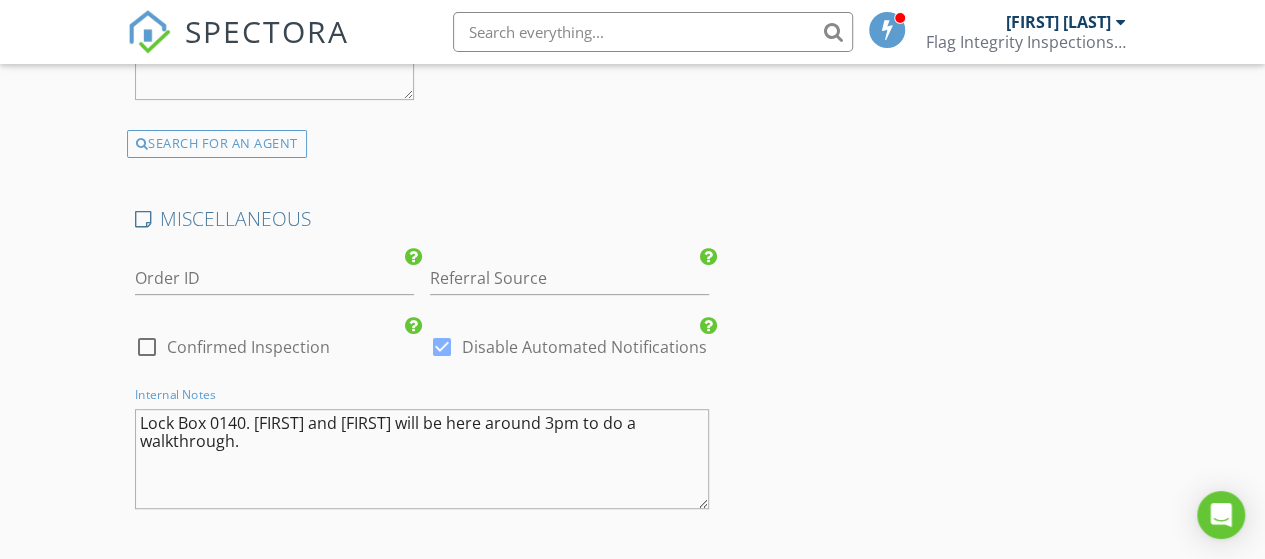 click on "Lock Box 0140. Bobby and Chad will be here around 3pm to do a walkthrough." at bounding box center (422, 459) 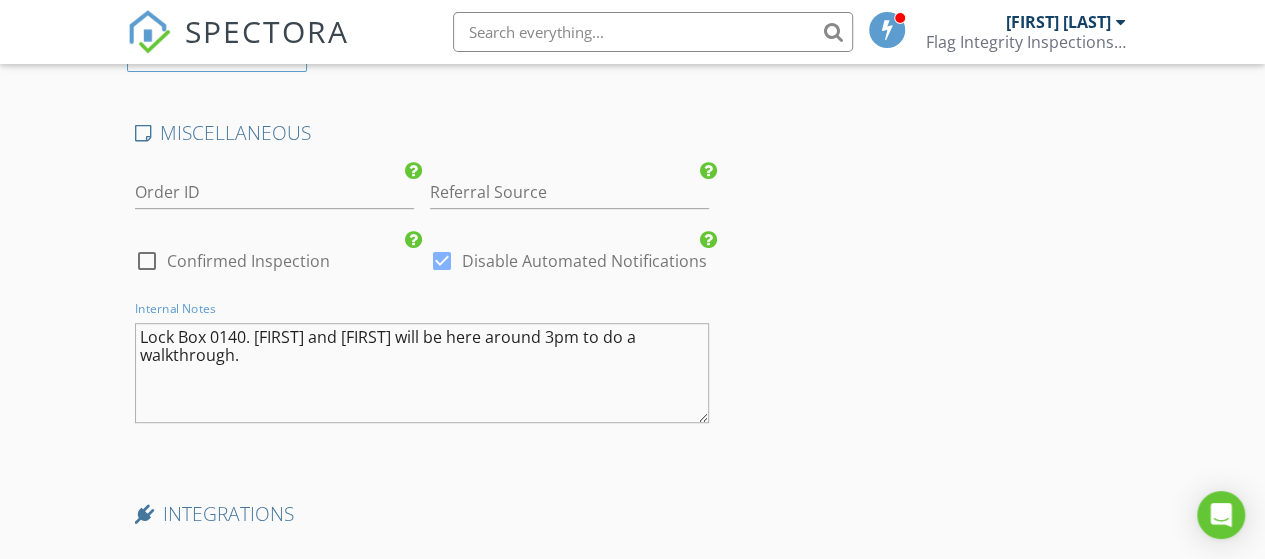 scroll, scrollTop: 4286, scrollLeft: 0, axis: vertical 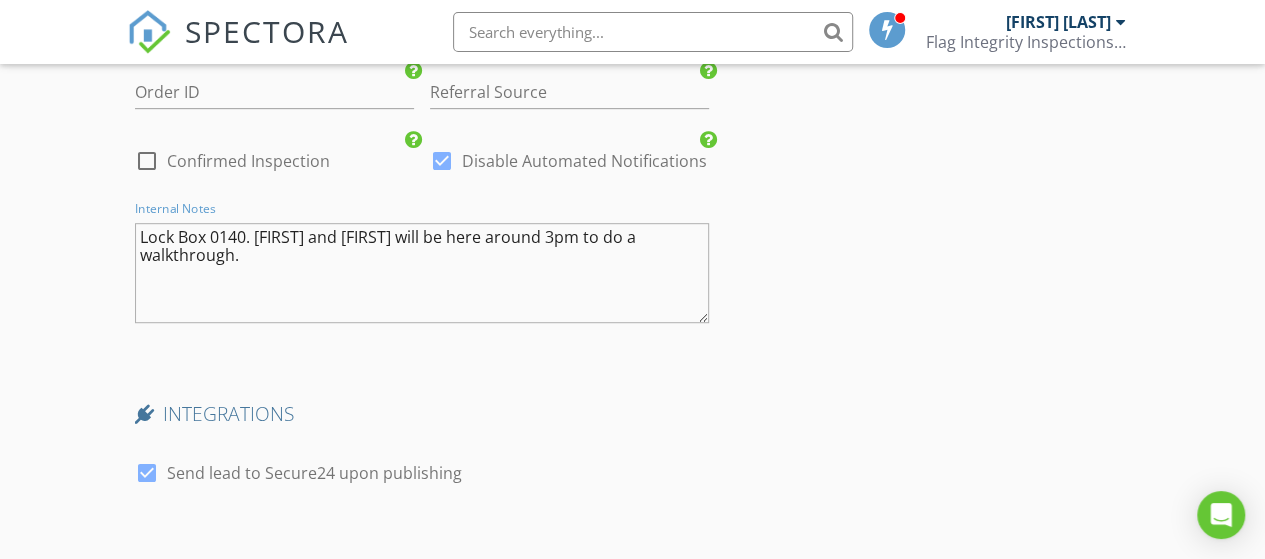 click on "Lock Box 0140. Bobby and Chad will be here around 3pm to do a walkthrough." at bounding box center (422, 273) 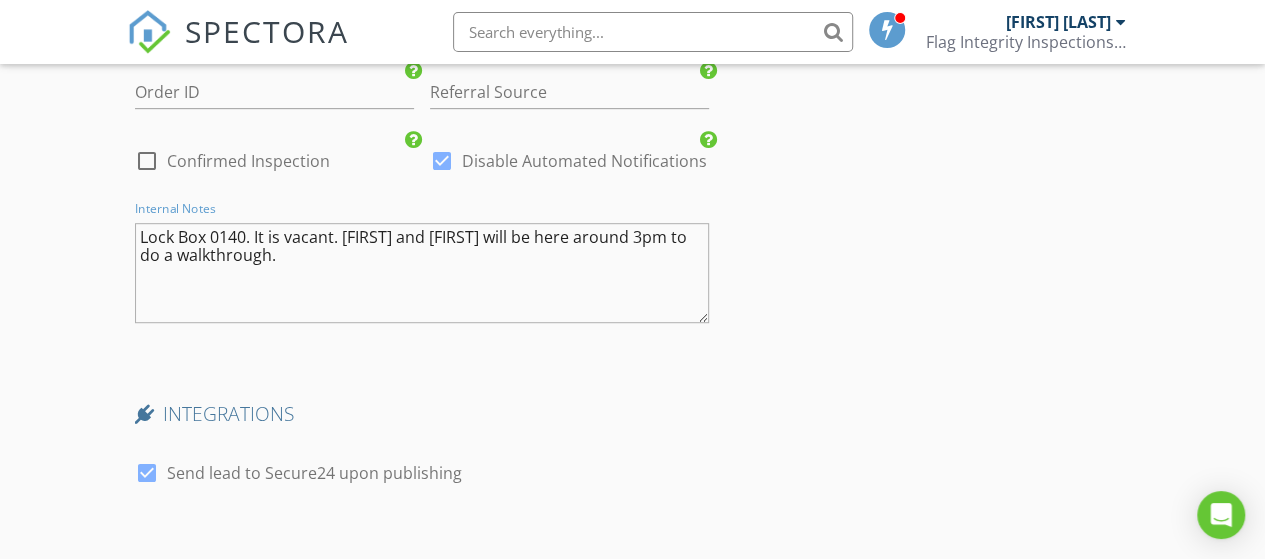 type on "Lock Box 0140. It is vacant. Bobby and Chad will be here around 3pm to do a walkthrough." 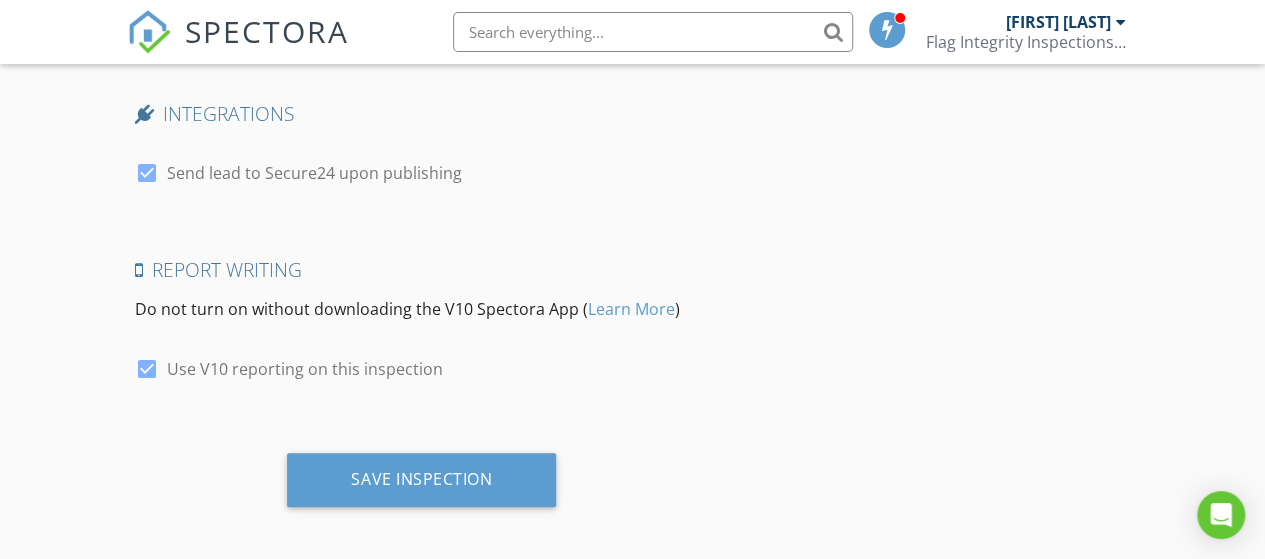 scroll, scrollTop: 4186, scrollLeft: 0, axis: vertical 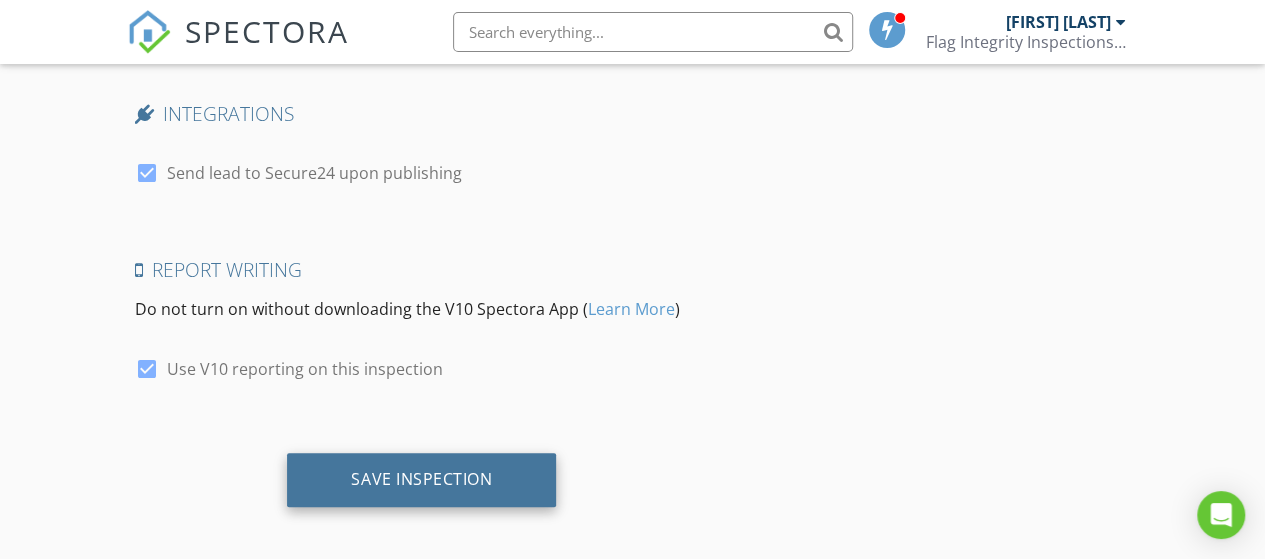 click on "Save Inspection" at bounding box center (421, 480) 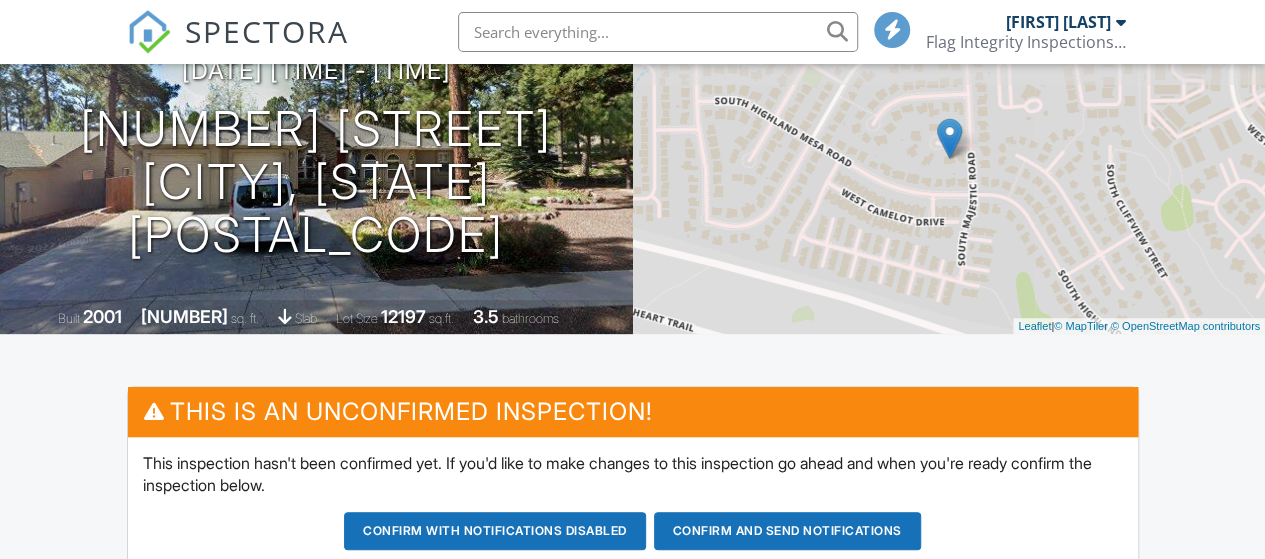 scroll, scrollTop: 200, scrollLeft: 0, axis: vertical 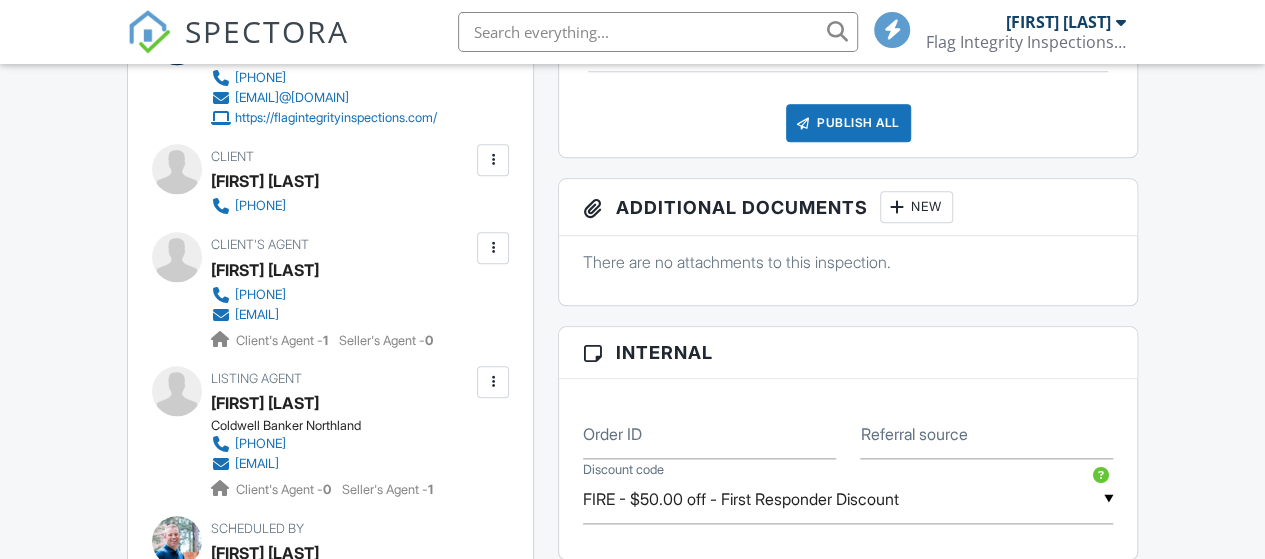 click at bounding box center (493, 160) 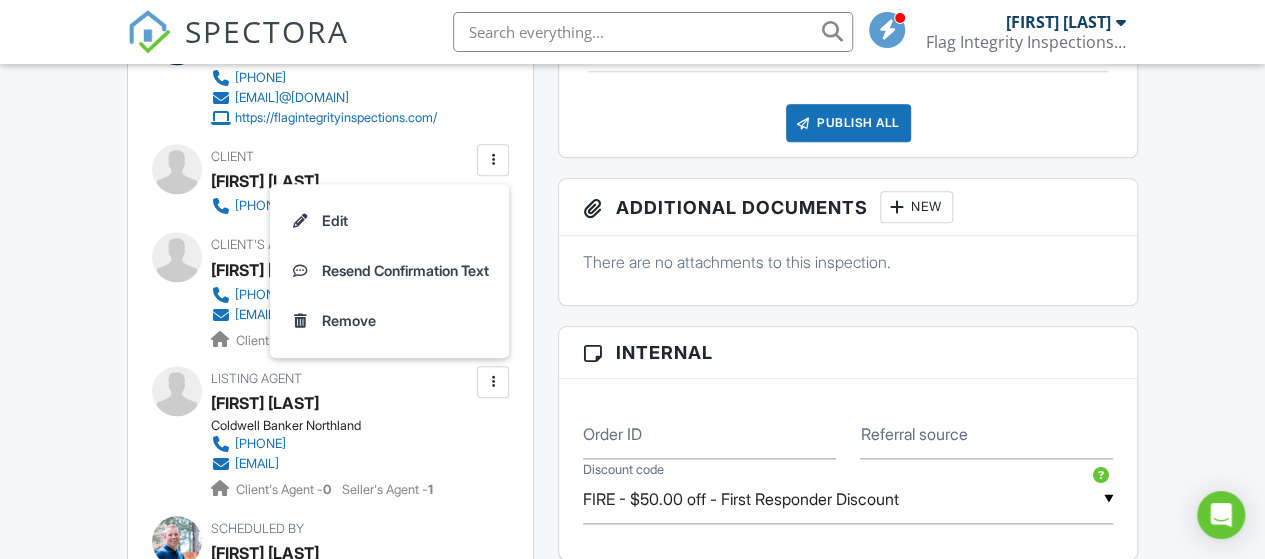 click on "Dashboard
Templates
Contacts
Metrics
Automations
Advanced
Settings
Support Center
Inspection Details
Client View
More
Property Details
Reschedule
Reorder / Copy
Share
Cancel
Delete
Print Order
Convert to V9
Enable Pass on CC Fees
View Change Log
[DATE] [TIME]
- [TIME]
[NUMBER] [STREET]
[CITY], [STATE] [POSTAL_CODE]
Built
[YEAR]
[NUMBER]
sq. ft.
slab
Lot Size
[NUMBER]
sq.ft.
[NUMBER]
bathrooms
+ − Leaflet  |  © MapTiler   © OpenStreetMap contributors
This is an Unconfirmed Inspection!
This inspection hasn't been confirmed yet. If you'd like to make changes to this inspection go ahead and when you're ready confirm the inspection below.
Confirm with notifications disabled" at bounding box center [632, 473] 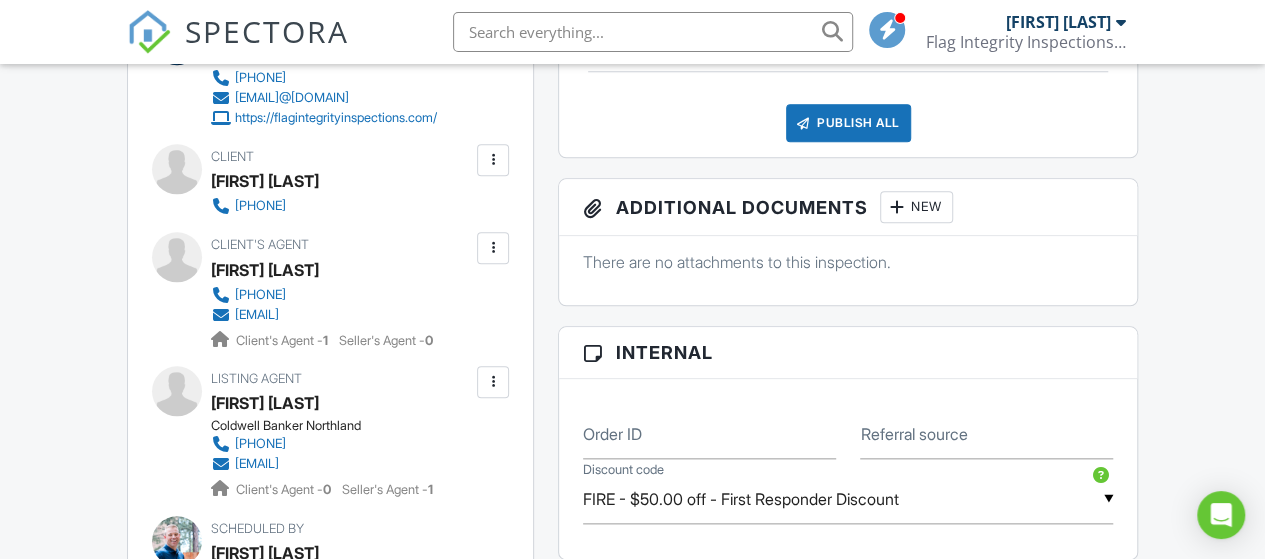 click at bounding box center [493, 160] 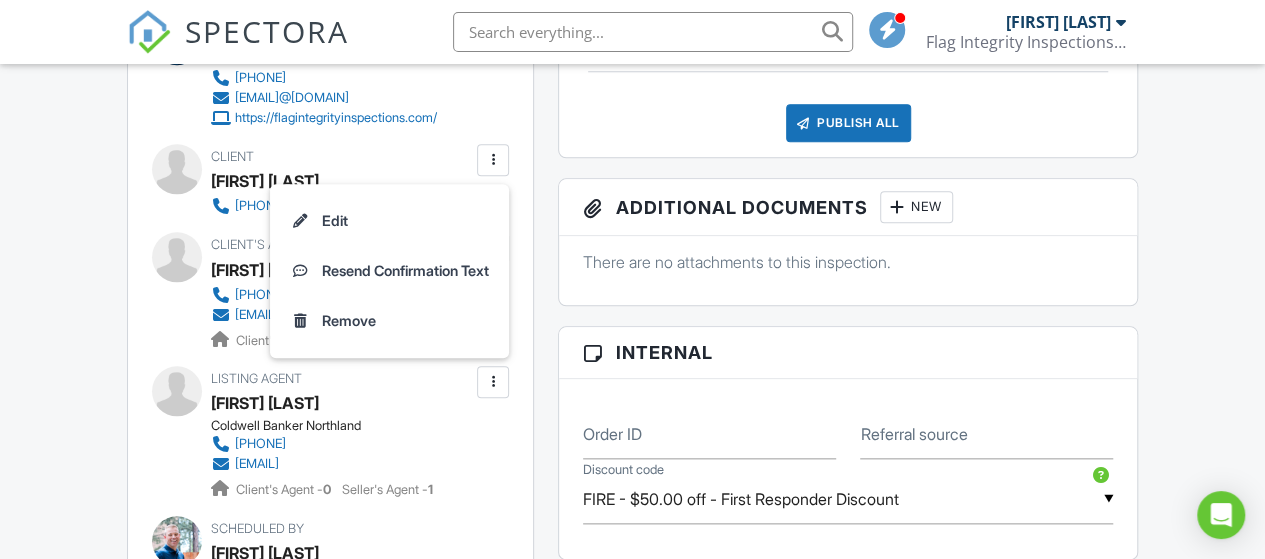 click on "People
Disable Client CC Email
New
Client
Add Another Person
Inspector
Matt Smyers
928-853-1988
flagintegrityinspections@gmail.com
https://flagintegrityinspections.com/
Make Invisible
Mark As Requested
Remove
Update Client
First name
Bobby
Last name
Ruiz
Email (required)
CC Email
Phone
602-615-6517
Internal notes visible only to the company
Private notes visible only to company admins
Updating the client email address will resend the confirmation email and update all queued automated emails.
Cancel
Save
Confirm client deletion
This will remove the client from this inspection. All email reminders and follow-ups will be removed as well. Note that this is only an option before publishing a report." at bounding box center [331, 693] 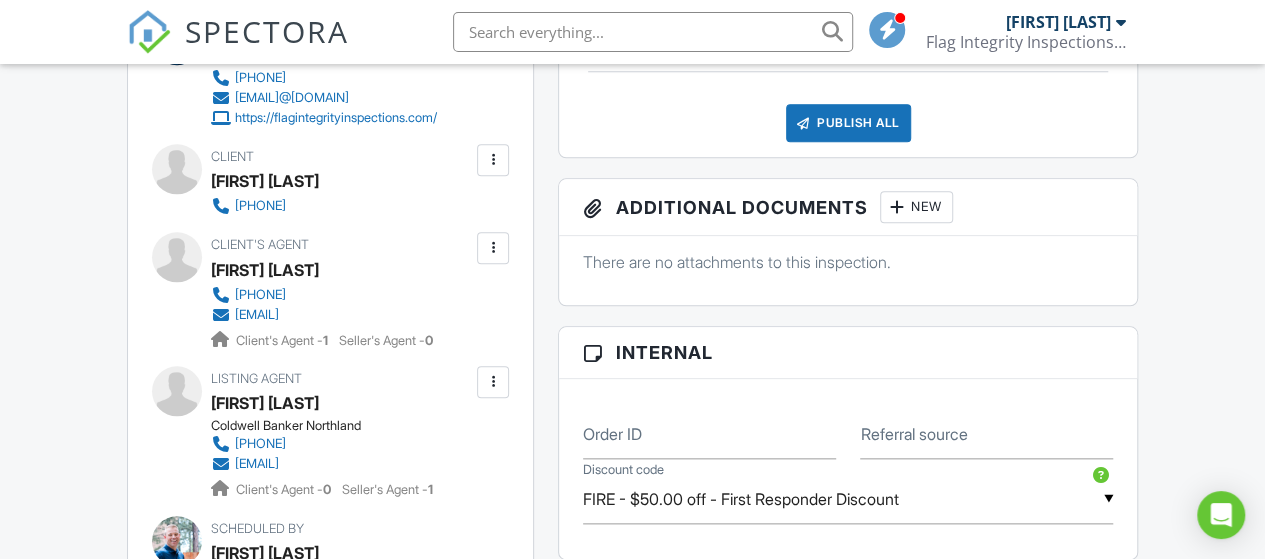 click at bounding box center [493, 248] 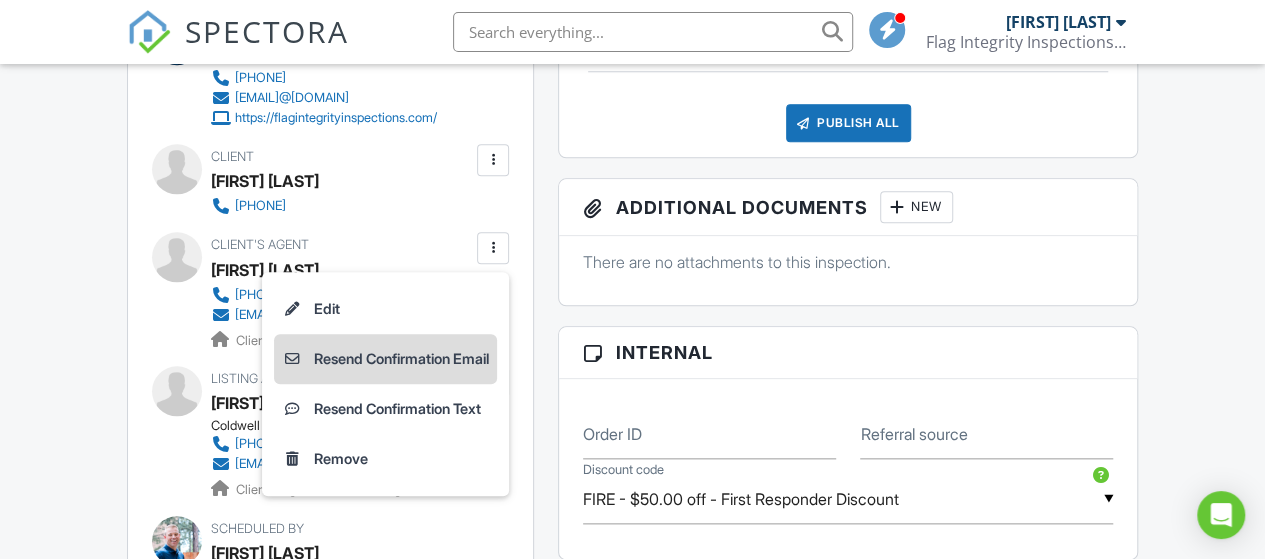 click on "Resend Confirmation Email" at bounding box center (385, 359) 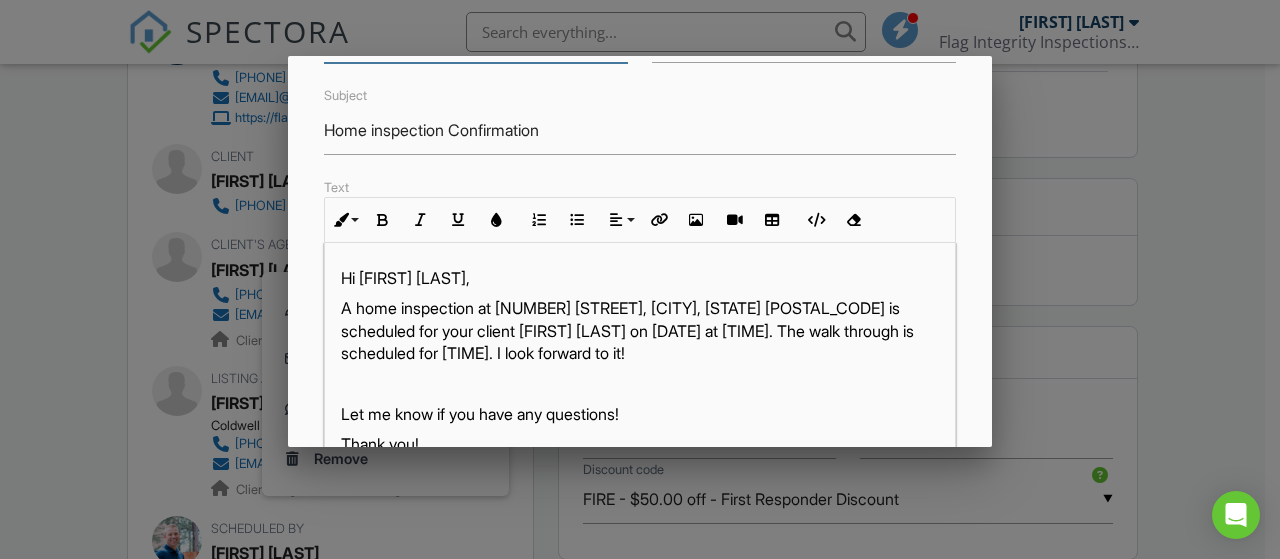 scroll, scrollTop: 200, scrollLeft: 0, axis: vertical 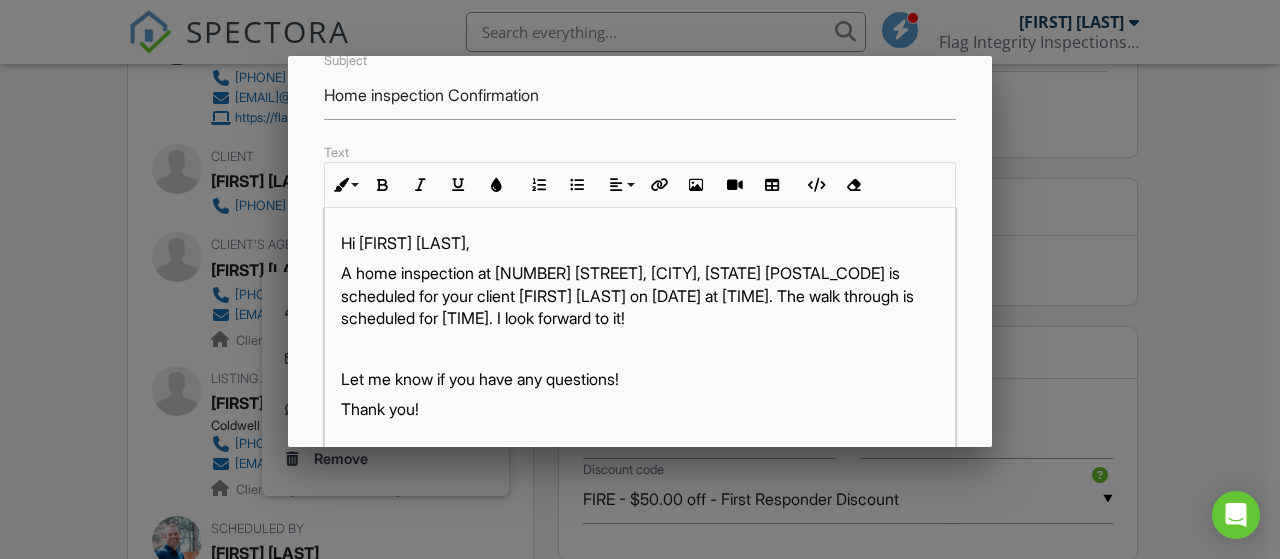 click on "A home inspection at [NUMBER] [STREET], [CITY], [STATE] [POSTAL_CODE] is scheduled for your client [FIRST] [LAST] on [DATE] at [TIME]. The walk through is scheduled for [TIME]. I look forward to it!" at bounding box center [640, 295] 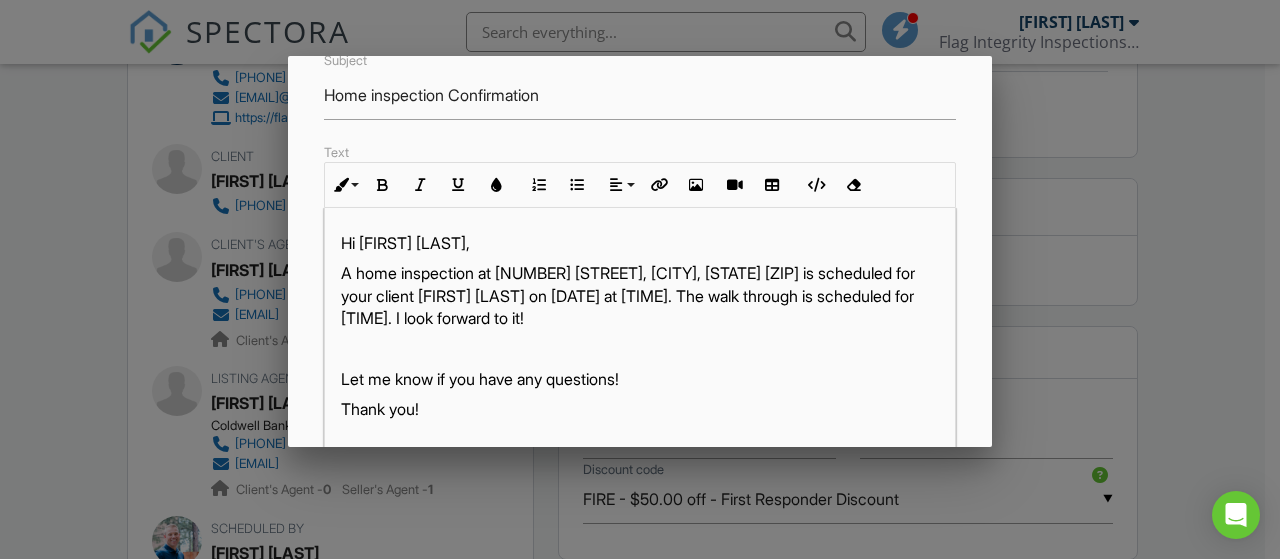 scroll, scrollTop: 0, scrollLeft: 0, axis: both 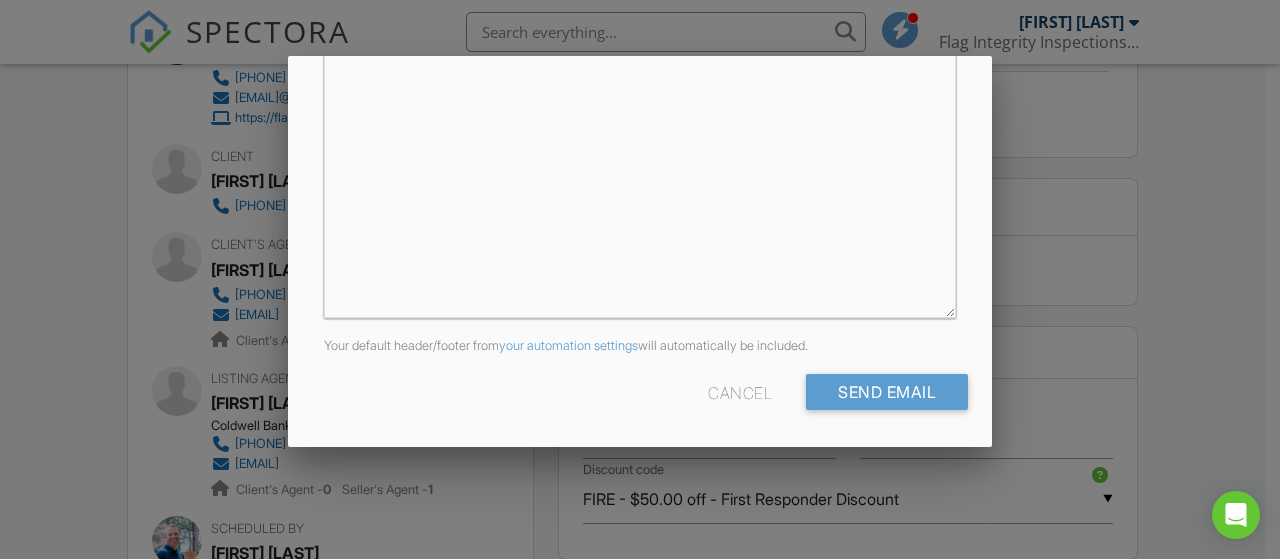 click at bounding box center [640, 249] 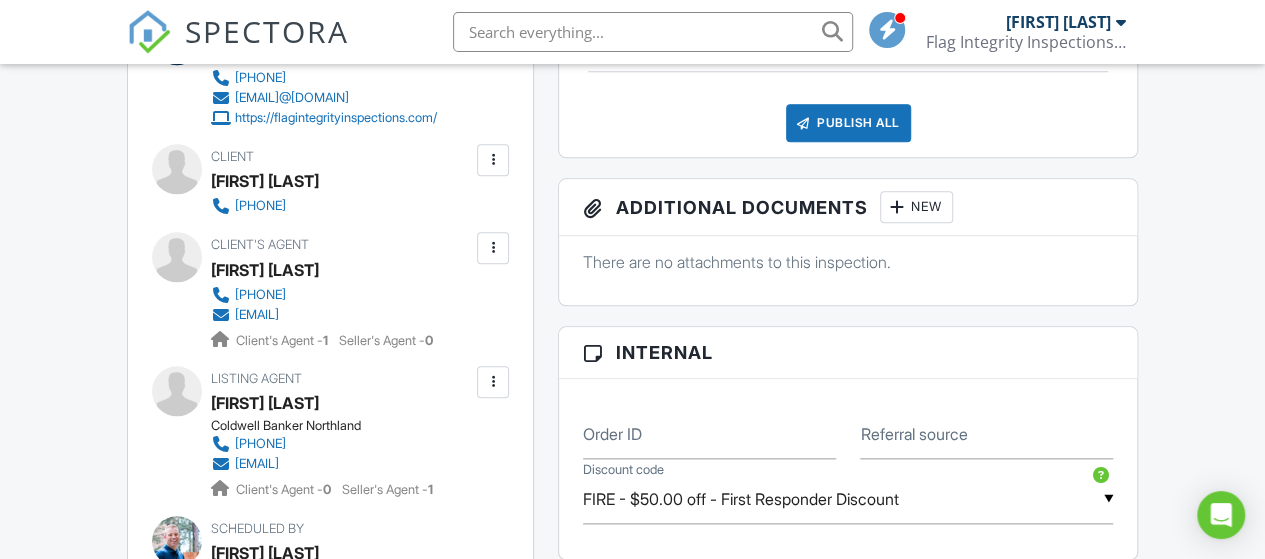 click at bounding box center [493, 248] 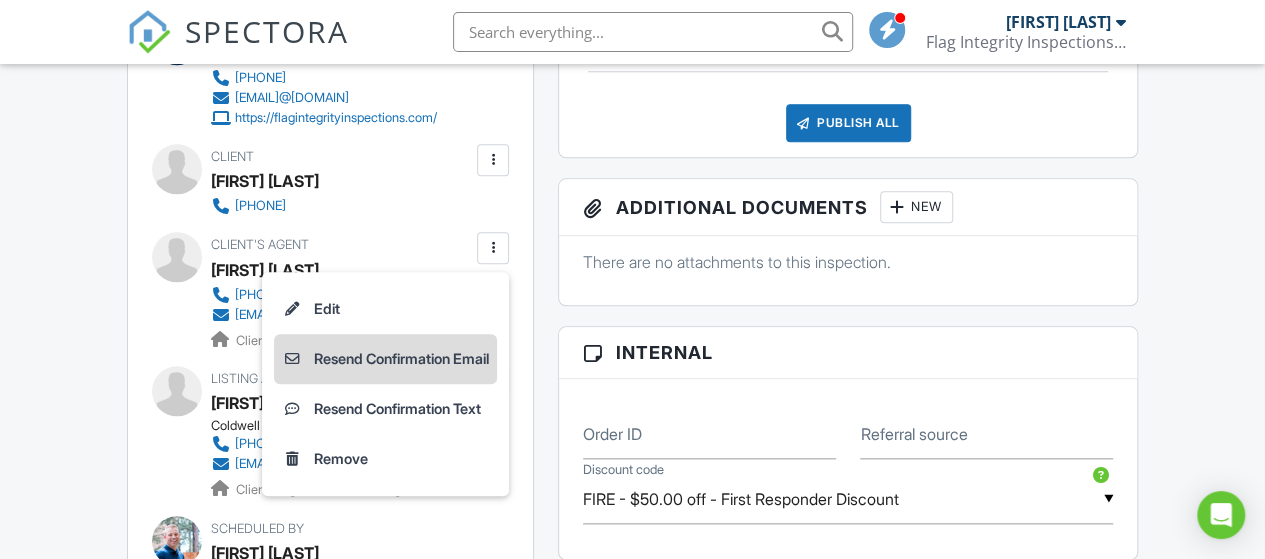 click on "Resend Confirmation Email" at bounding box center [385, 359] 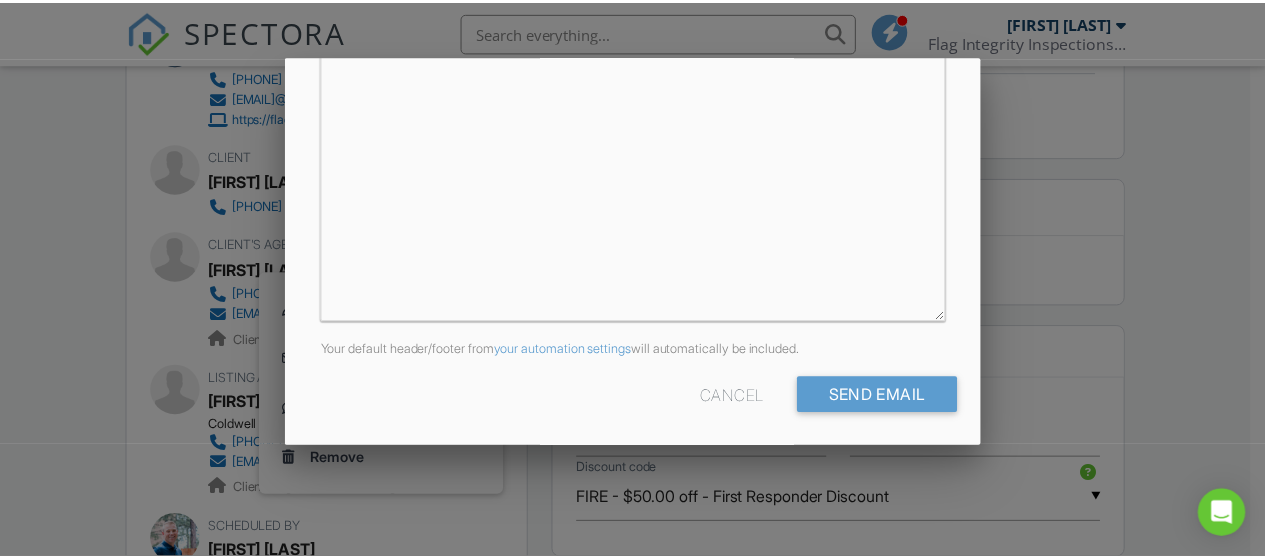 scroll, scrollTop: 590, scrollLeft: 0, axis: vertical 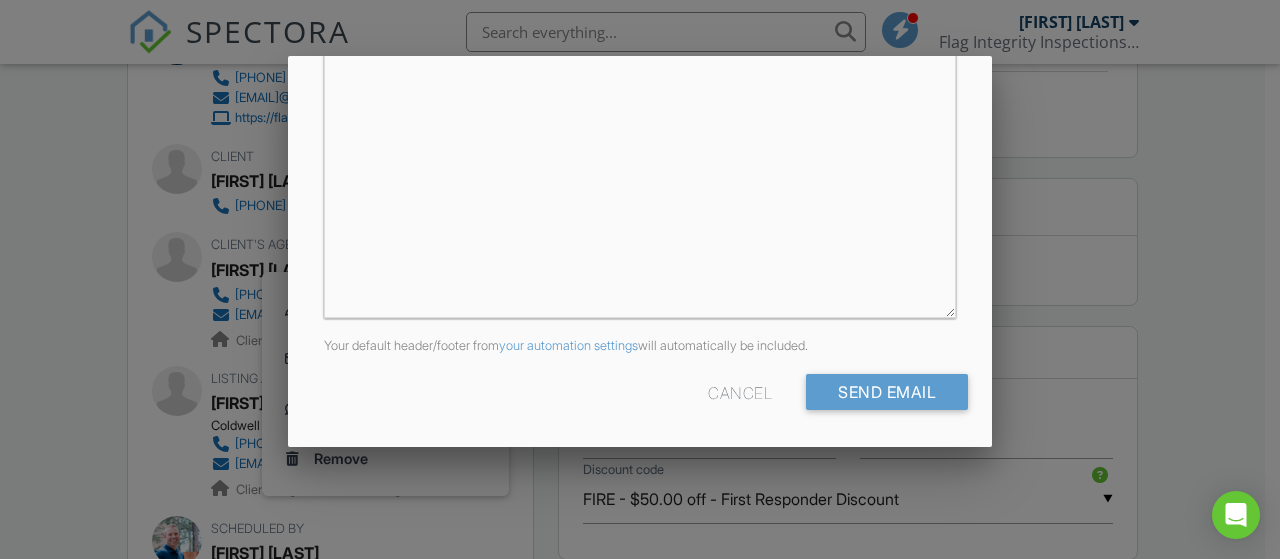 click at bounding box center [640, 249] 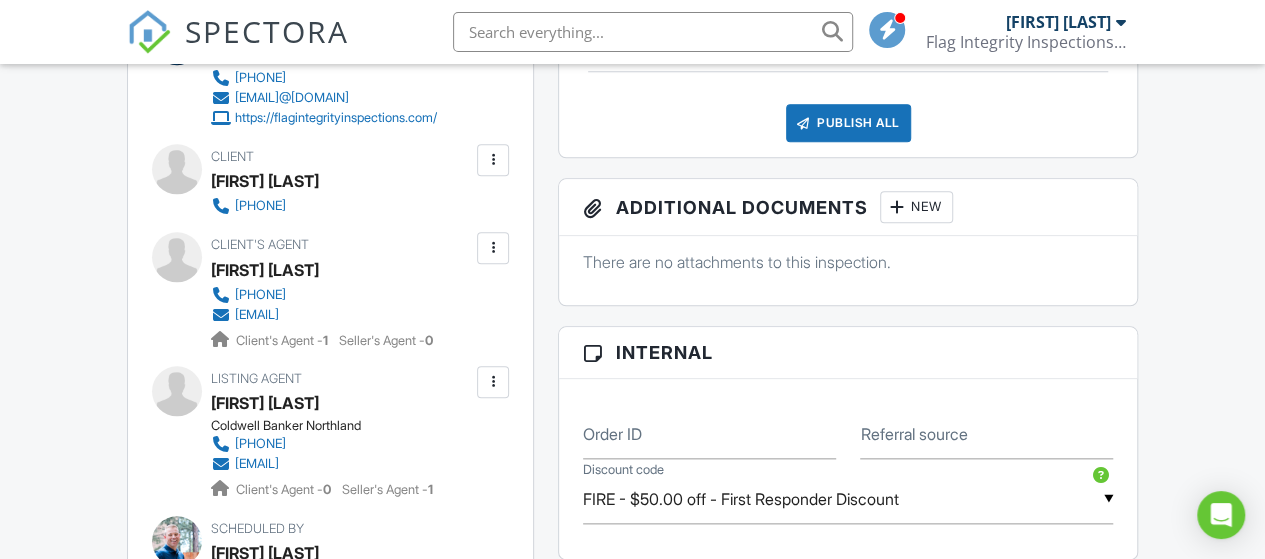 click at bounding box center (493, 248) 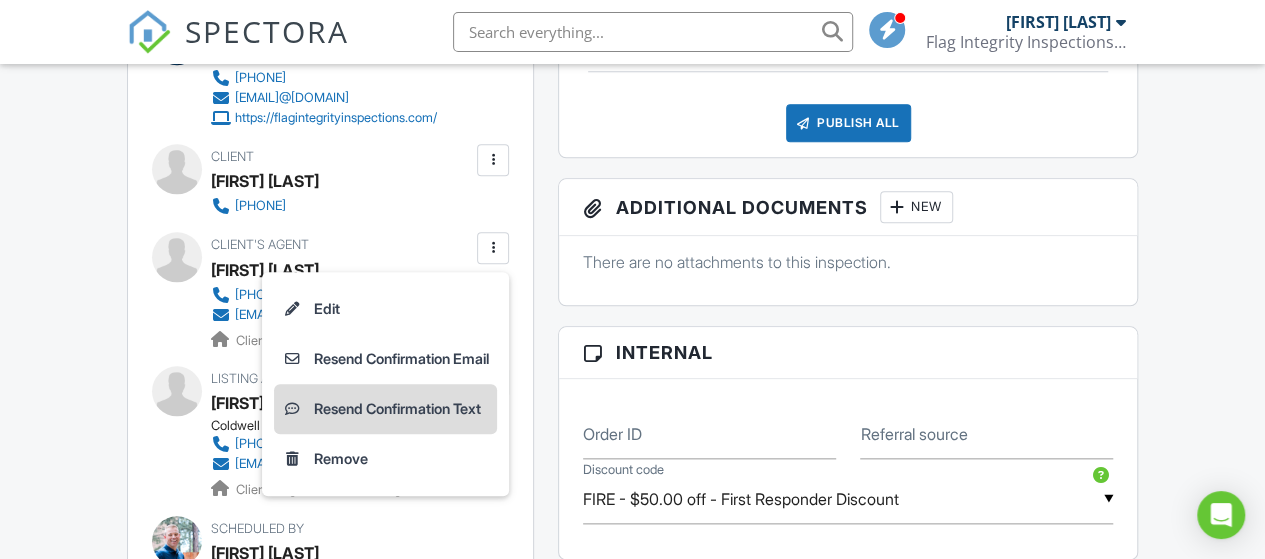 click on "Resend Confirmation Text" at bounding box center (385, 409) 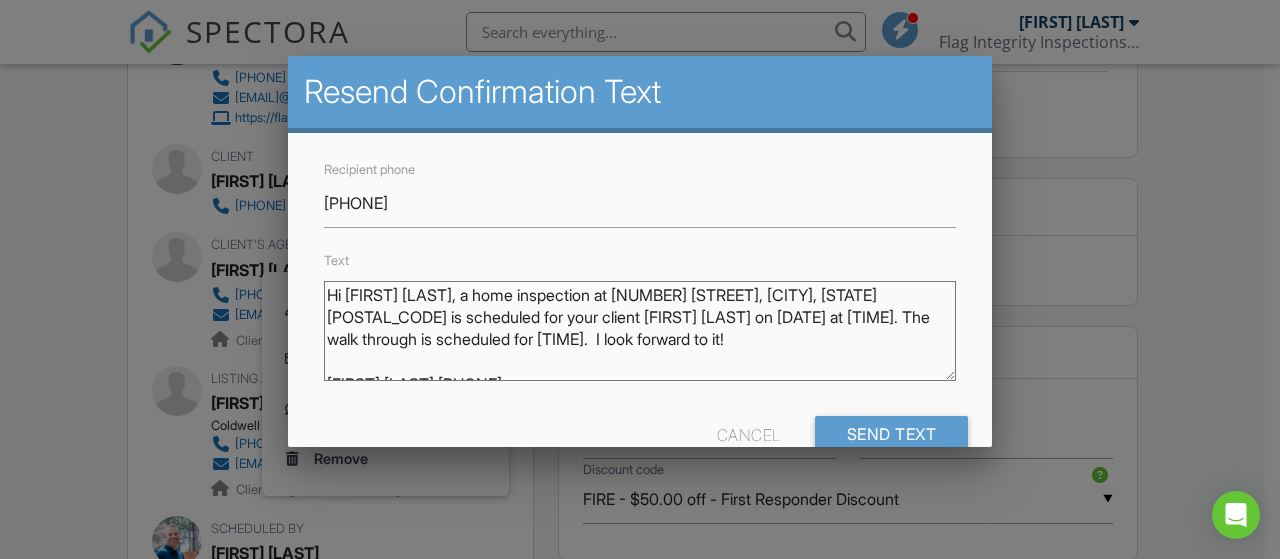 click on "Hi Chad Chaederton, a home inspection at [NUMBER] [STREET], [CITY], [STATE] [POSTAL CODE] is scheduled for your client Bobby Ruiz on [DATE] at [TIME]. The walk through is scheduled for [TIME].  I look forward to it!
[FIRST] [LAST] [PHONE]" at bounding box center [640, 331] 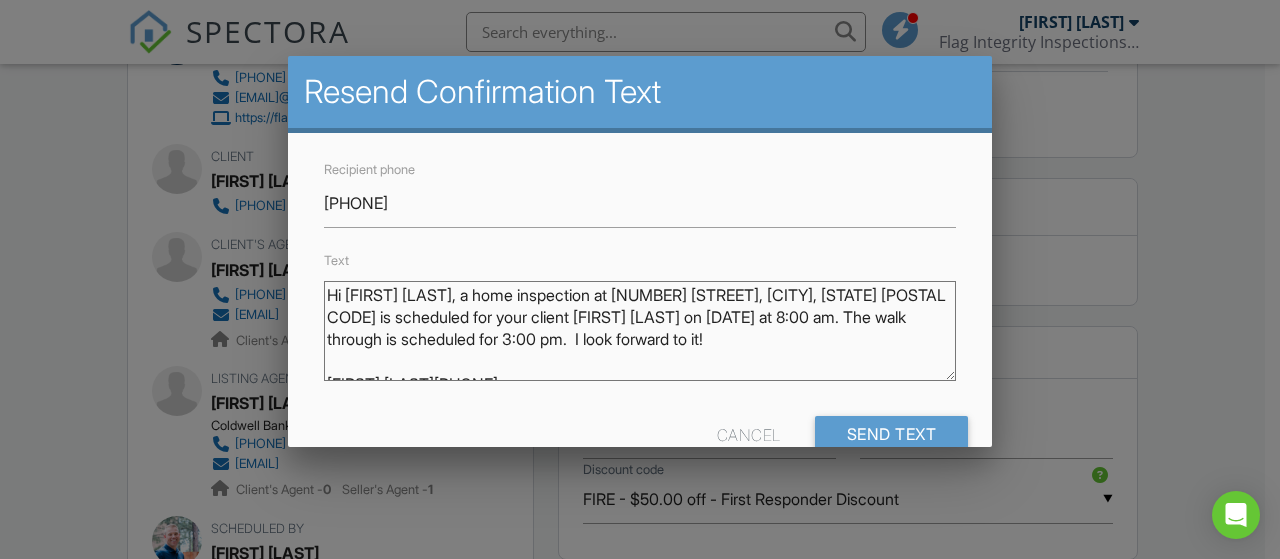 type on "Hi Chad Chaederton, a home inspection at [NUMBER] [STREET], [CITY], [STATE] [POSTAL CODE] is scheduled for your client Bobby Ruiz on [DATE] at [TIME]. The walk through is scheduled for [TIME].  I look forward to it!
[FIRST] [LAST] [PHONE]" 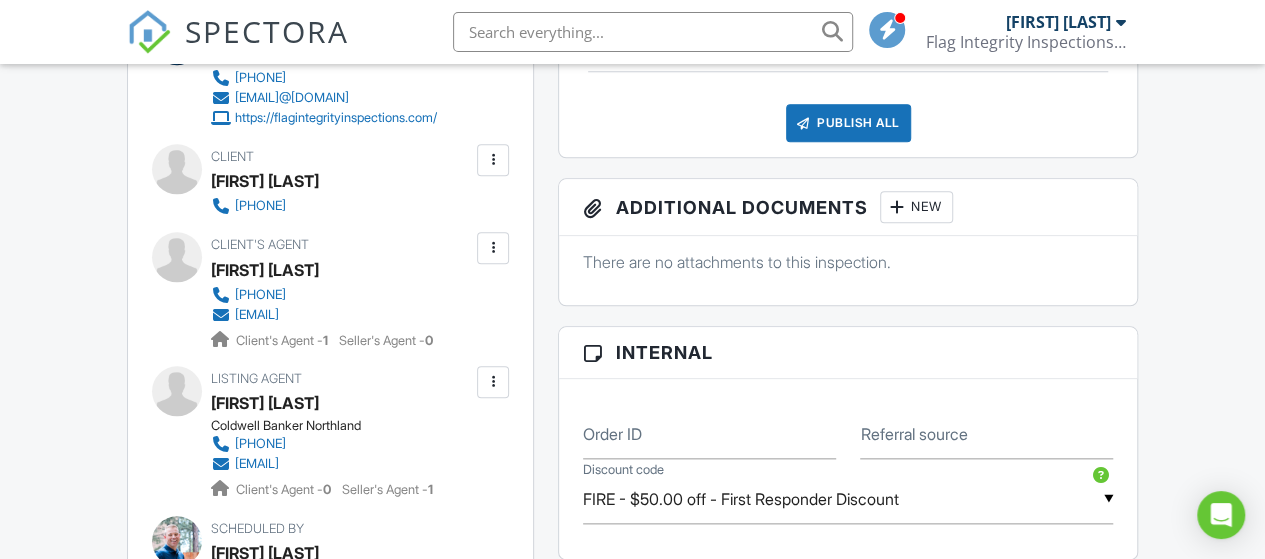 click at bounding box center (493, 160) 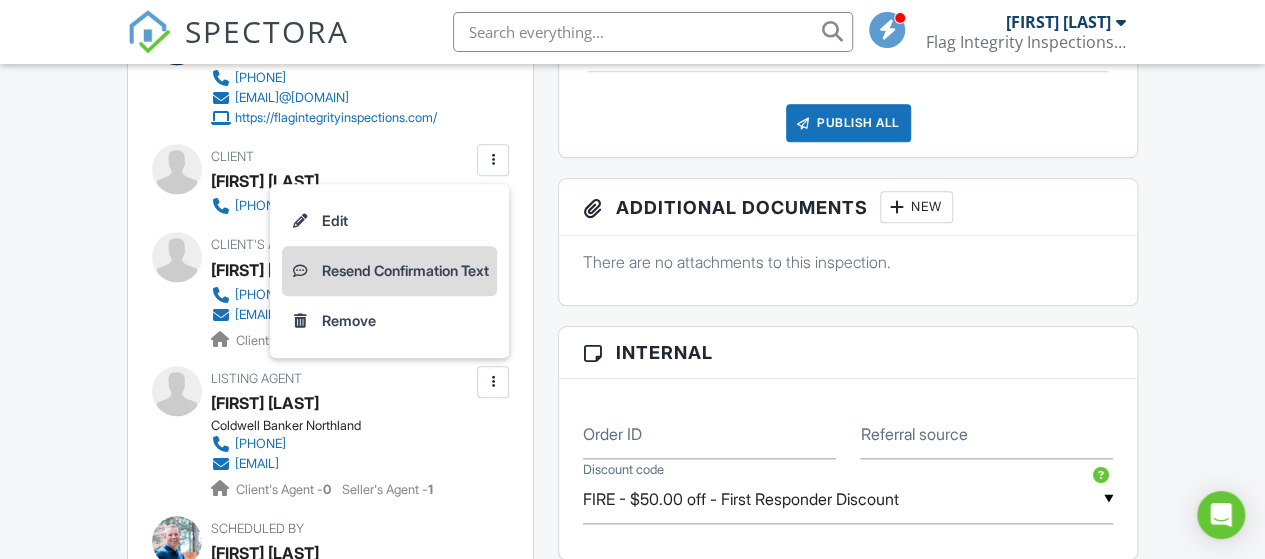 click on "Resend Confirmation Text" at bounding box center (389, 271) 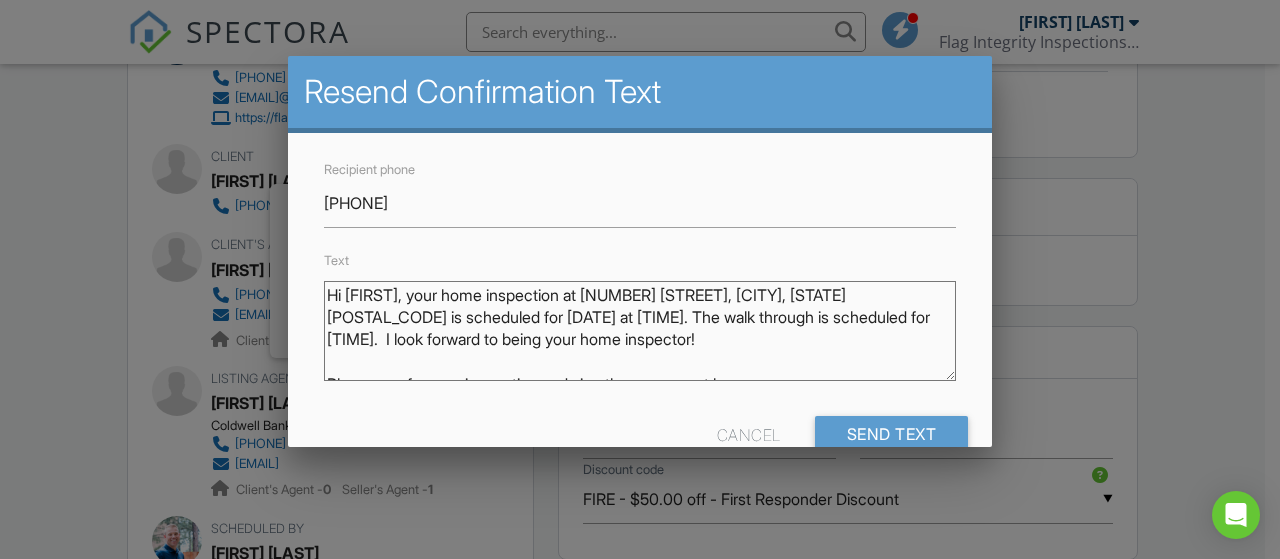 click on "Hi Bobby, your home inspection at [NUMBER] [STREET], [CITY], [STATE] [POSTAL CODE] is scheduled for [DATE] at [TIME]. The walk through is scheduled for [TIME].  I look forward to being your home inspector!
Please pay for your inspection and sign the agreement here: https://app.spectora.com/u/VI1qEgE
[FIRST] [LAST] [PHONE]" at bounding box center [640, 331] 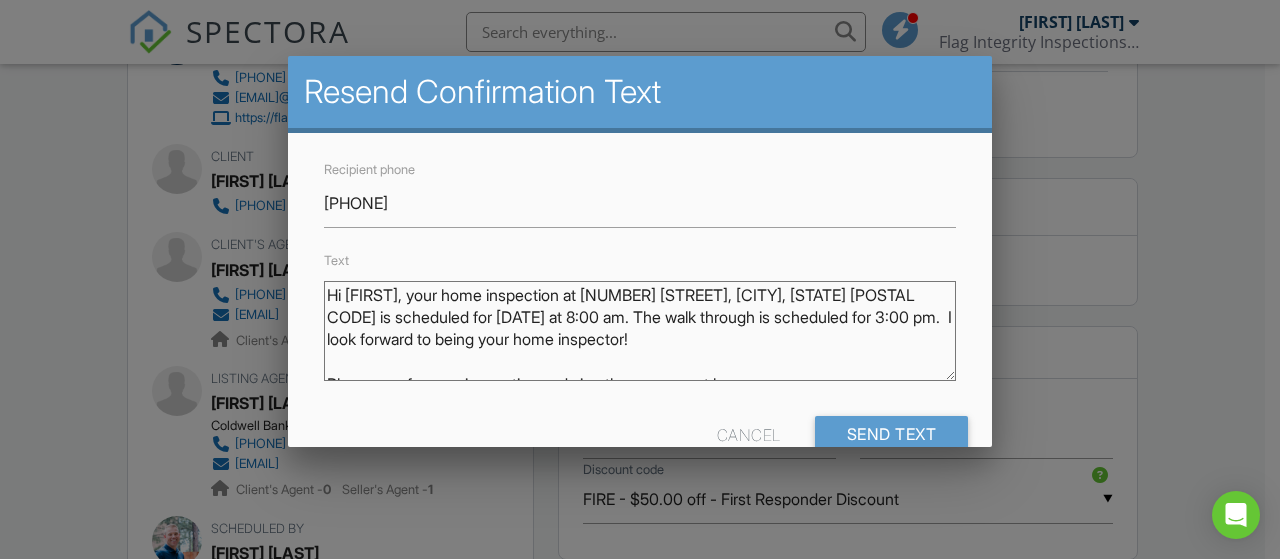 type on "Hi Bobby, your home inspection at 1805 W Heavenly Ct, Flagstaff, AZ 86001 is scheduled for 07/11/2025 at 8:00 am. The walk through is scheduled for 3:00 pm.  I look forward to being your home inspector!
Please pay for your inspection and sign the agreement here: https://app.spectora.com/u/VI1qEgE
Matt Smyers9288531988" 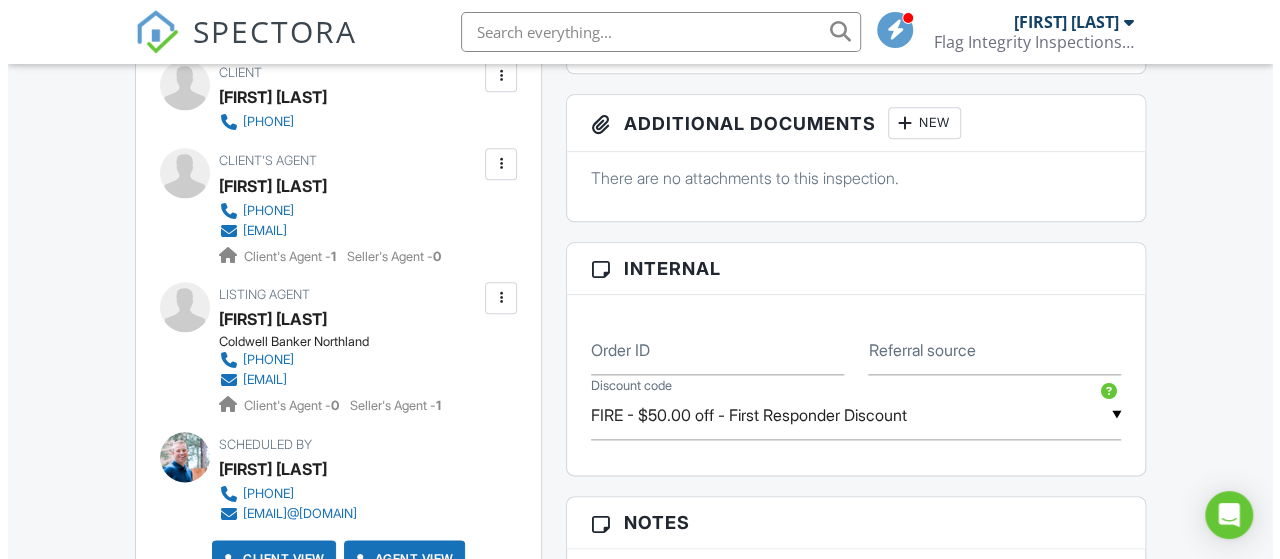 scroll, scrollTop: 1000, scrollLeft: 0, axis: vertical 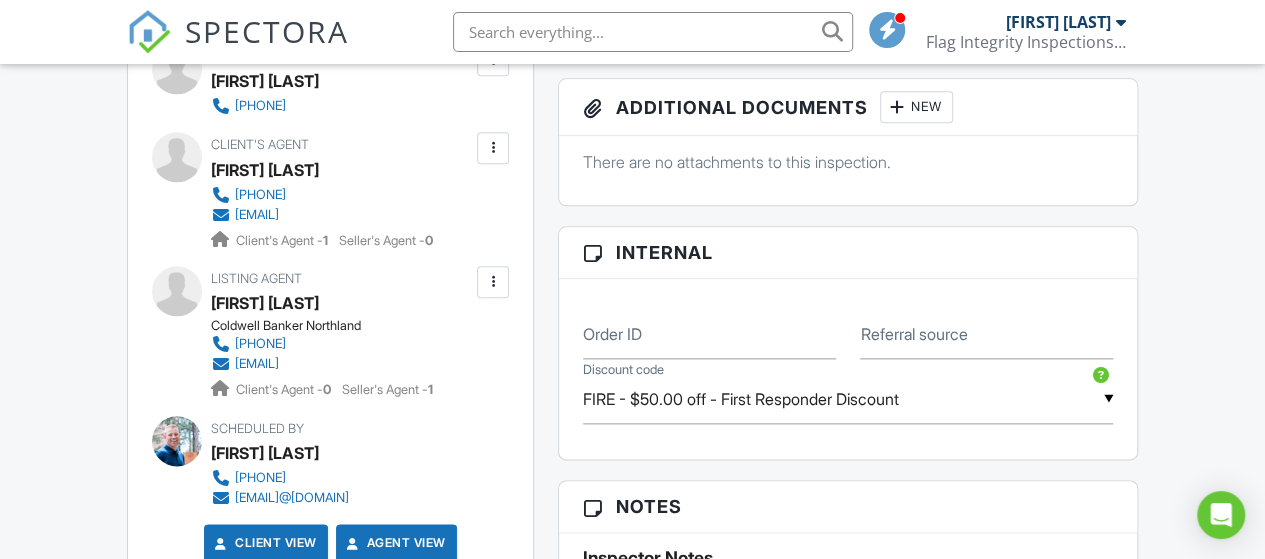 click at bounding box center [493, 148] 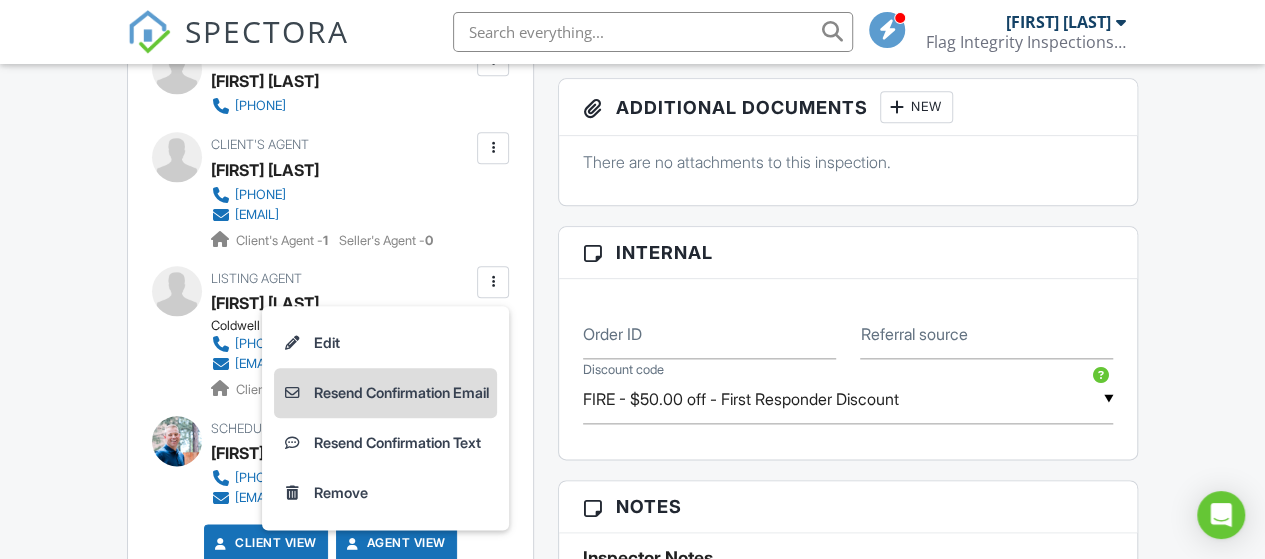 click on "Resend Confirmation Email" at bounding box center (385, 393) 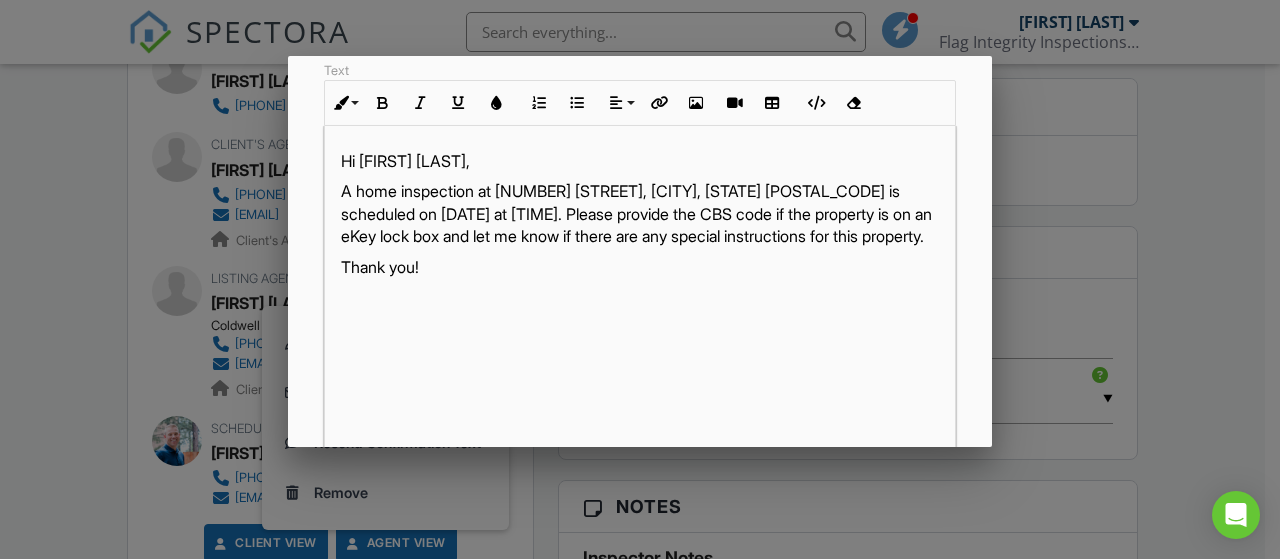 scroll, scrollTop: 300, scrollLeft: 0, axis: vertical 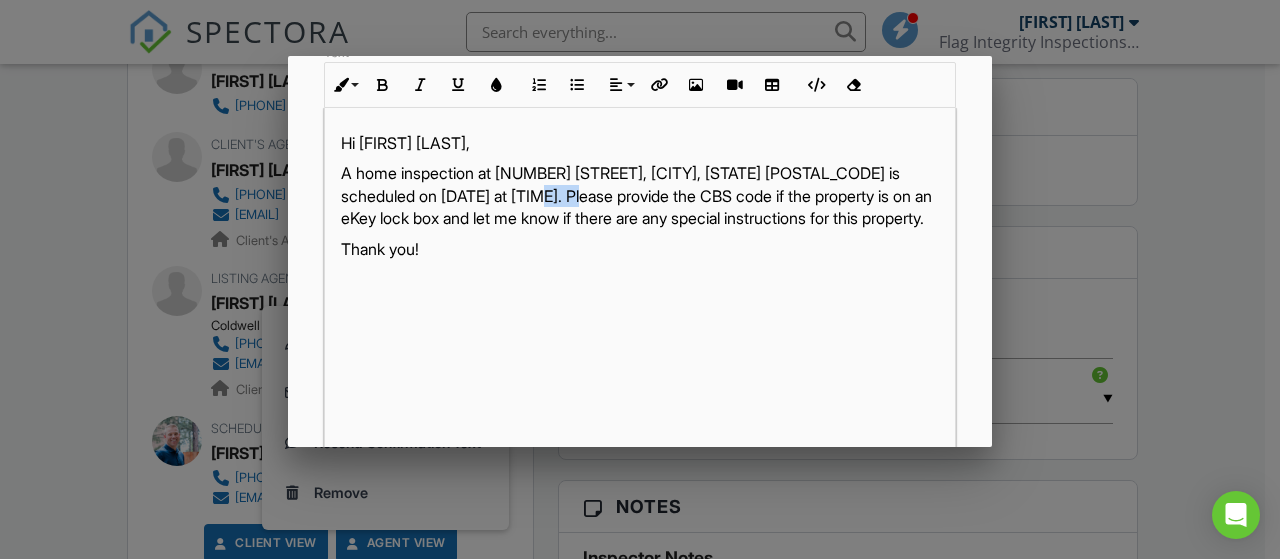 drag, startPoint x: 540, startPoint y: 195, endPoint x: 586, endPoint y: 196, distance: 46.010868 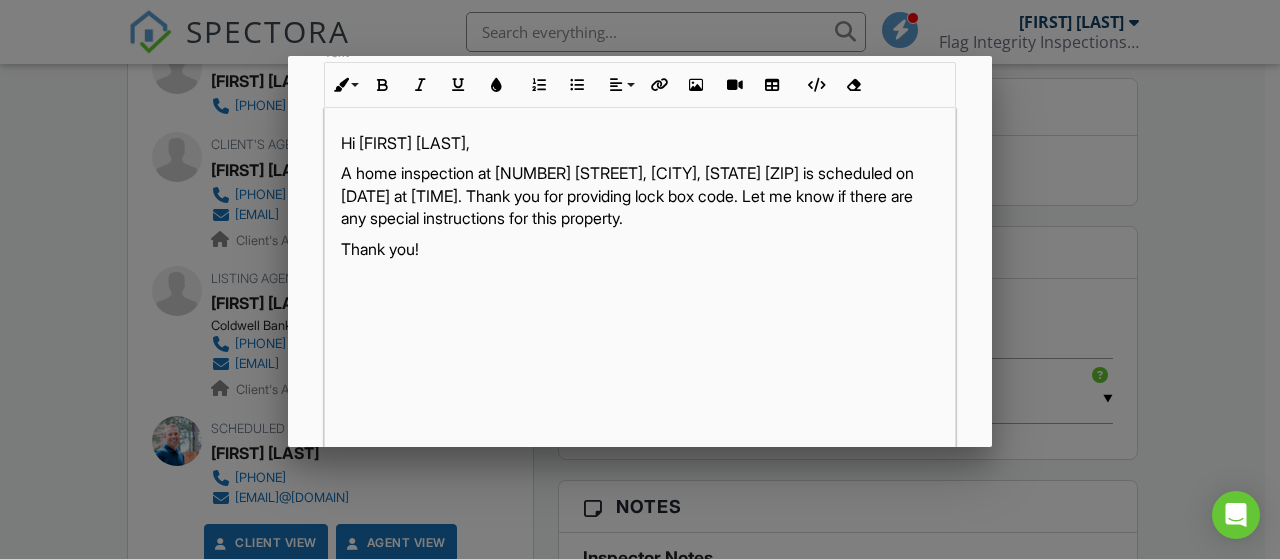 click at bounding box center (640, 249) 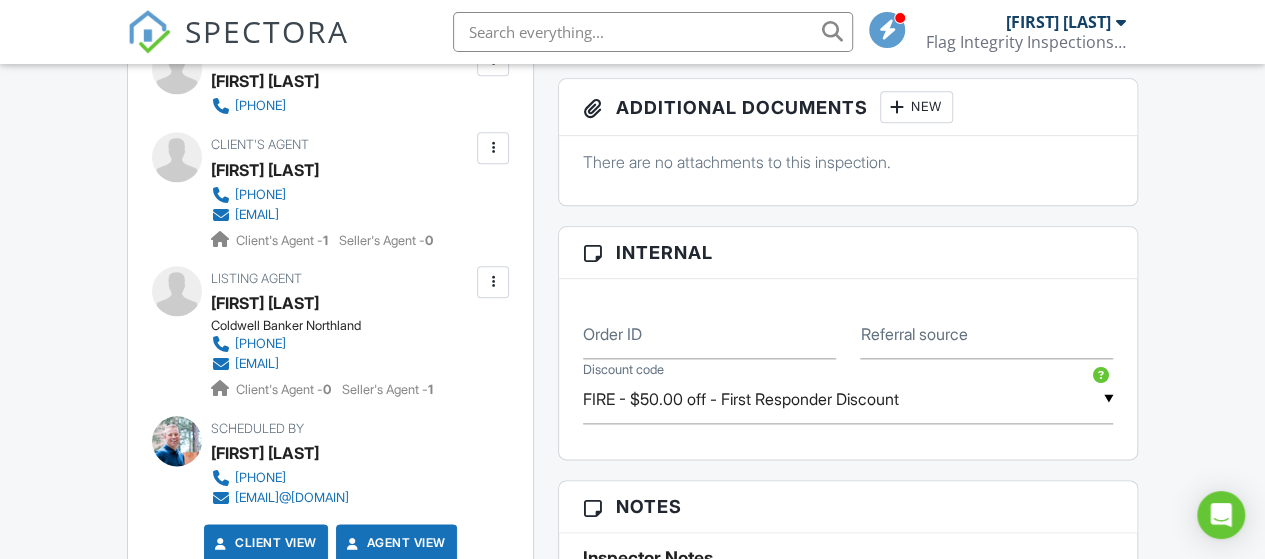 click at bounding box center (493, 148) 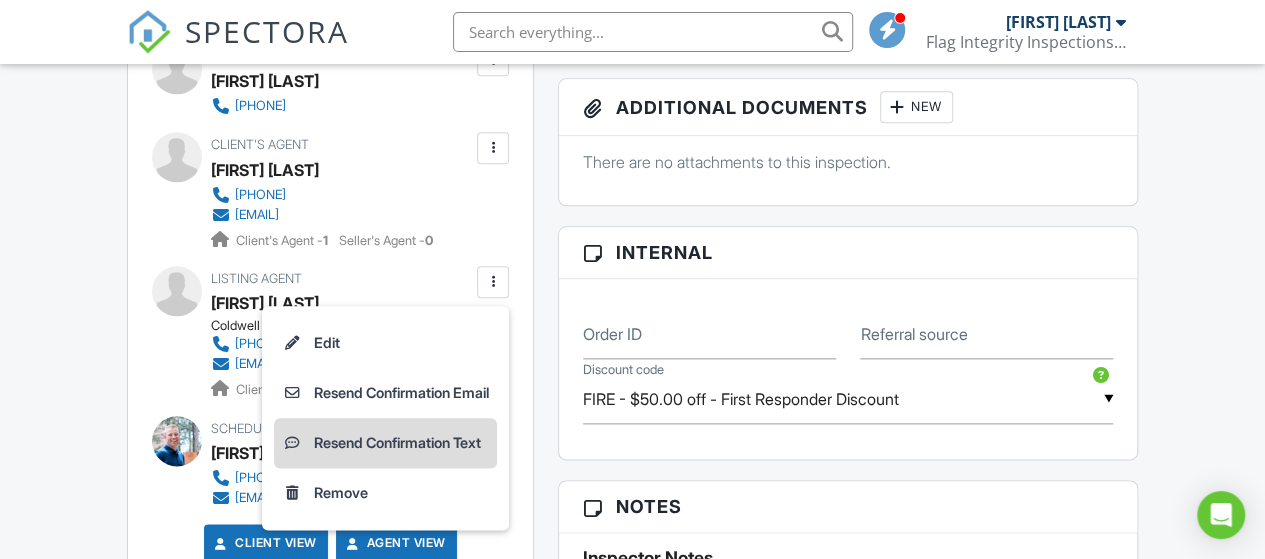 click on "Resend Confirmation Text" at bounding box center (385, 443) 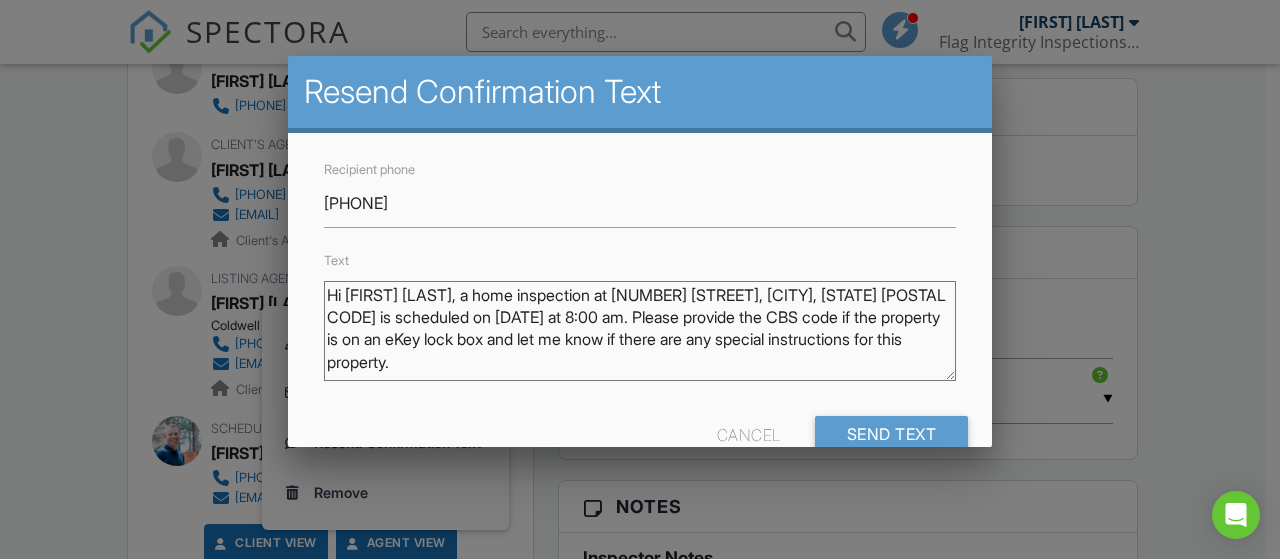 drag, startPoint x: 677, startPoint y: 313, endPoint x: 526, endPoint y: 349, distance: 155.23209 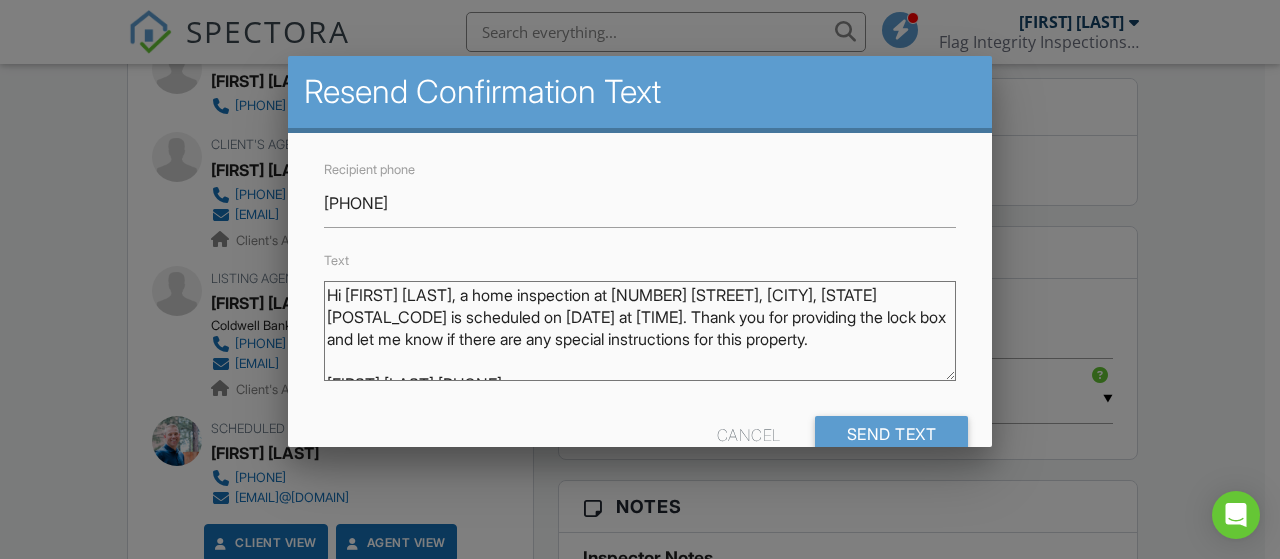 click on "Hi [FIRST] [LAST], a home inspection at [NUMBER] [STREET], [CITY], [STATE] [POSTAL_CODE] is scheduled on [DATE] at [TIME]. Please provide the CBS code if the property is on an eKey lock box and let me know if there are any special instructions for this property.
[FIRST] [LAST][PHONE]" at bounding box center (640, 331) 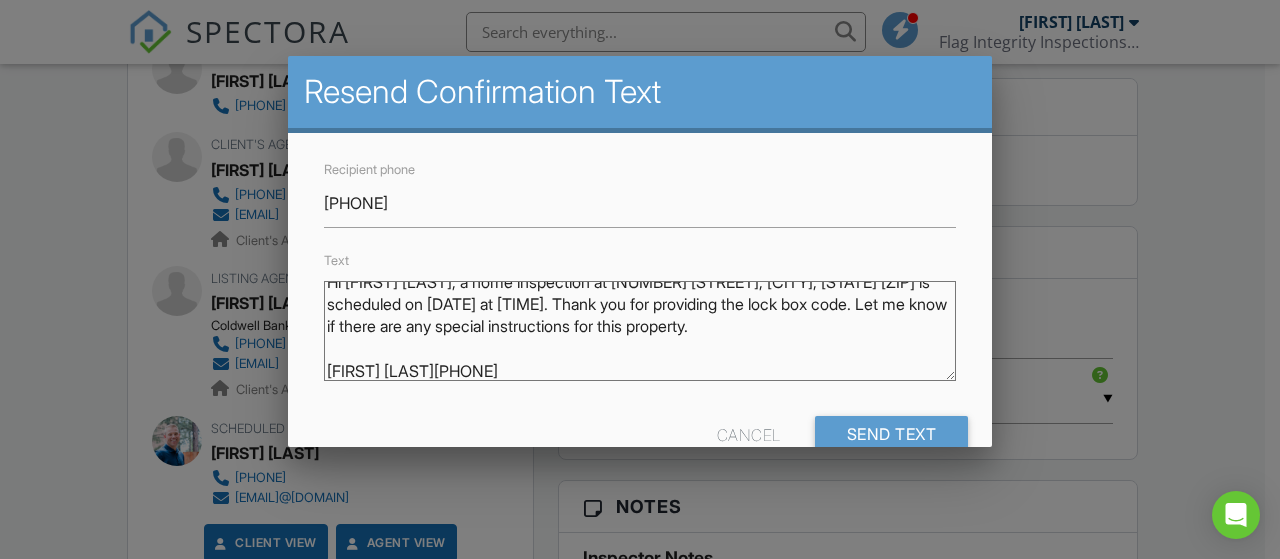 scroll, scrollTop: 17, scrollLeft: 0, axis: vertical 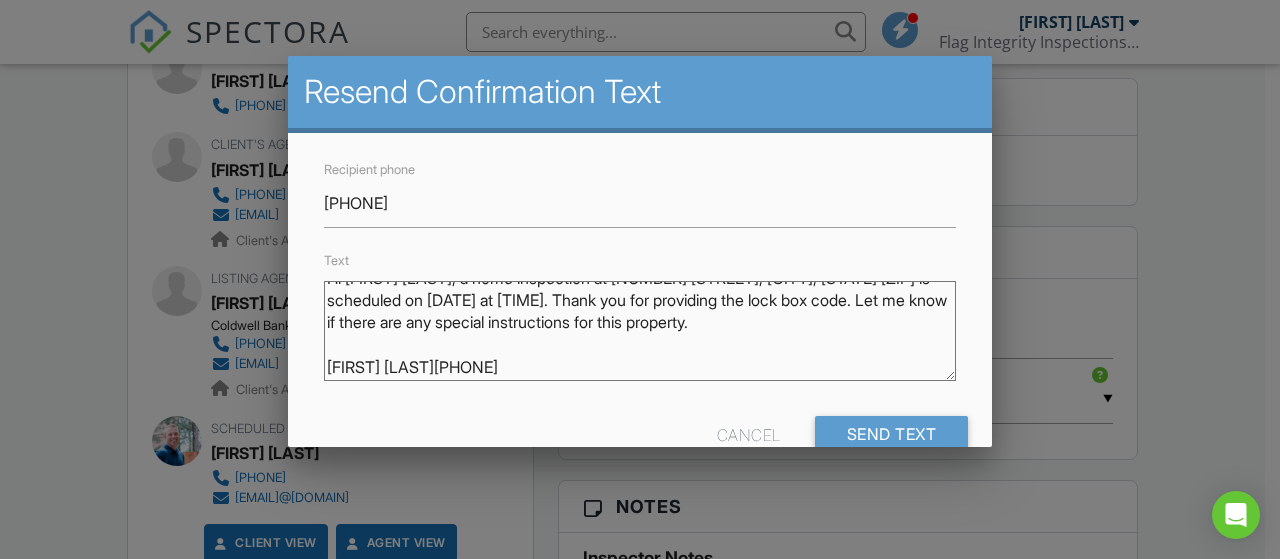type on "Hi Robert Baronas, a home inspection at 1805 W Heavenly Ct, Flagstaff, AZ 86001 is scheduled on 07/11/2025 at 8:00 am. Thank you for providing the lock box code. Let me know if there are any special instructions for this property.
Matt Smyers9288531988" 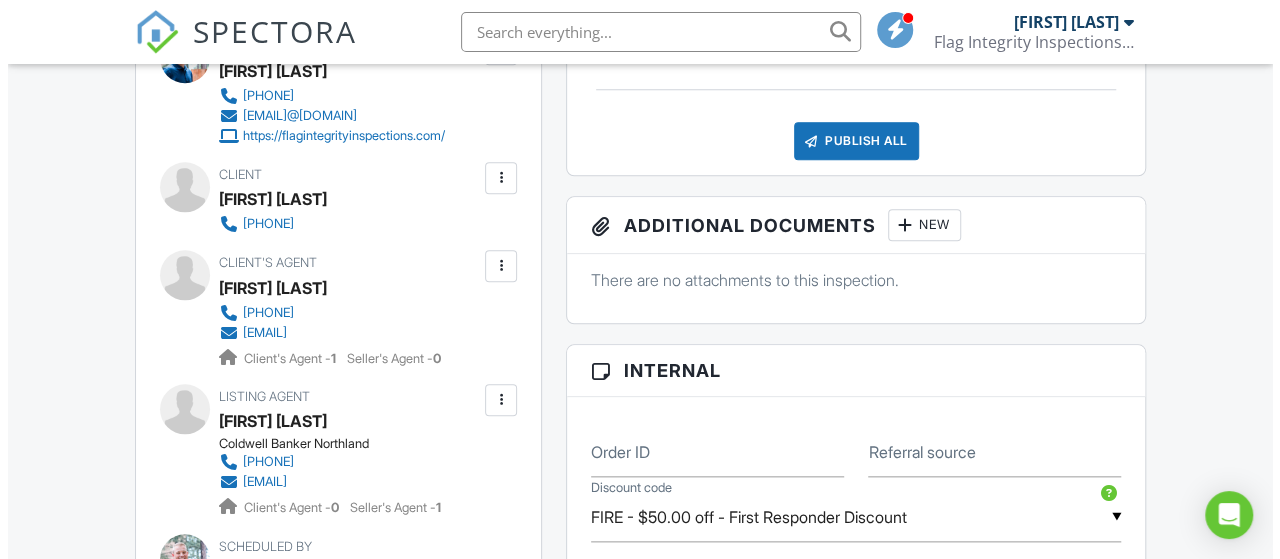 scroll, scrollTop: 900, scrollLeft: 0, axis: vertical 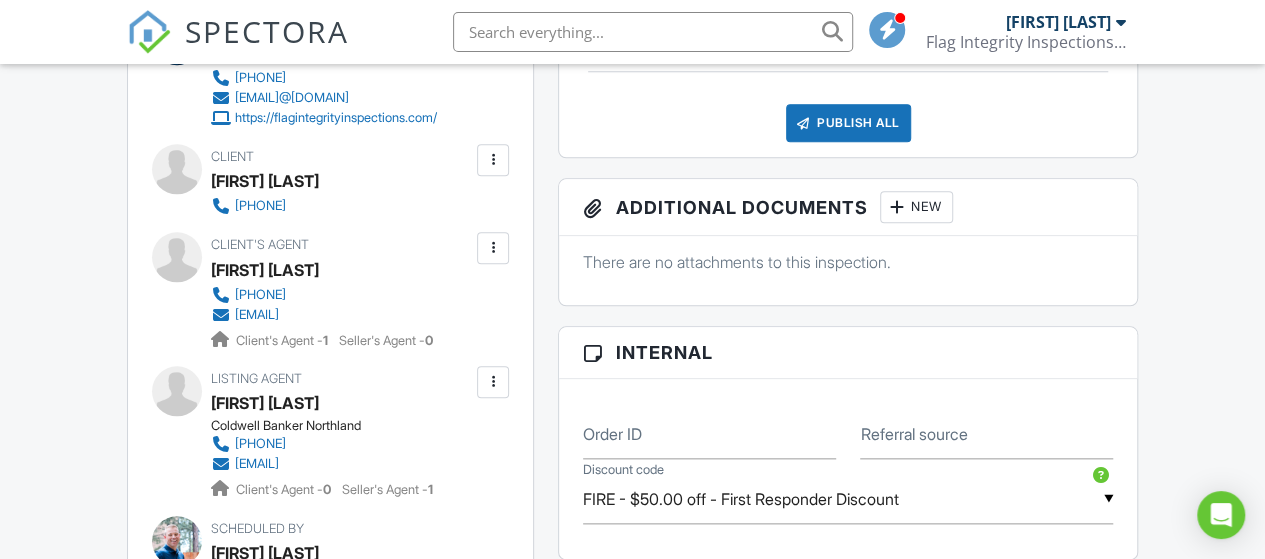 click at bounding box center (493, 160) 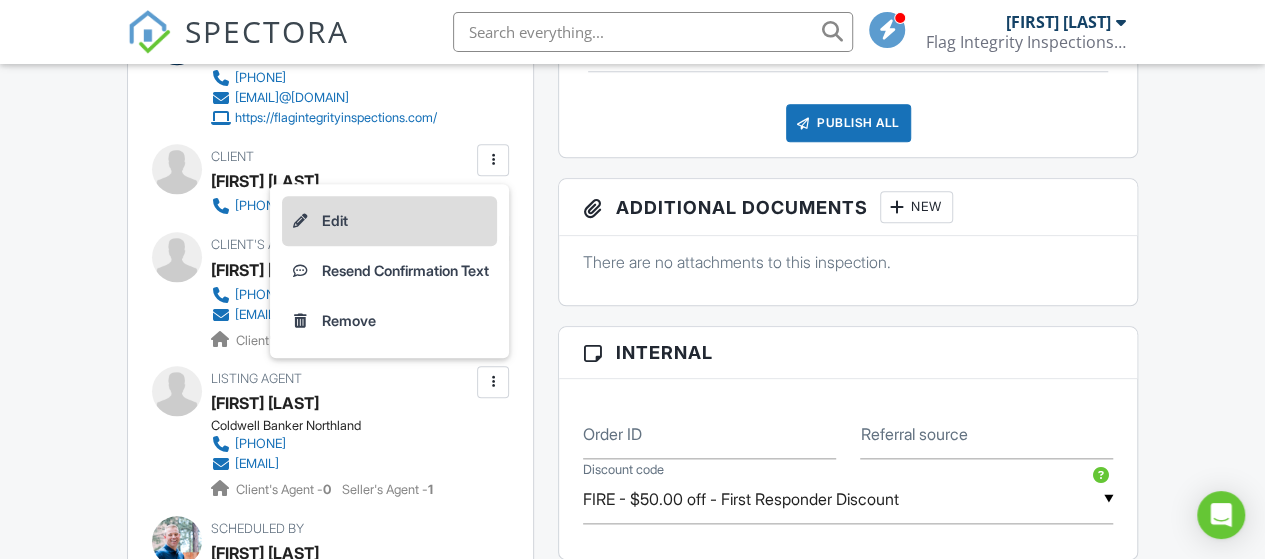 click on "Edit" at bounding box center (389, 221) 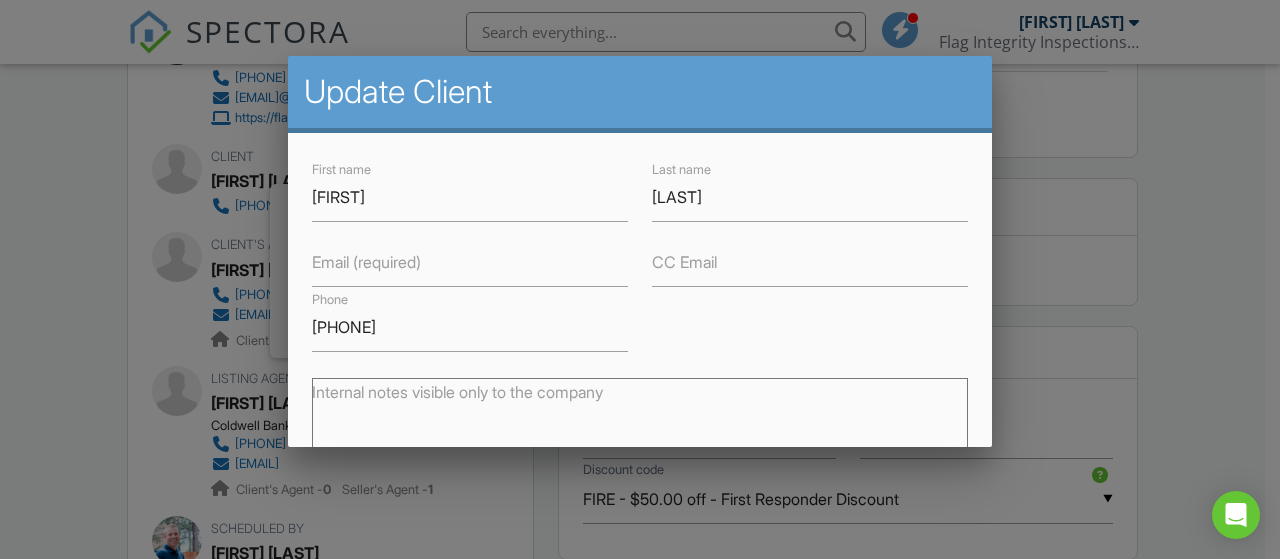 click on "Email (required)" at bounding box center (366, 262) 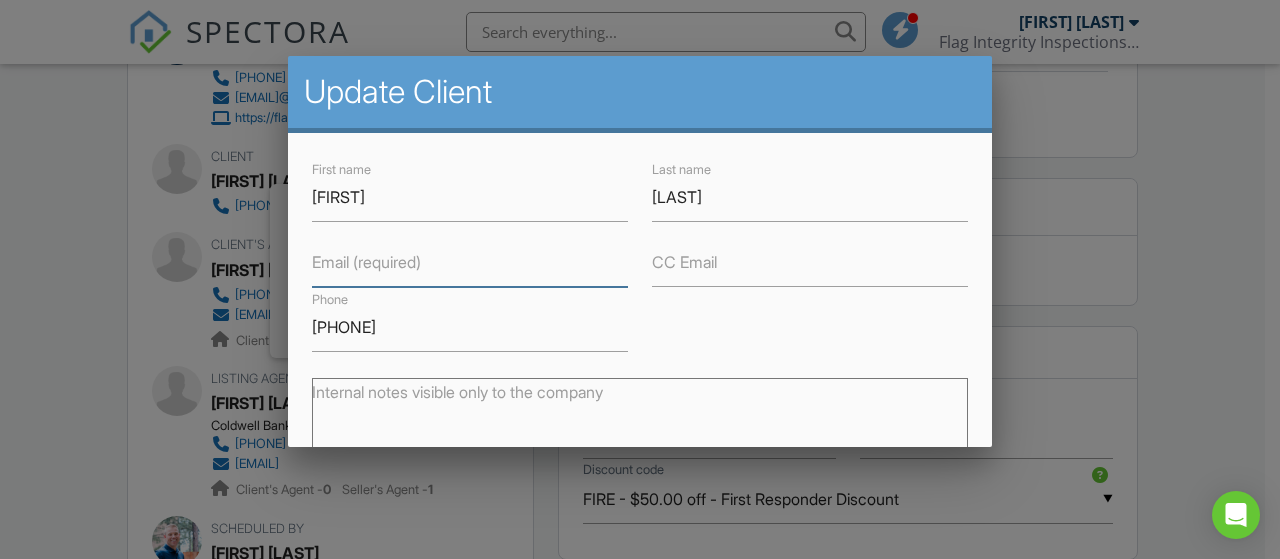 click on "Email (required)" at bounding box center [470, 262] 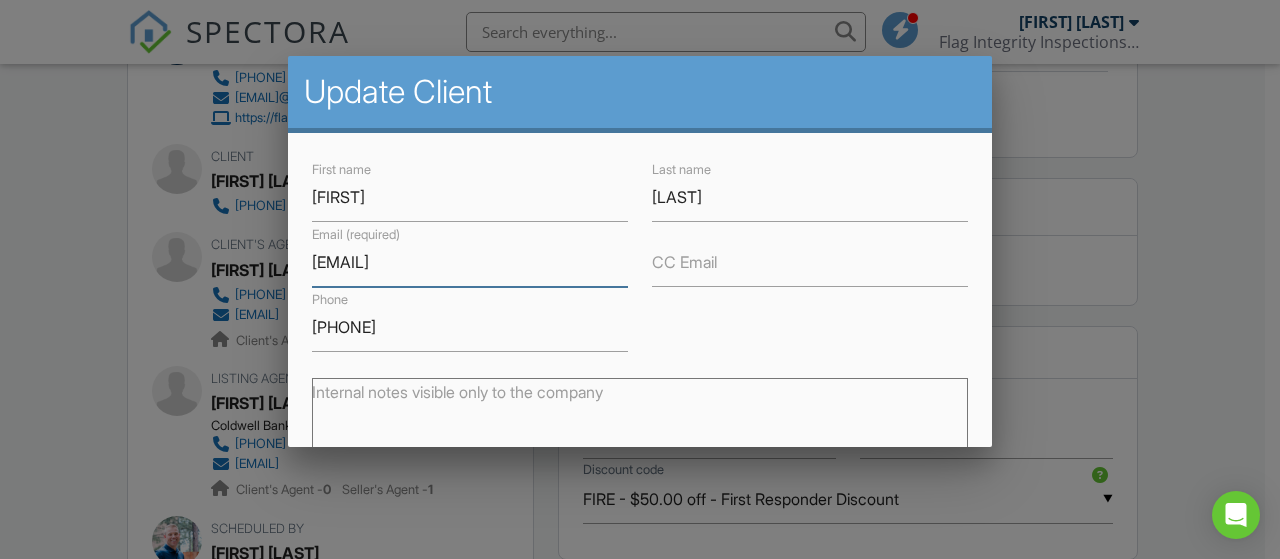 type on "bruiz@hillercompanies.com" 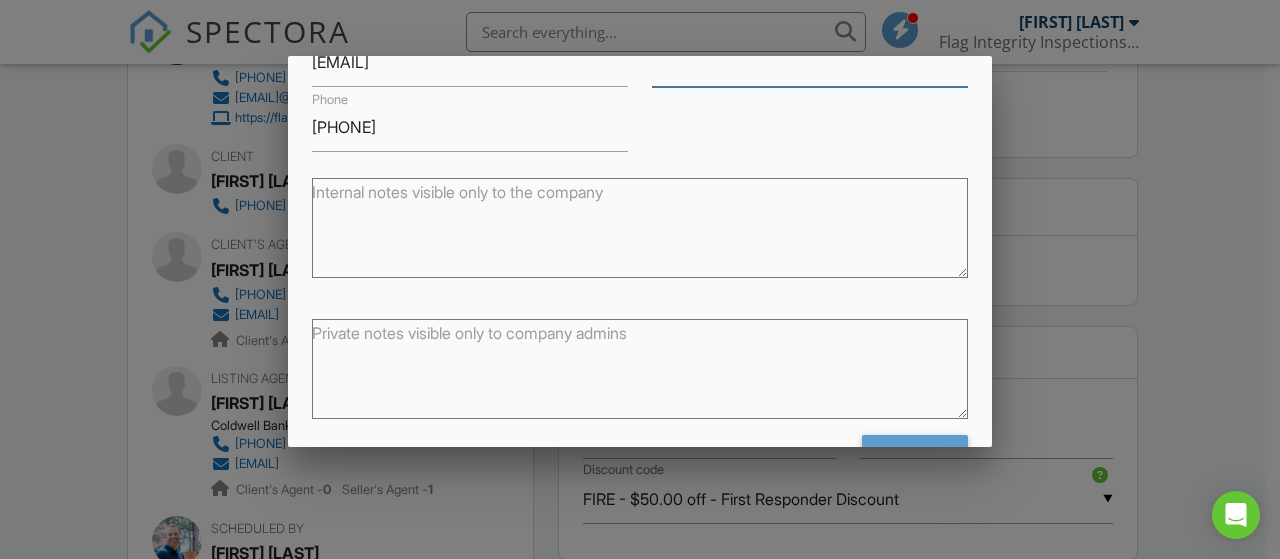 scroll, scrollTop: 262, scrollLeft: 0, axis: vertical 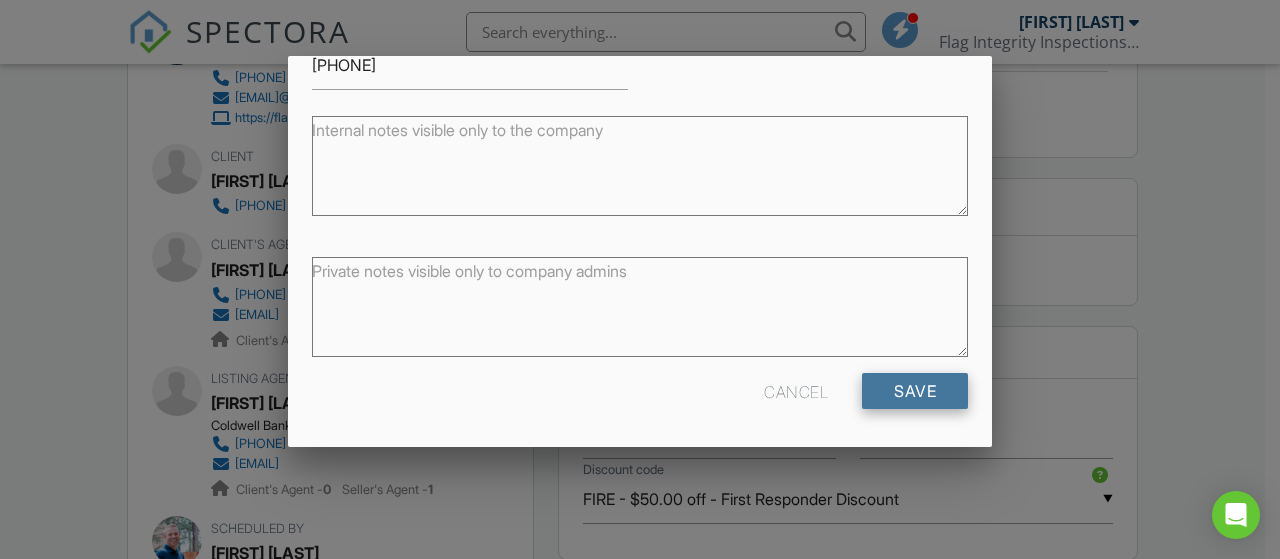 click on "Save" at bounding box center [915, 391] 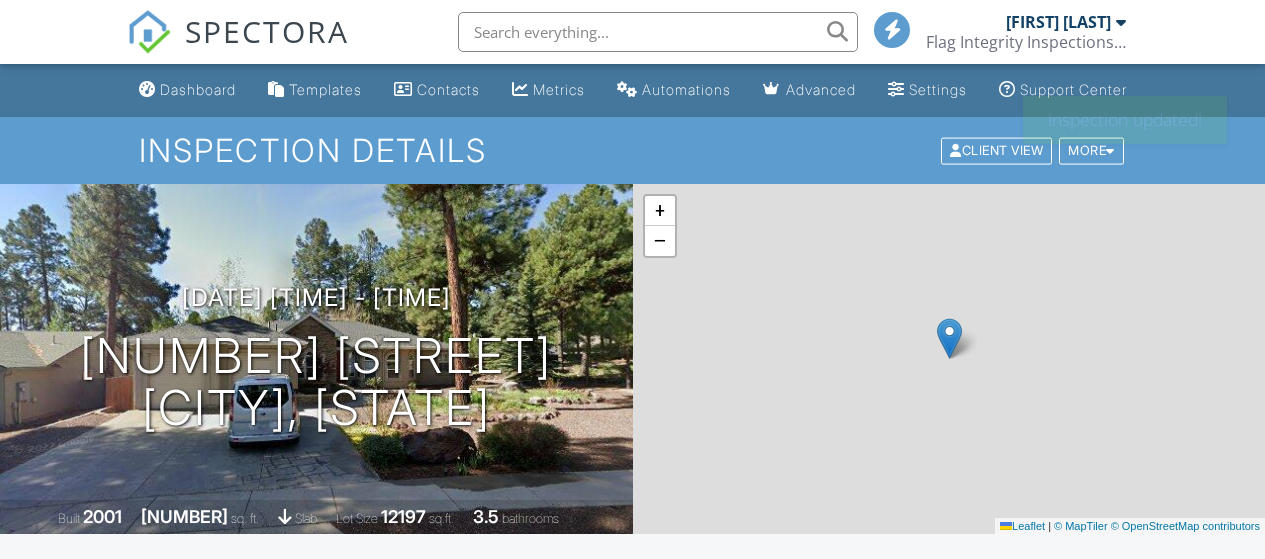scroll, scrollTop: 900, scrollLeft: 0, axis: vertical 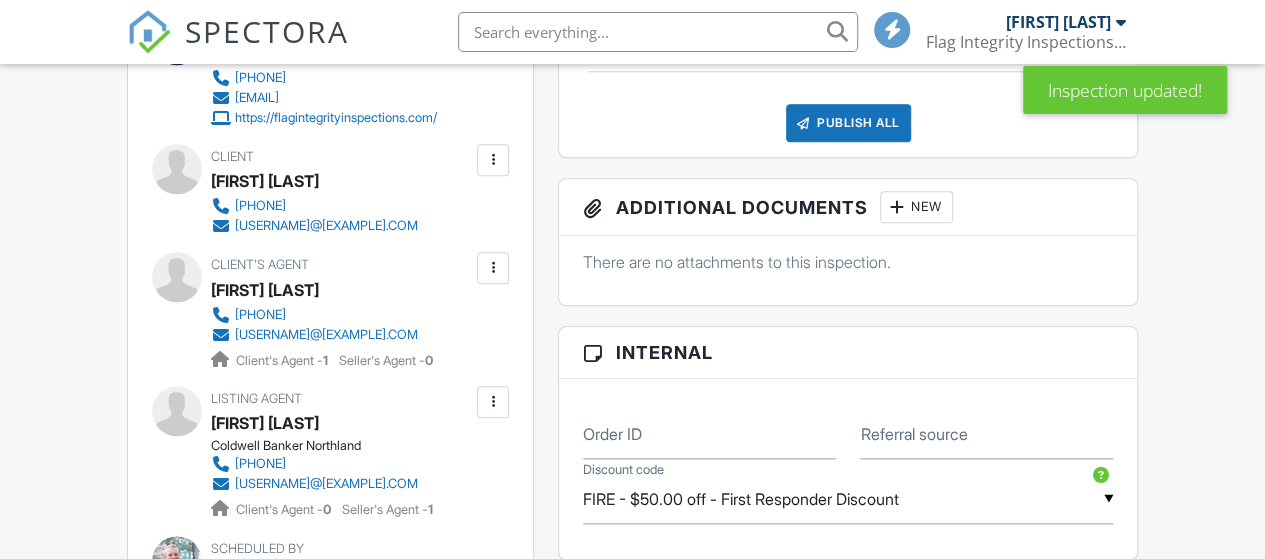 click at bounding box center (493, 160) 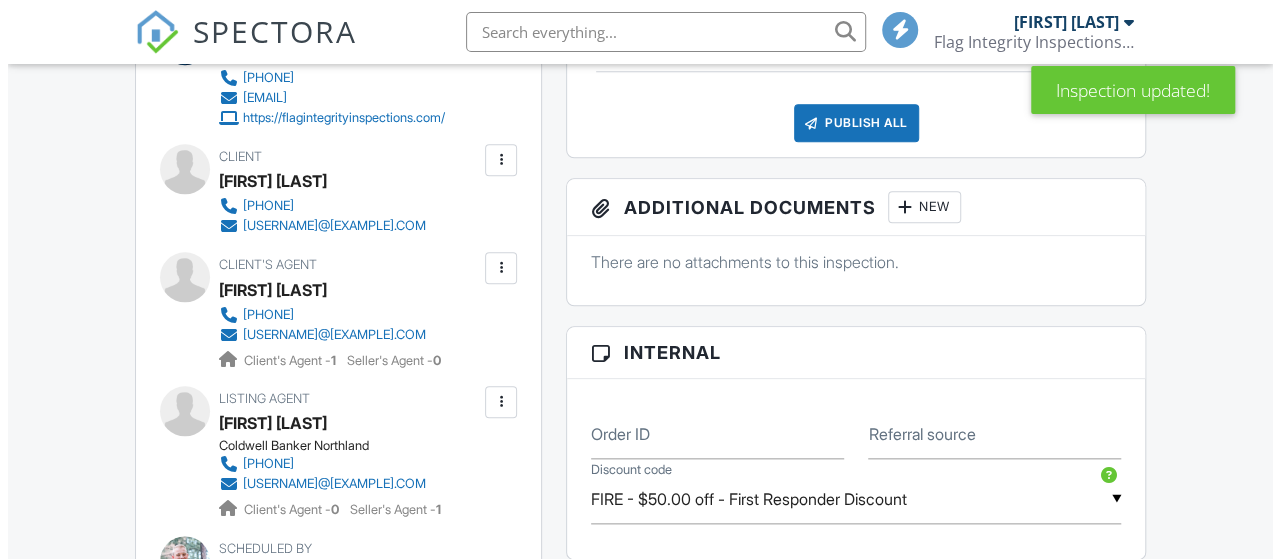 scroll, scrollTop: 0, scrollLeft: 0, axis: both 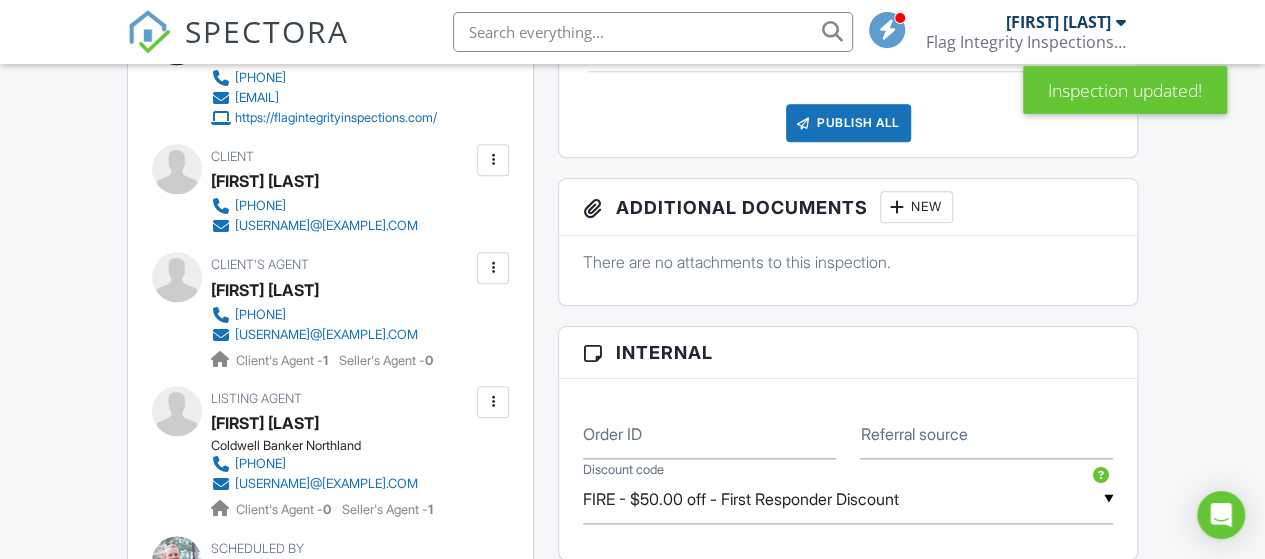 click at bounding box center [493, 160] 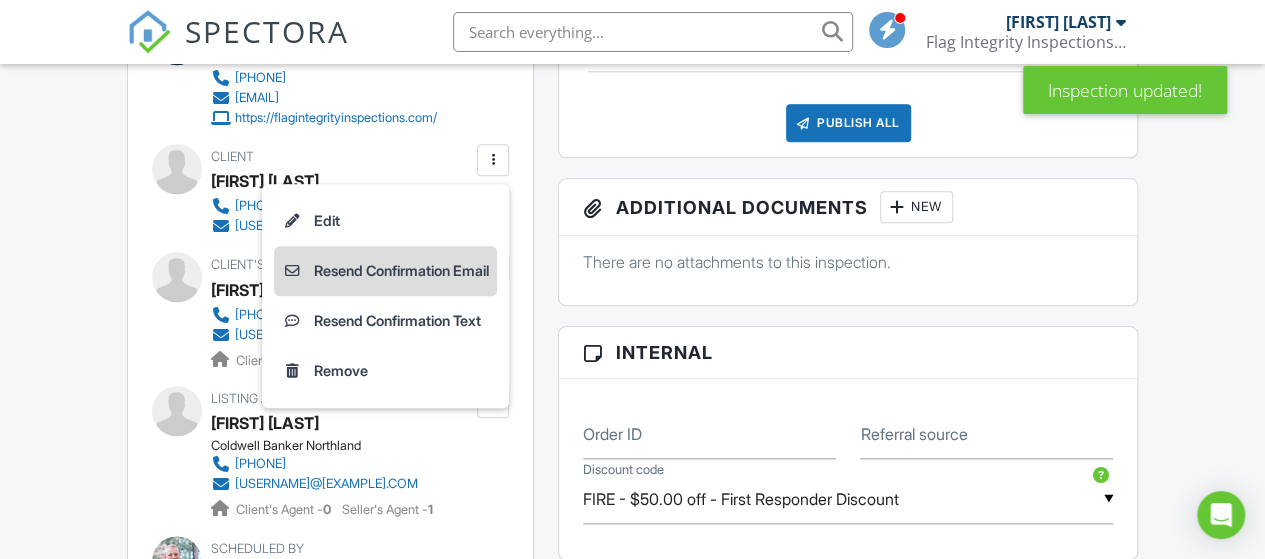 click on "Resend Confirmation Email" at bounding box center (385, 271) 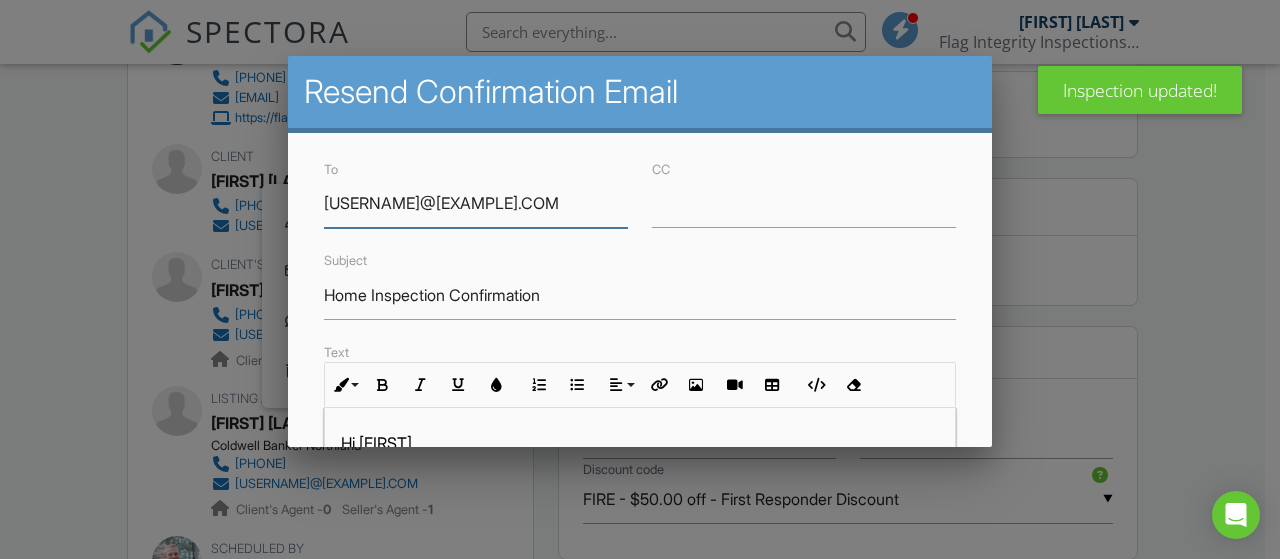 scroll, scrollTop: 200, scrollLeft: 0, axis: vertical 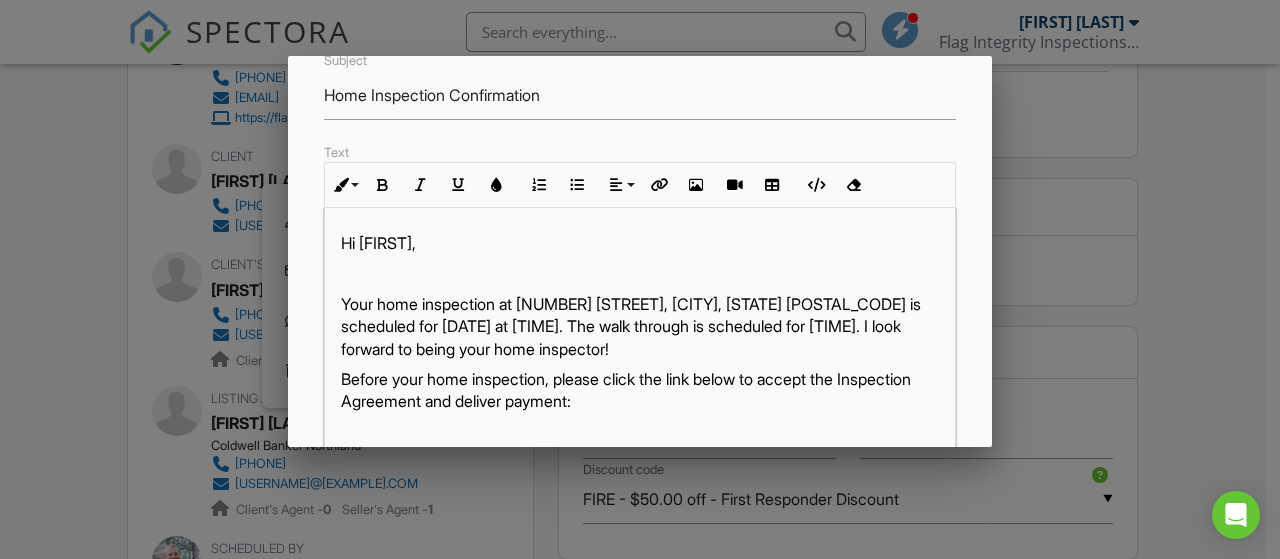 click on "Your home inspection at [NUMBER] [STREET], [CITY], [STATE] [POSTAL_CODE] is scheduled for [DATE] at [TIME]. The walk through is scheduled for [TIME]. I look forward to being your home inspector!" at bounding box center (640, 326) 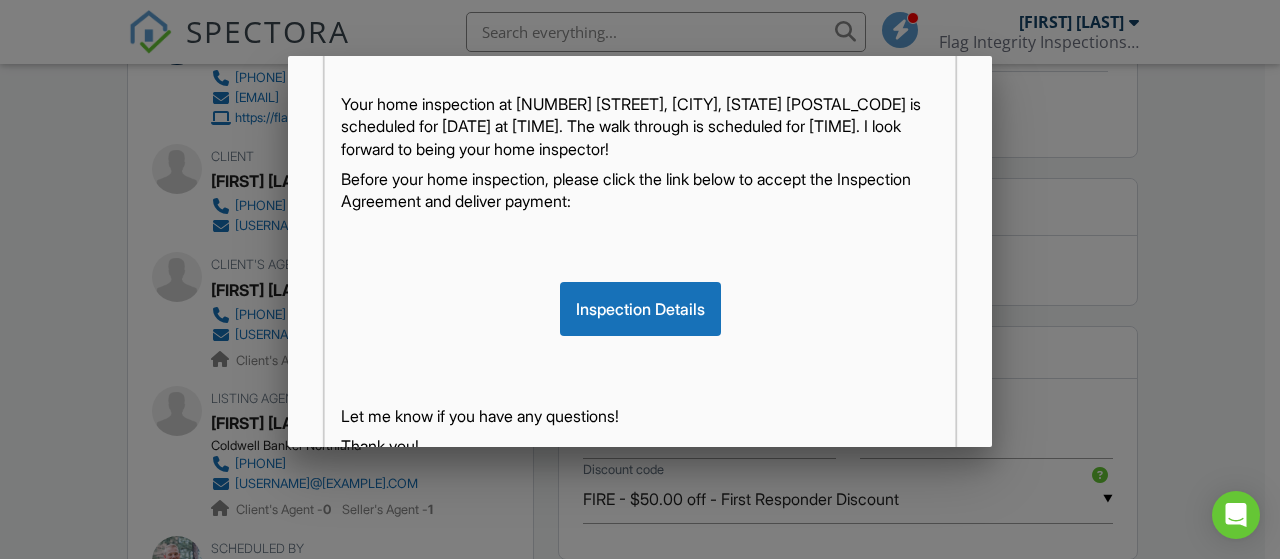 scroll, scrollTop: 500, scrollLeft: 0, axis: vertical 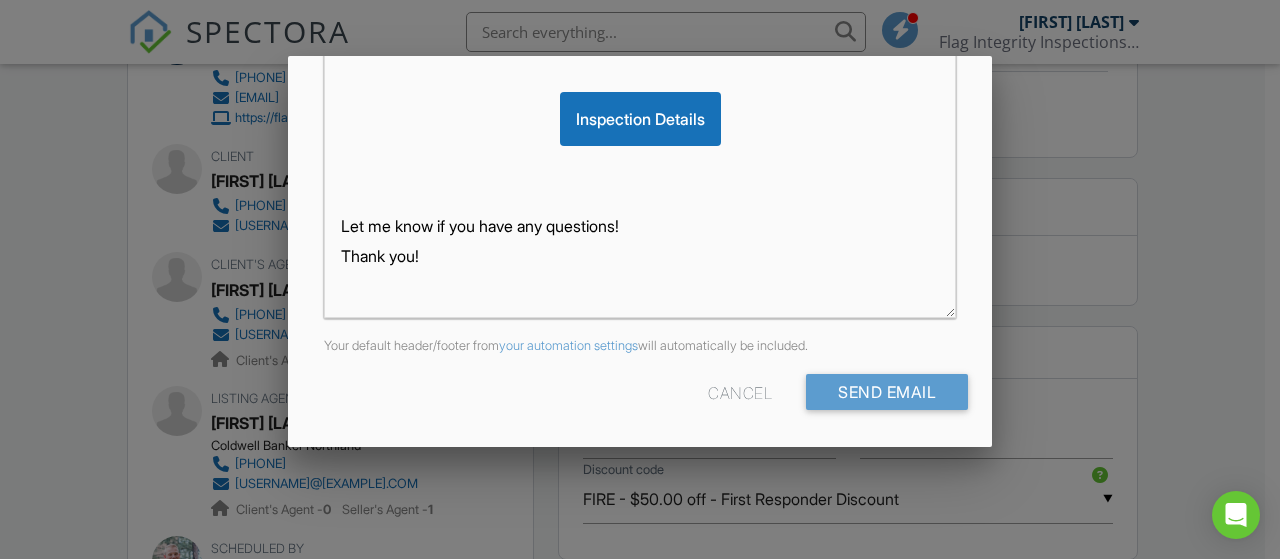 click at bounding box center (640, 249) 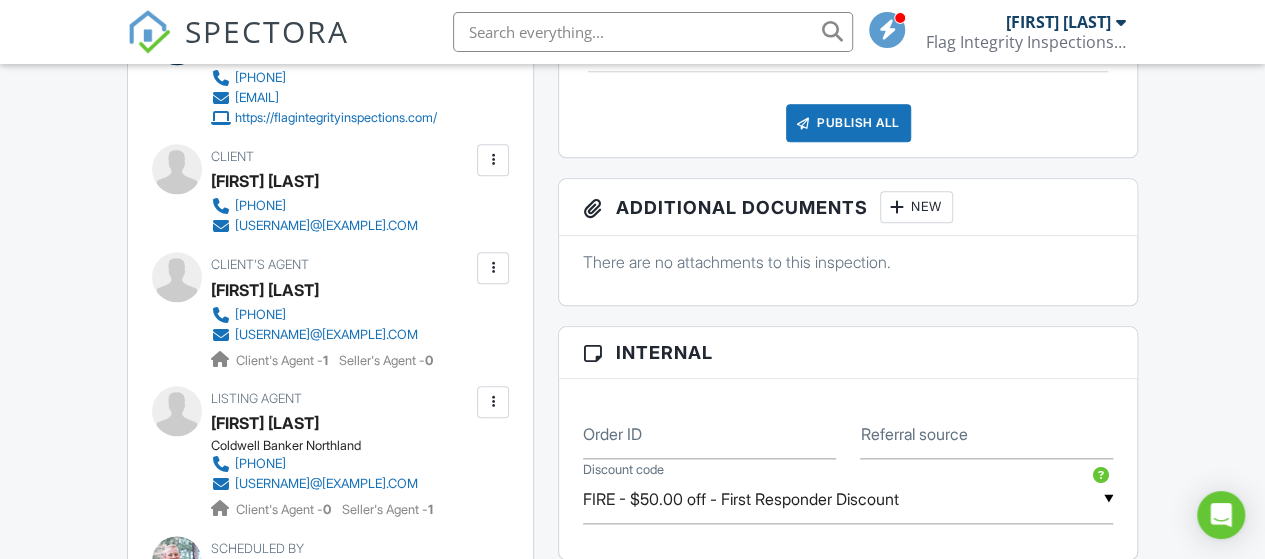 click at bounding box center (493, 160) 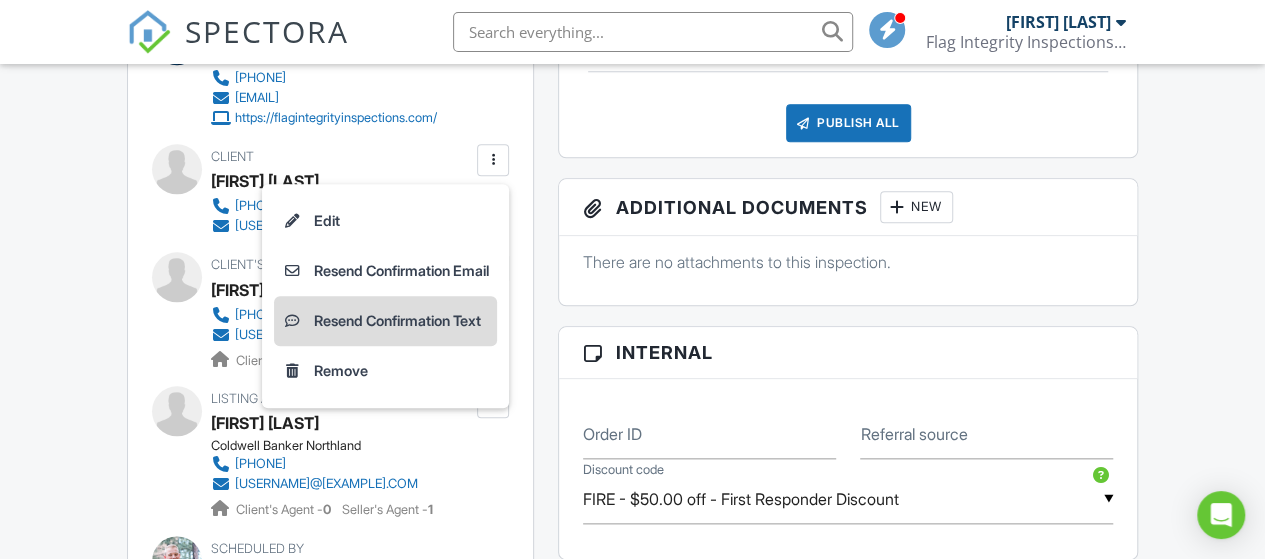 click on "Resend Confirmation Text" at bounding box center (385, 321) 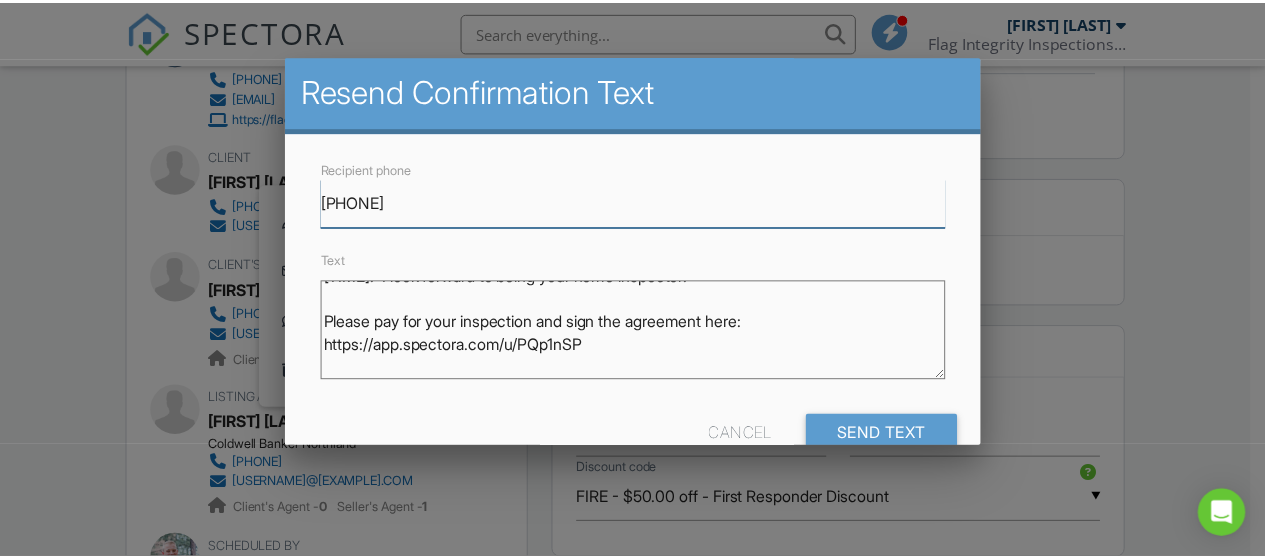 scroll, scrollTop: 0, scrollLeft: 0, axis: both 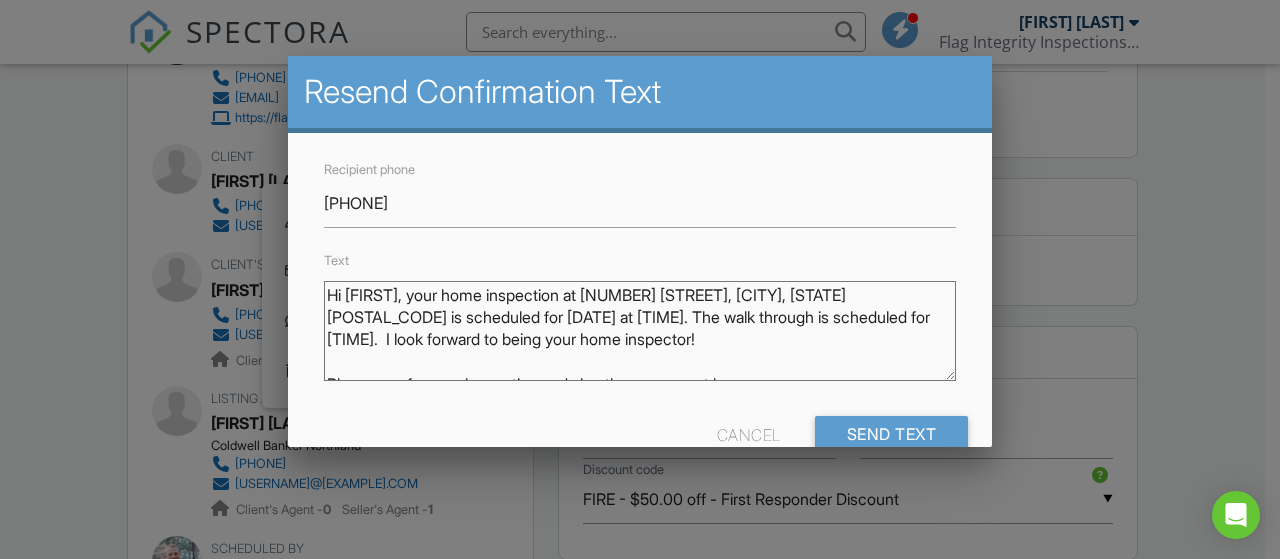 click on "Hi [FIRST], your home inspection at [NUMBER] [STREET], [CITY], [STATE] [POSTAL_CODE] is scheduled for [DATE] at [TIME]. The walk through is scheduled for [TIME].  I look forward to being your home inspector!
Please pay for your inspection and sign the agreement here: https://app.spectora.com/u/PQp1nSP
[FIRST] [LAST][PHONE]" at bounding box center [640, 331] 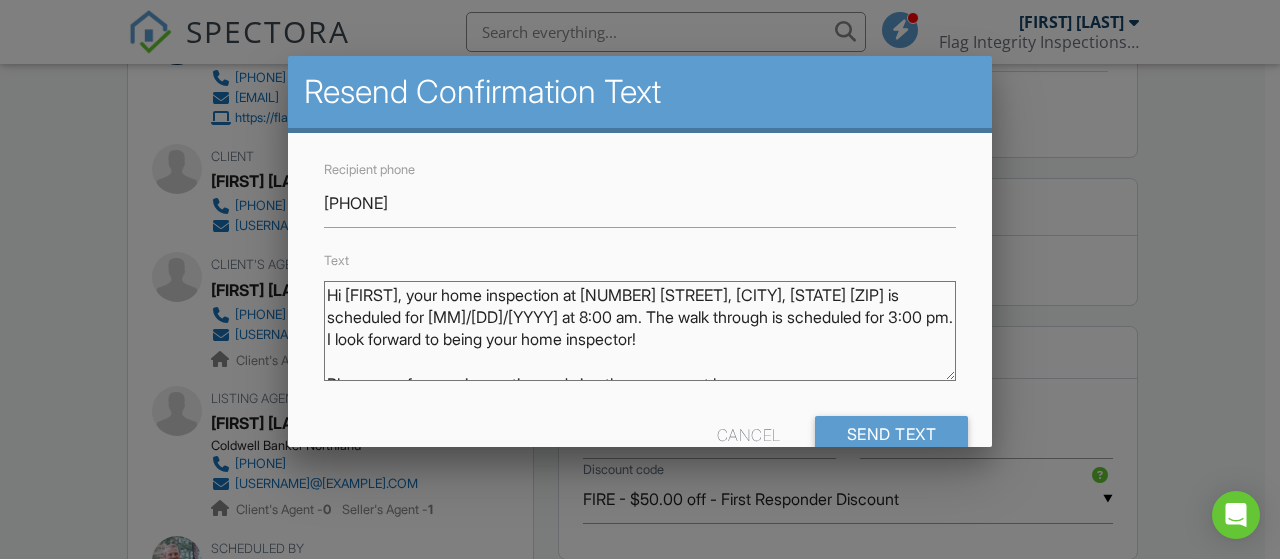 type on "Hi [FIRST], your home inspection at [NUMBER] [STREET], [CITY], [STATE] [ZIP] is scheduled for [MM]/[DD]/[YYYY] at 8:00 am. The walk through is scheduled for 3:00 pm.  I look forward to being your home inspector!
Please pay for your inspection and sign the agreement here: https://app.spectora.com/u/PQp1nSP
[FIRST] [LAST][PHONE]" 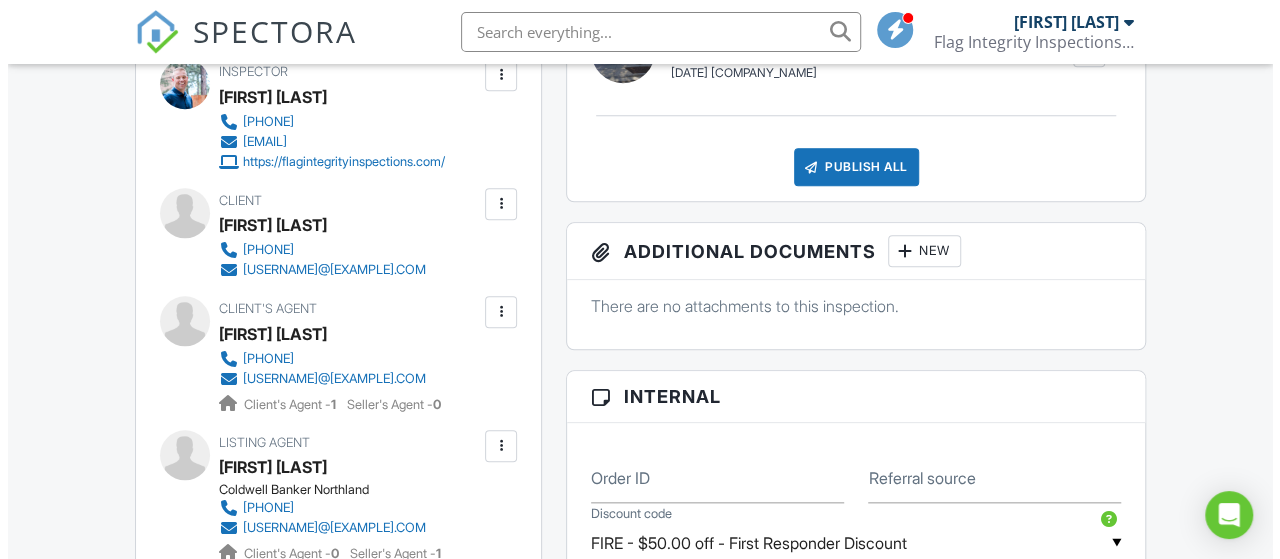scroll, scrollTop: 900, scrollLeft: 0, axis: vertical 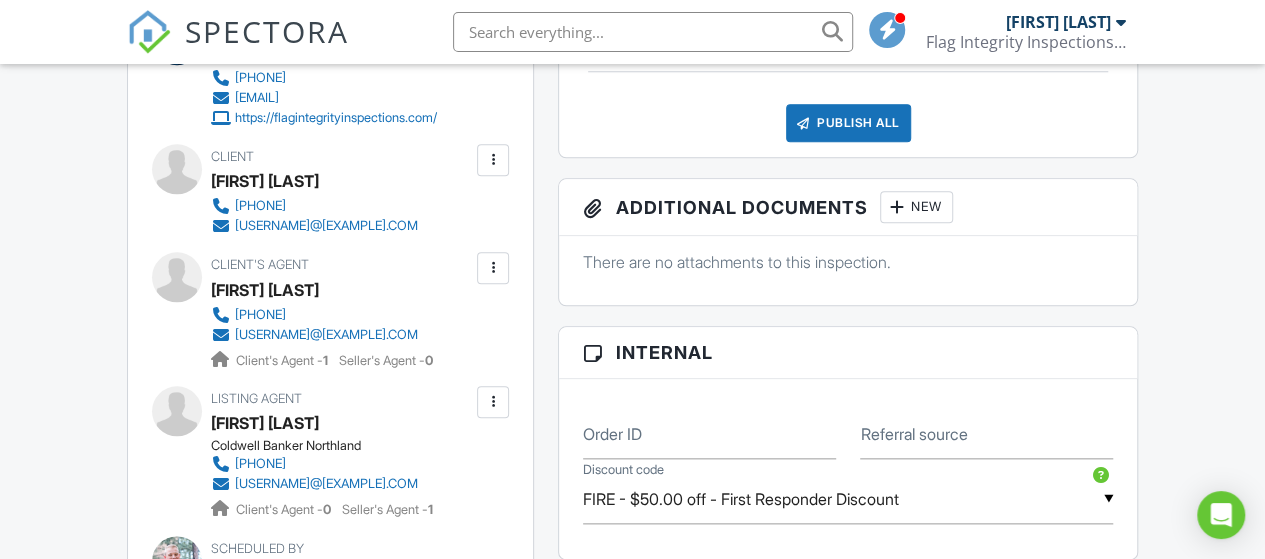 click at bounding box center [493, 160] 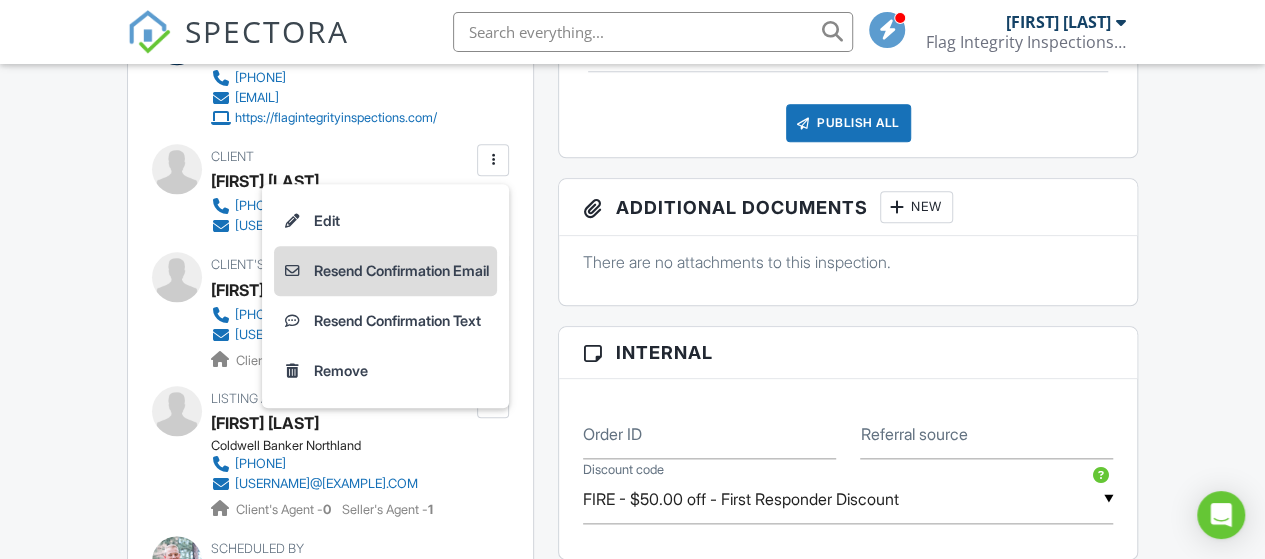click on "Resend Confirmation Email" at bounding box center [385, 271] 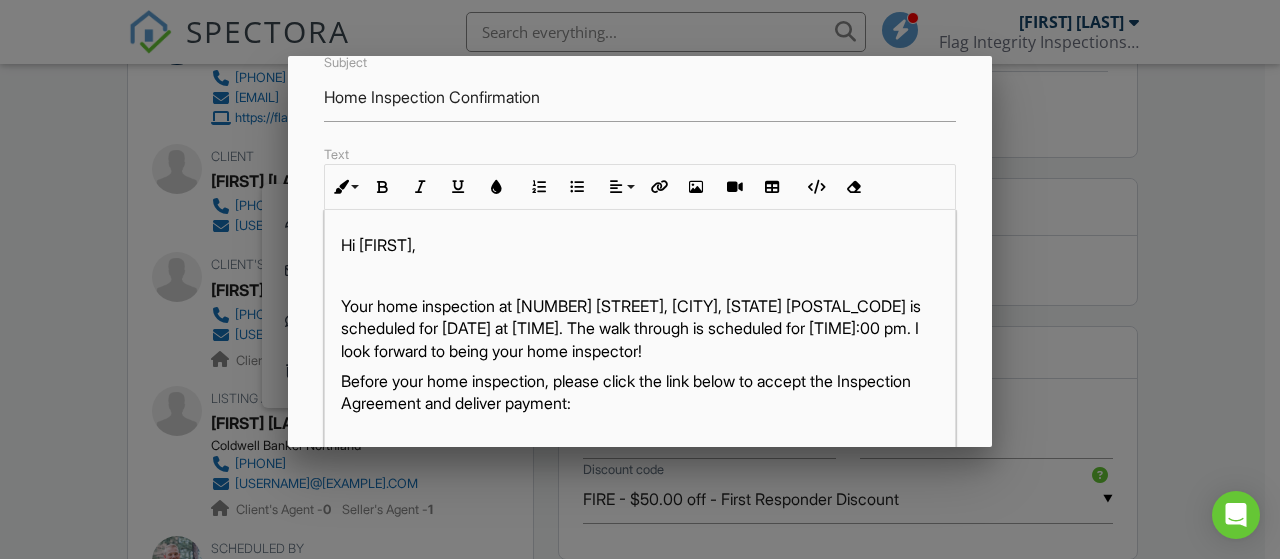 scroll, scrollTop: 200, scrollLeft: 0, axis: vertical 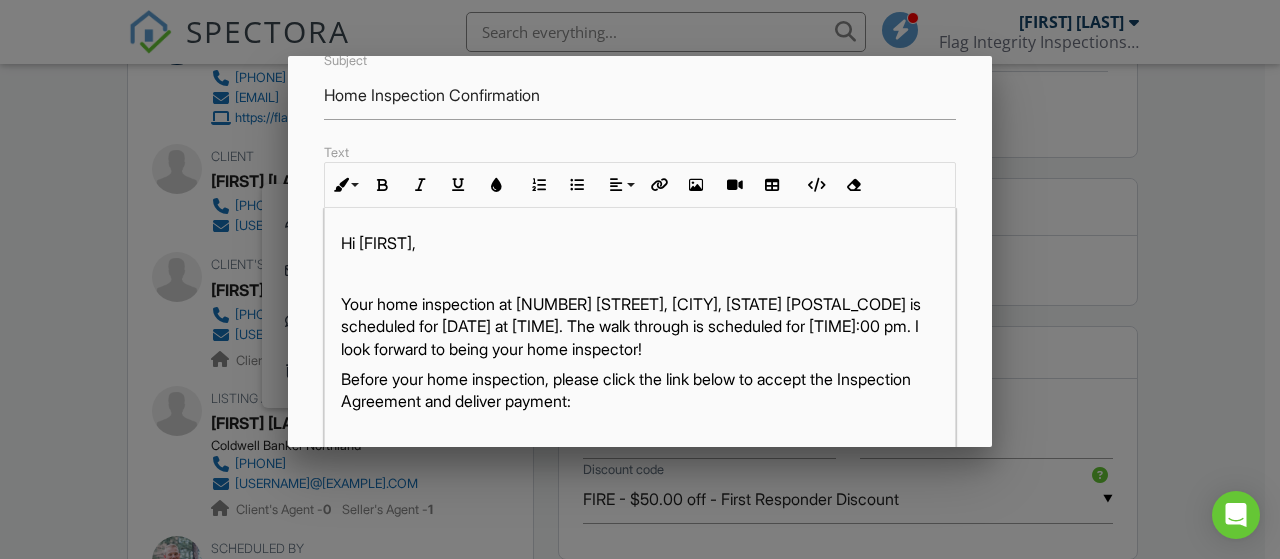 click at bounding box center (640, 249) 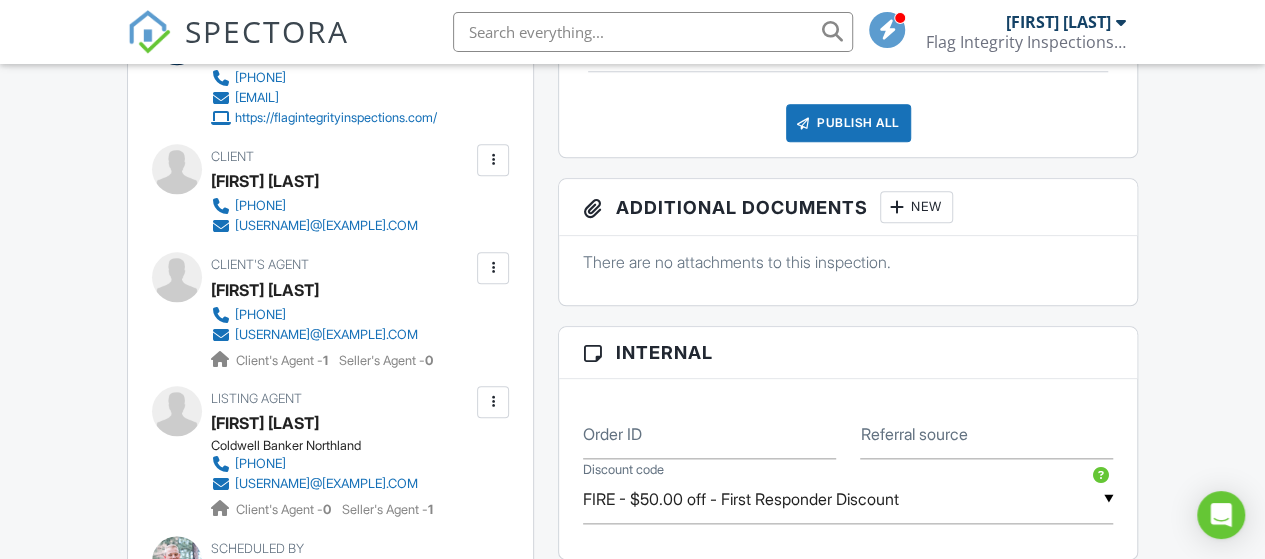 click at bounding box center [493, 268] 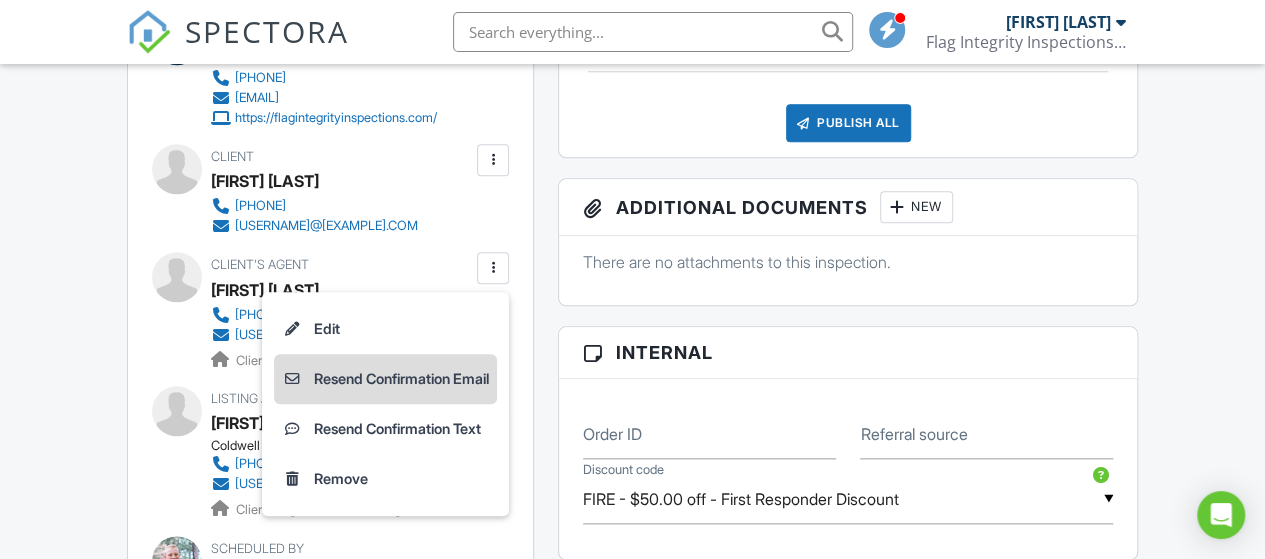 click on "Resend Confirmation Email" at bounding box center [385, 379] 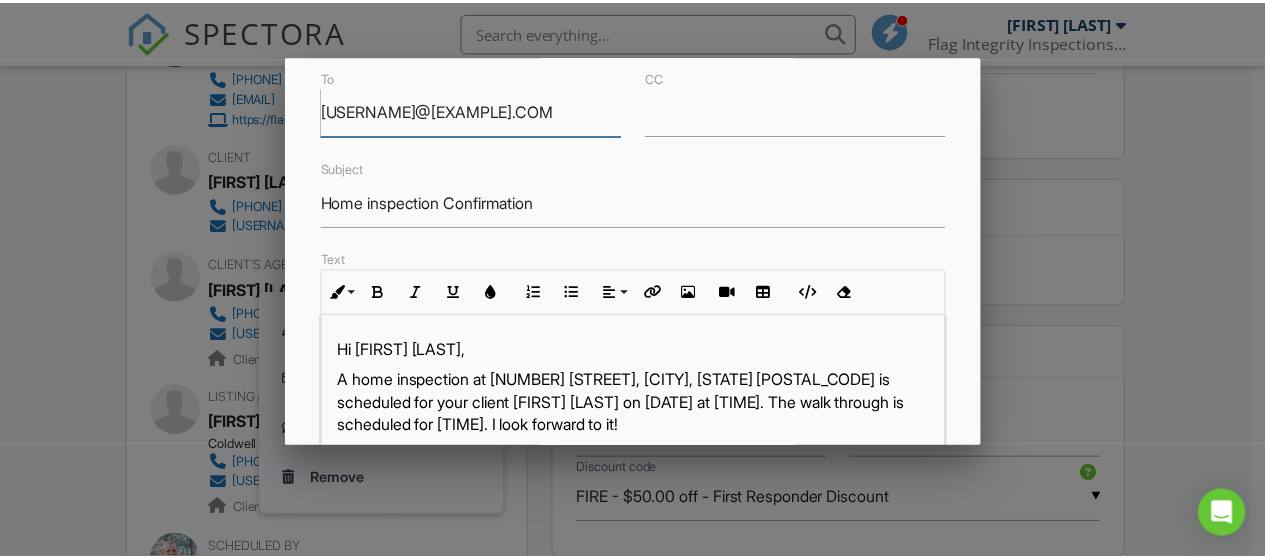 scroll, scrollTop: 200, scrollLeft: 0, axis: vertical 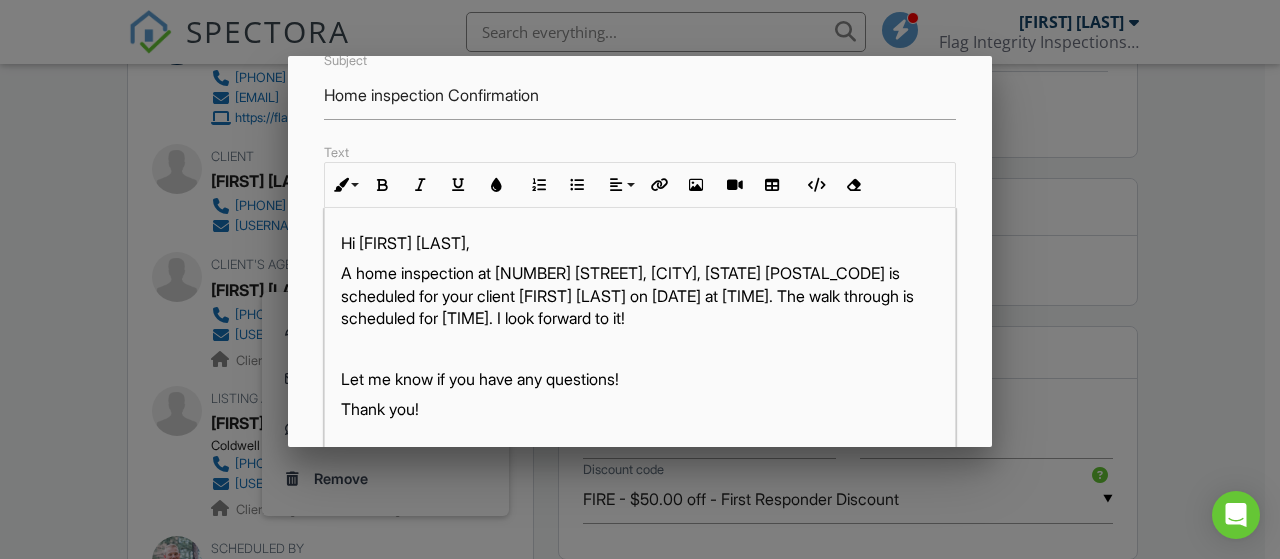 click on "A home inspection at [NUMBER] [STREET], [CITY], [STATE] [POSTAL_CODE] is scheduled for your client [FIRST] [LAST] on [DATE] at [TIME]. The walk through is scheduled for [TIME]. I look forward to it!" at bounding box center [640, 295] 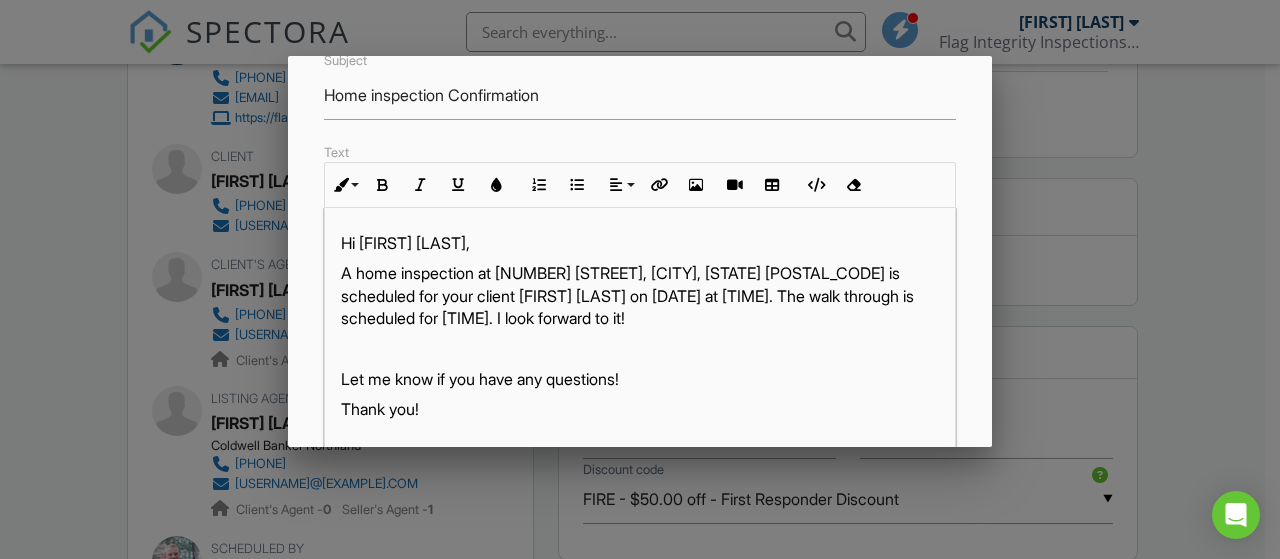 click at bounding box center [640, 249] 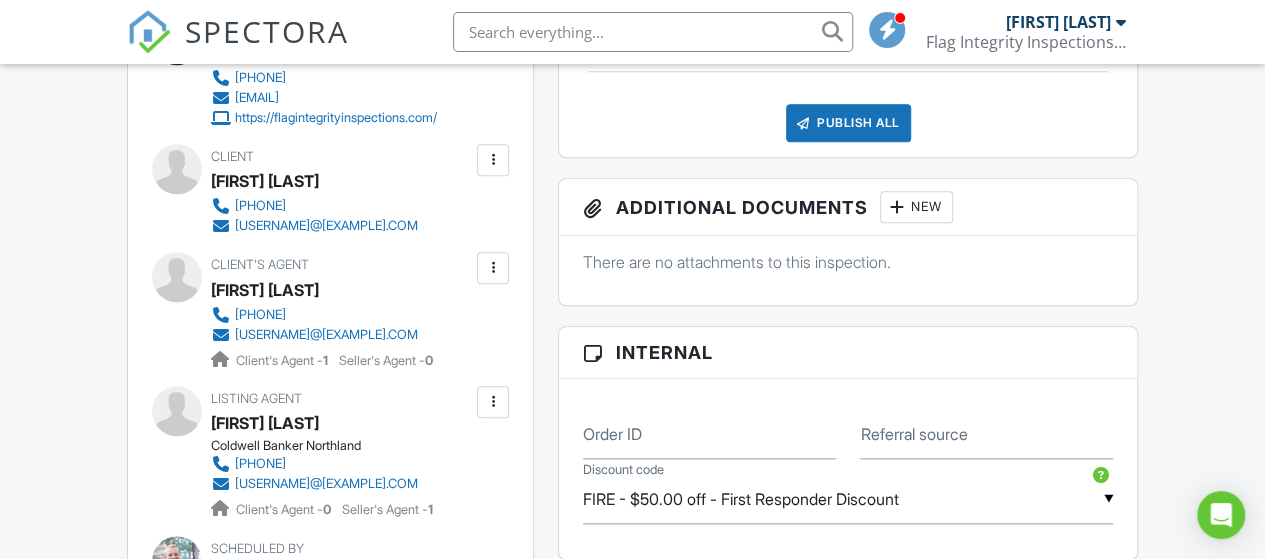 click at bounding box center (493, 268) 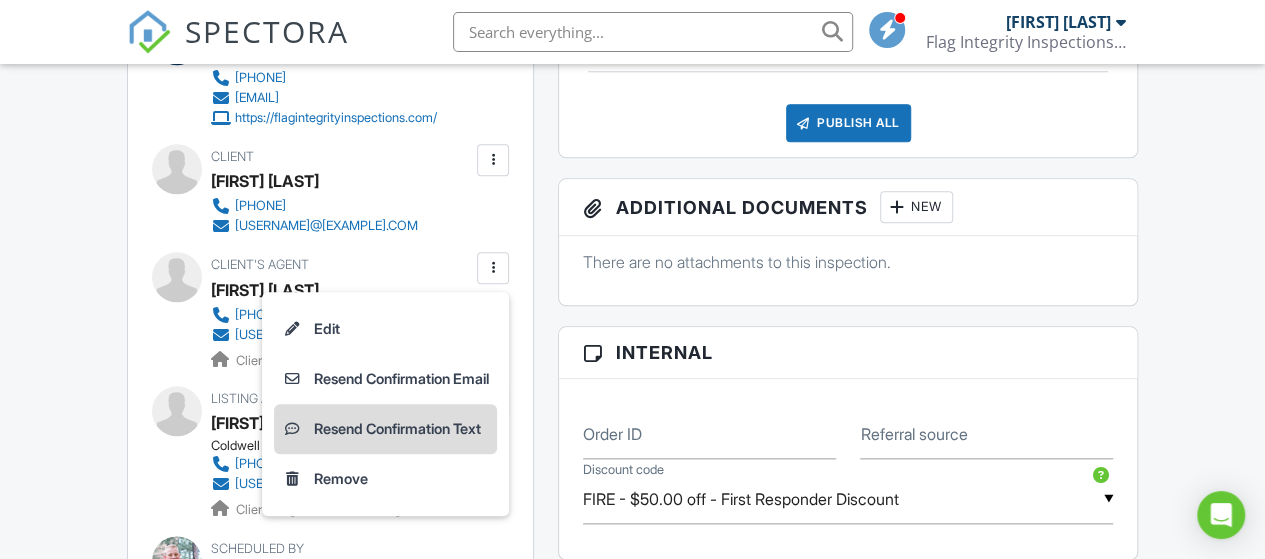 click on "Resend Confirmation Text" at bounding box center [385, 429] 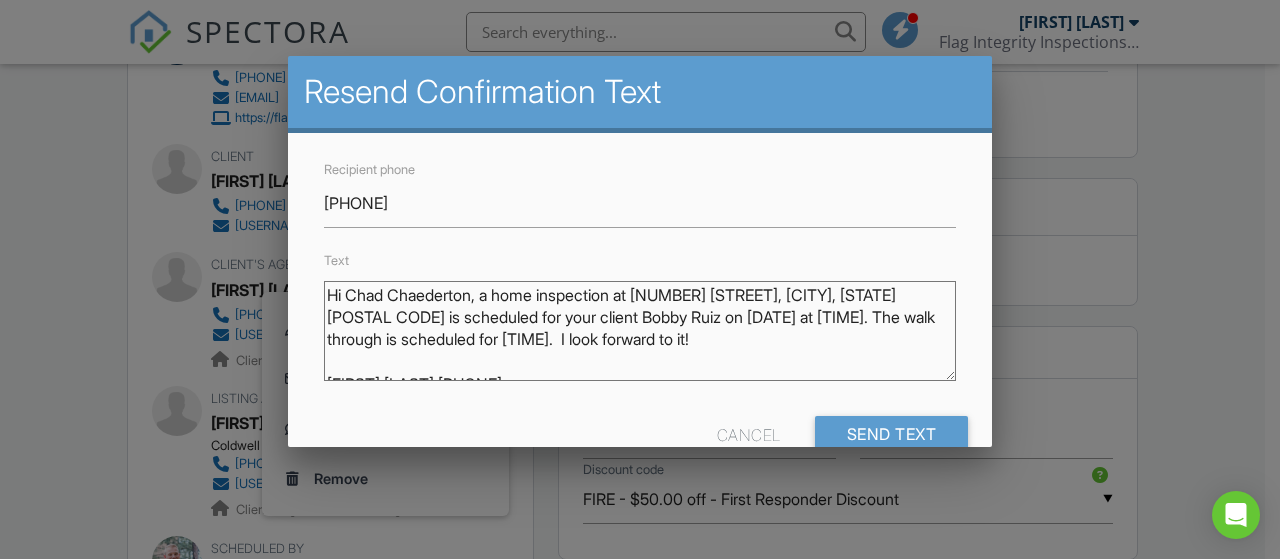 click on "Hi Chad Chaederton, a home inspection at 1805 W Heavenly Ct, Flagstaff, AZ 86001 is scheduled for your client Bobby Ruiz on 07/11/2025 at 8:00 am. The walk through is scheduled for 12:00 pm.  I look forward to it!
Matt Smyers9288531988" at bounding box center (640, 331) 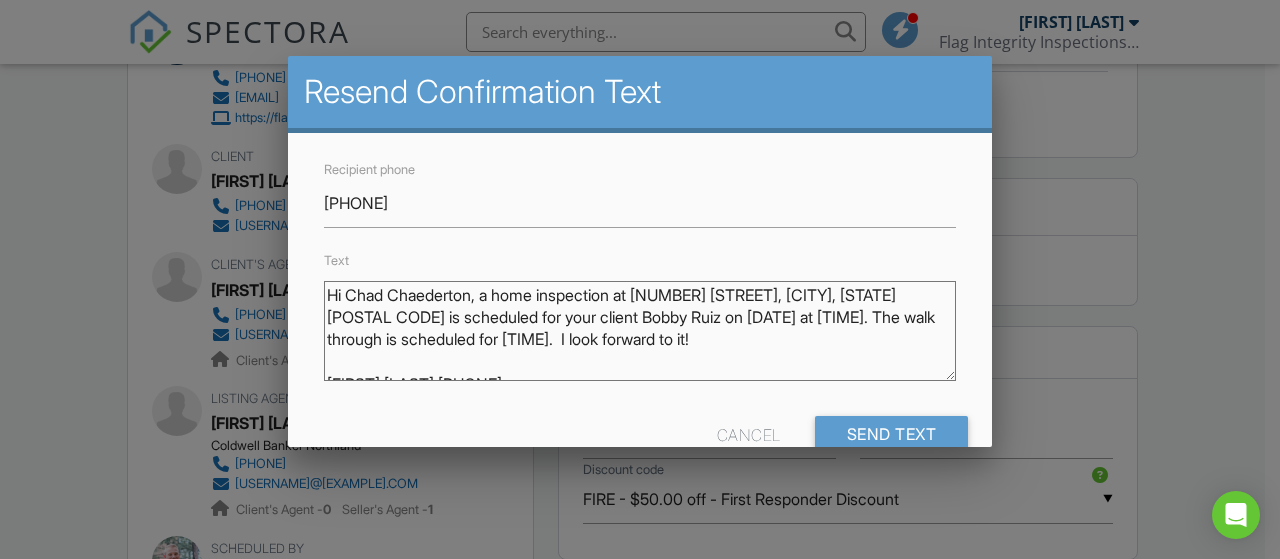 type on "Hi Chad Chaederton, a home inspection at 1805 W Heavenly Ct, Flagstaff, AZ 86001 is scheduled for your client Bobby Ruiz on 07/11/2025 at 8:00 am. The walk through is scheduled for 3:00 pm.  I look forward to it!
Matt Smyers9288531988" 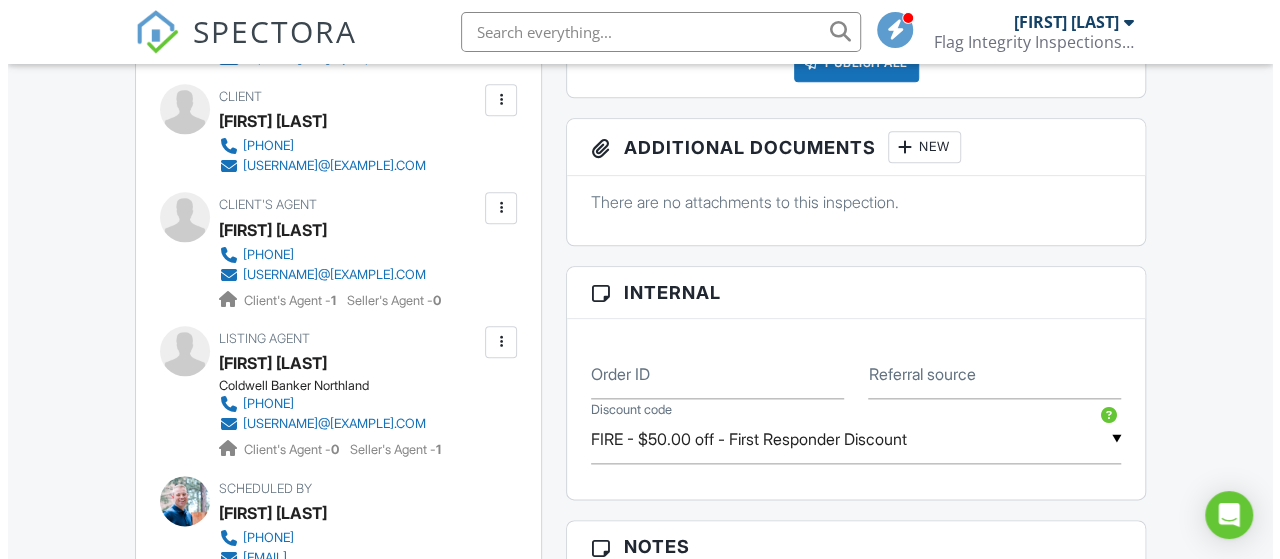 scroll, scrollTop: 1000, scrollLeft: 0, axis: vertical 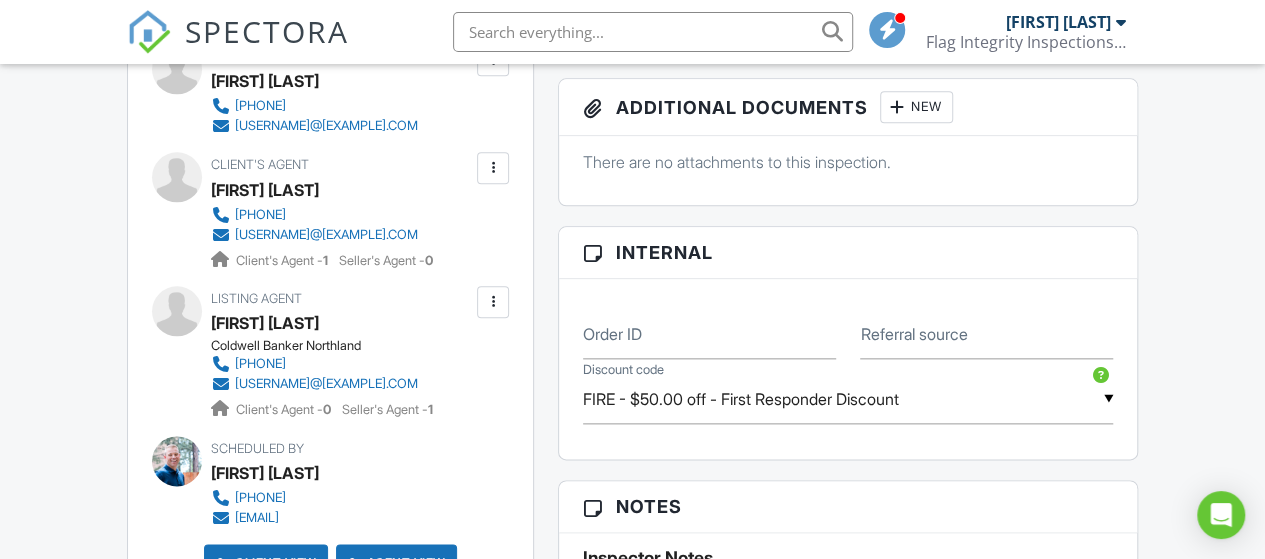 click at bounding box center (493, 168) 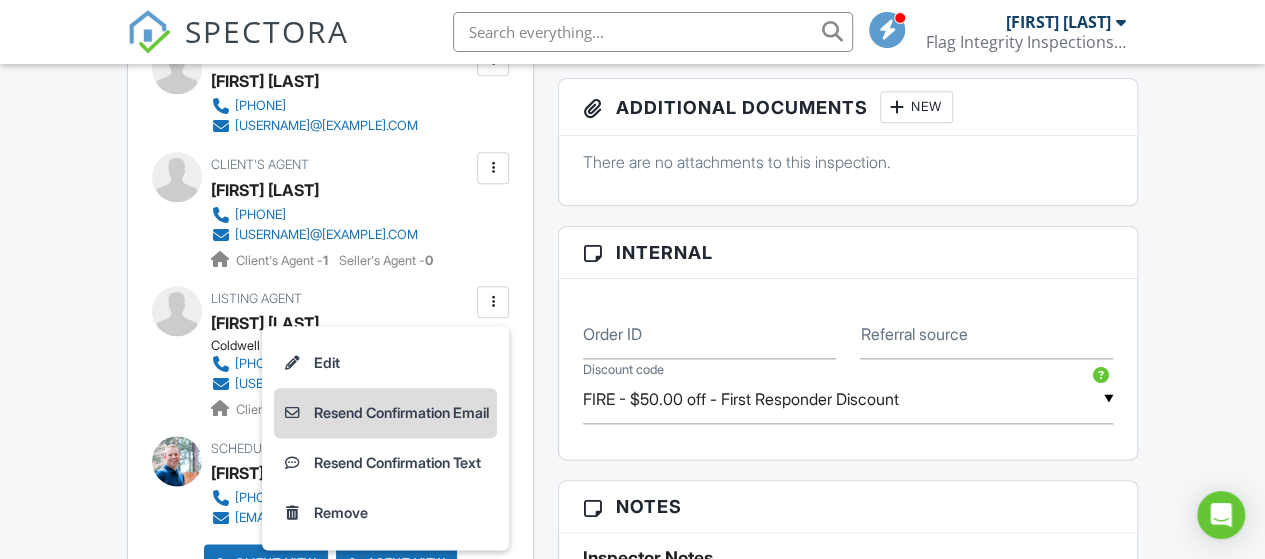 click on "Resend Confirmation Email" at bounding box center (385, 413) 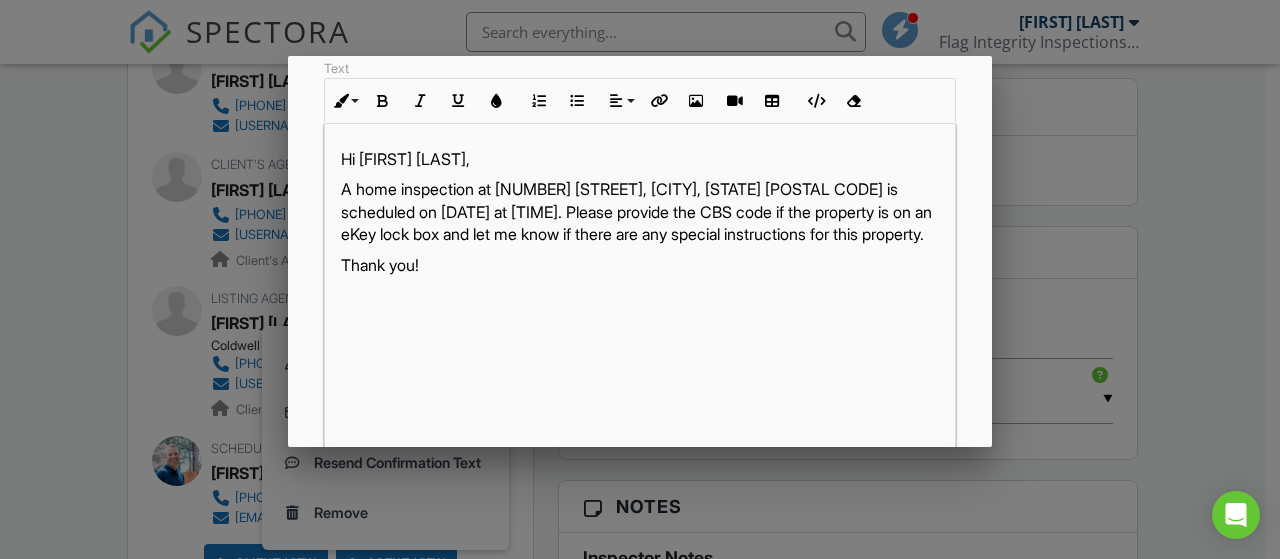 scroll, scrollTop: 300, scrollLeft: 0, axis: vertical 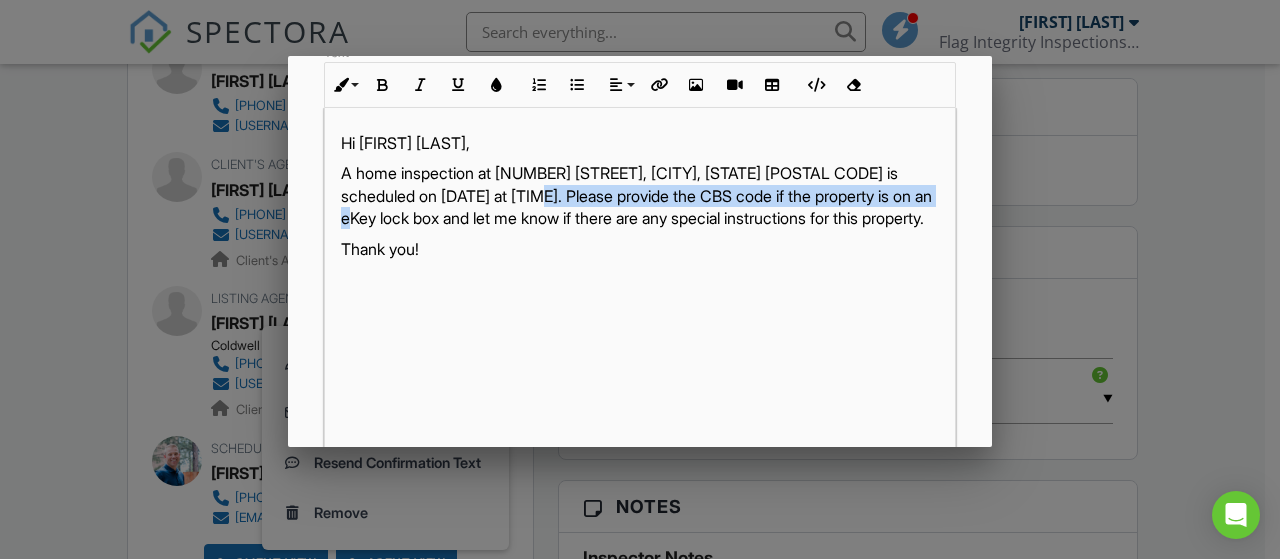 drag, startPoint x: 540, startPoint y: 195, endPoint x: 403, endPoint y: 219, distance: 139.0863 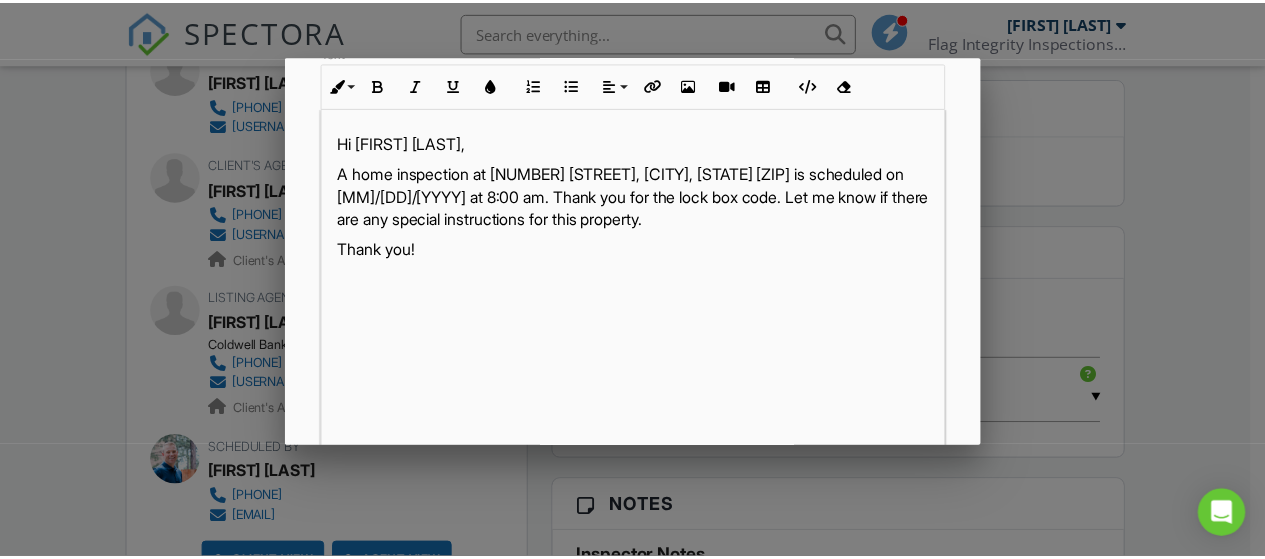 scroll, scrollTop: 0, scrollLeft: 0, axis: both 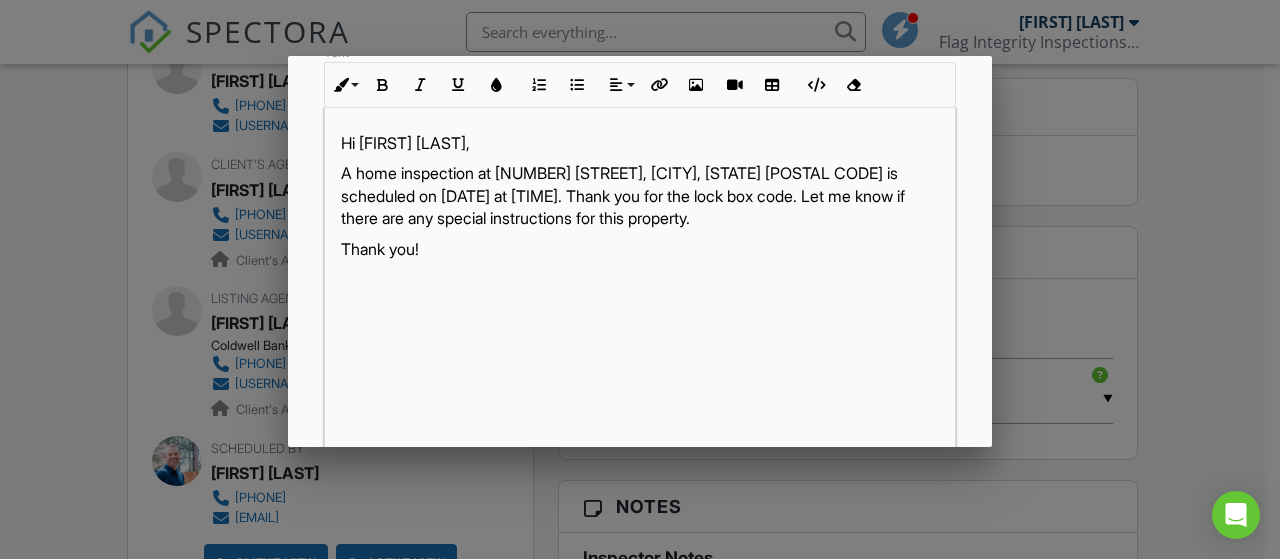 click at bounding box center (640, 249) 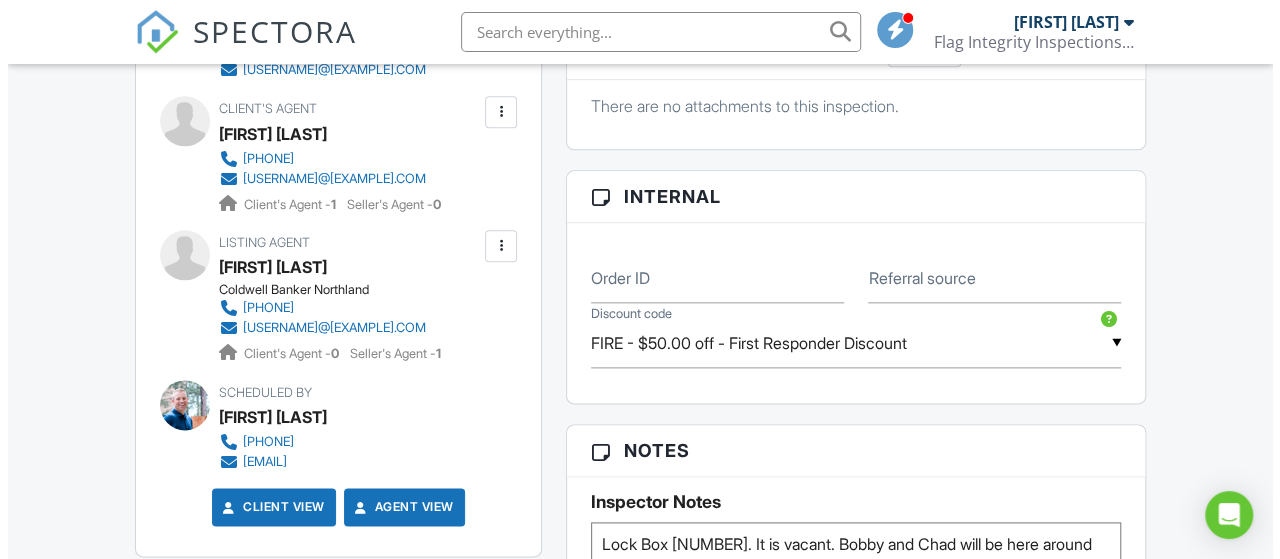 scroll, scrollTop: 1100, scrollLeft: 0, axis: vertical 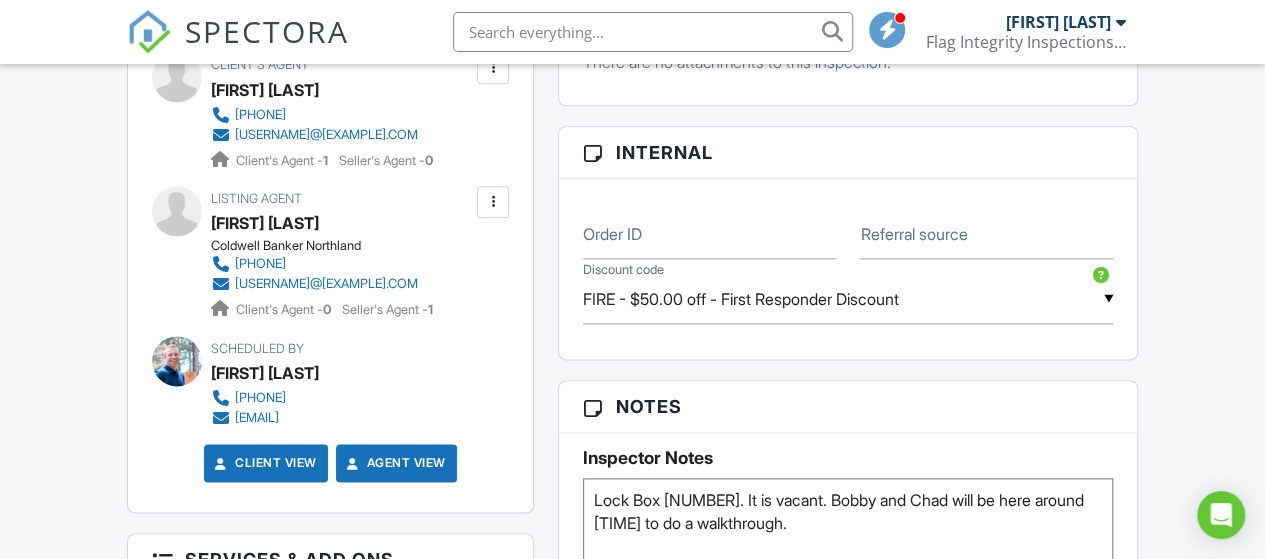 click at bounding box center [493, 68] 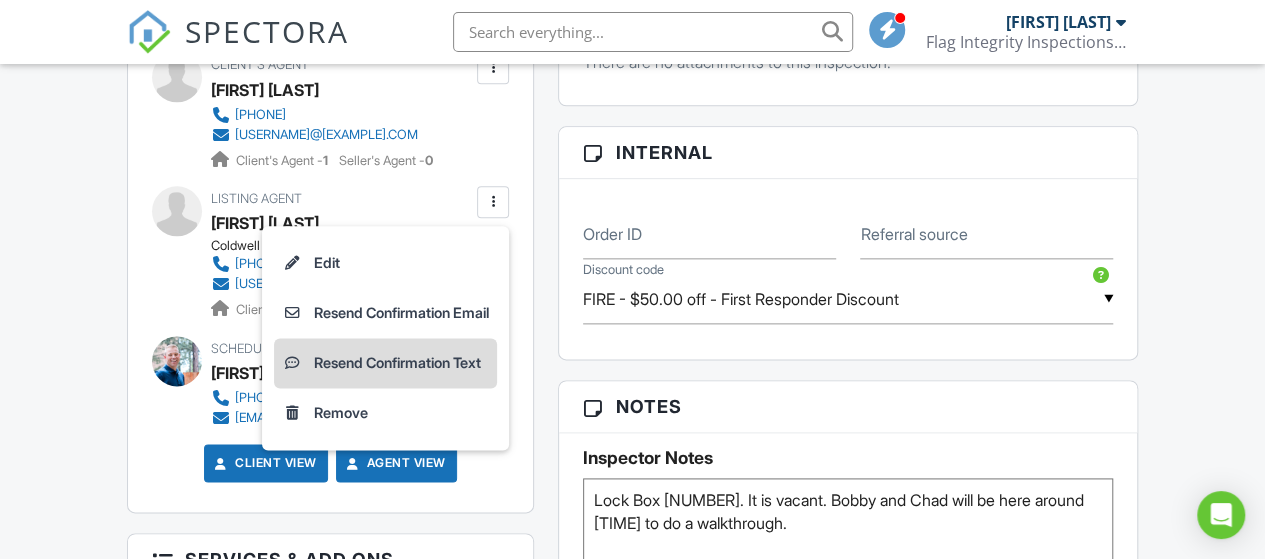 click on "Resend Confirmation Text" at bounding box center [385, 363] 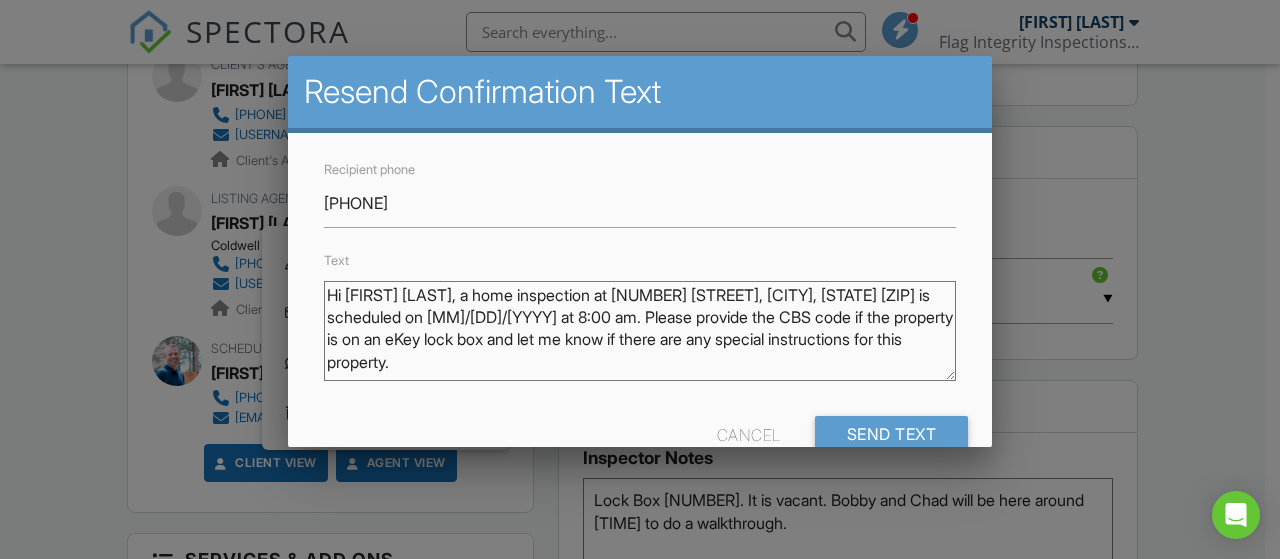 drag, startPoint x: 677, startPoint y: 320, endPoint x: 524, endPoint y: 341, distance: 154.43445 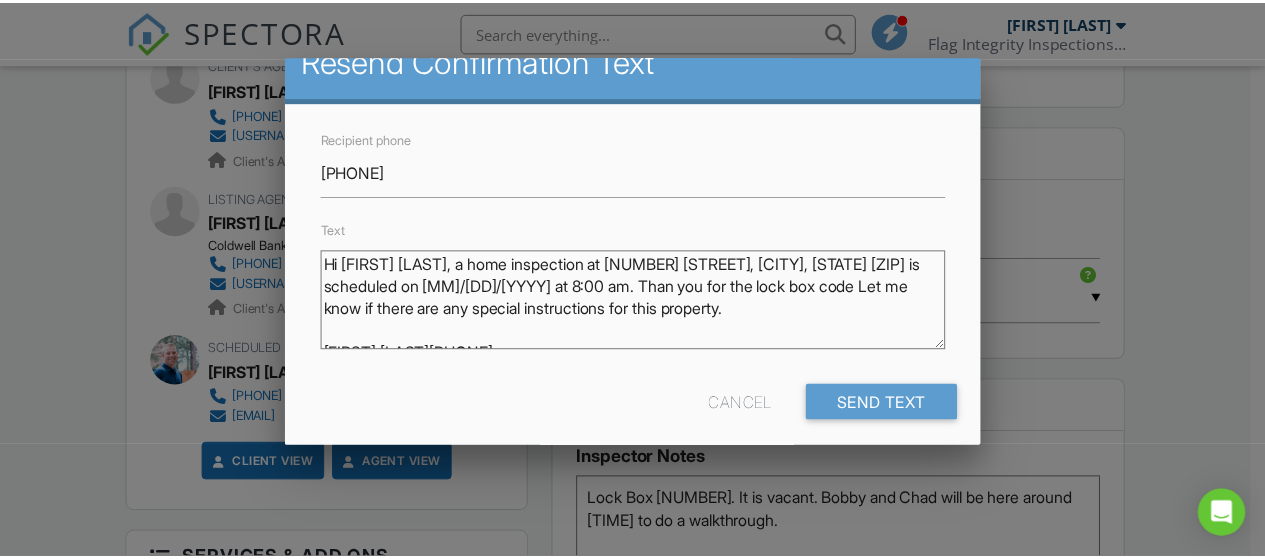 scroll, scrollTop: 43, scrollLeft: 0, axis: vertical 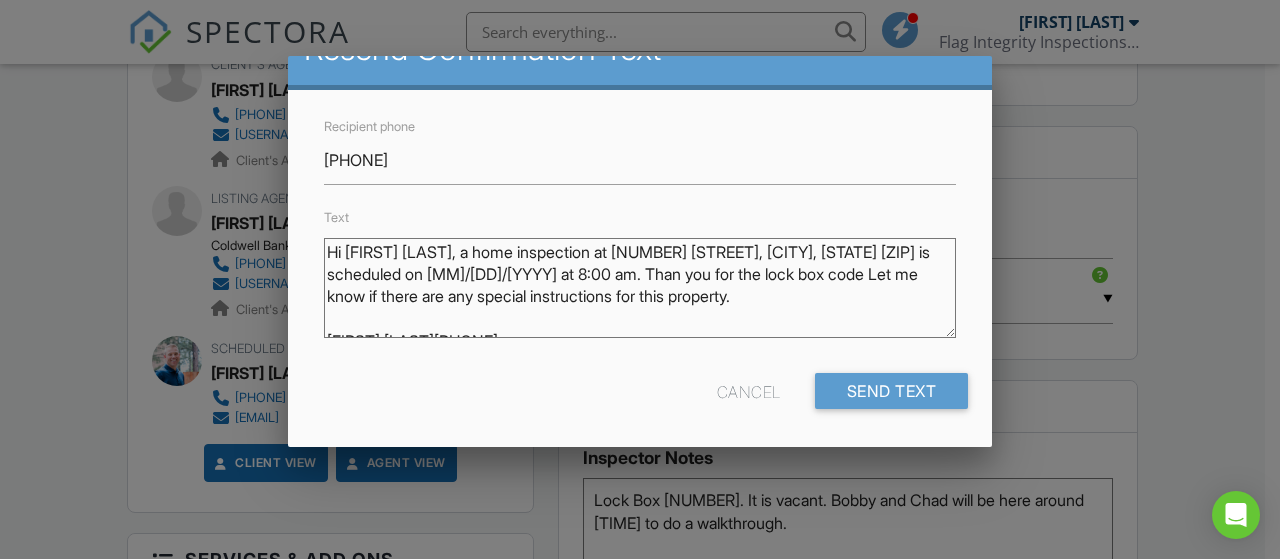 type on "Hi Robert Baronas, a home inspection at 1805 W Heavenly Ct, Flagstaff, AZ 86001 is scheduled on 07/11/2025 at 8:00 am. Than you for the lock box code Let me know if there are any special instructions for this property.
Matt Smyers9288531988" 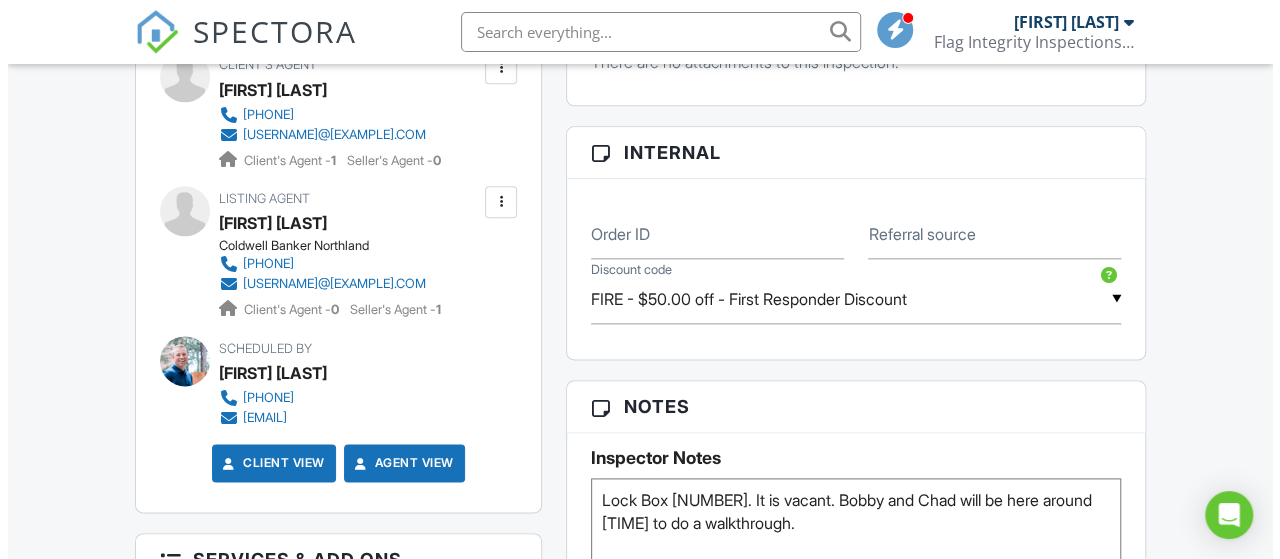 scroll, scrollTop: 900, scrollLeft: 0, axis: vertical 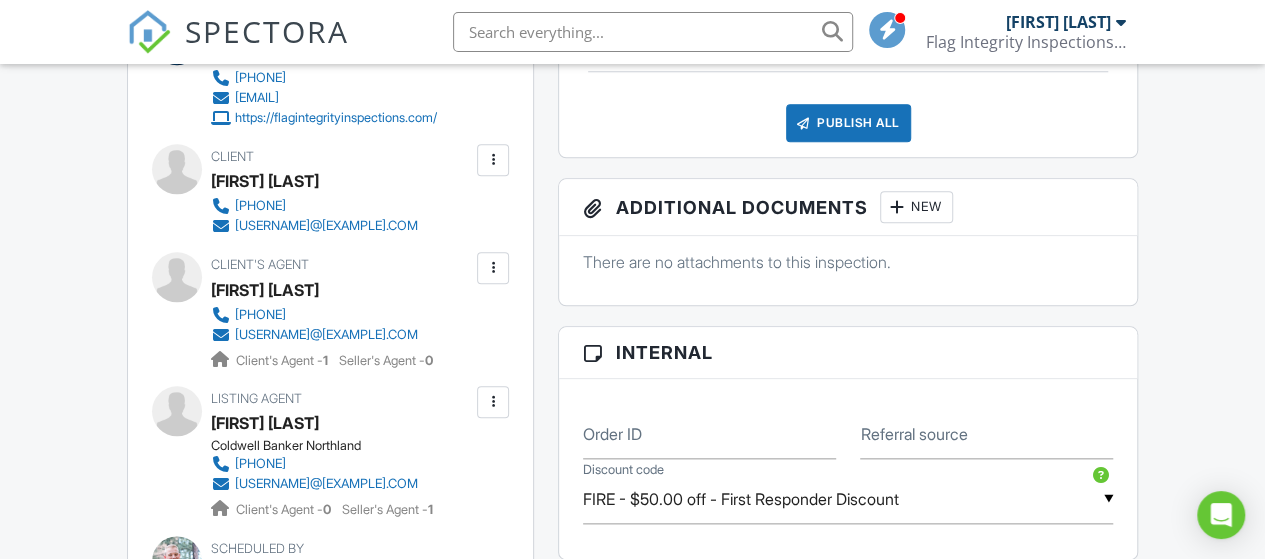 click on "Inspector
Matt Smyers
928-853-1988
flagintegrityinspections@gmail.com
https://flagintegrityinspections.com/
Make Invisible
Mark As Requested
Remove
Update Client
First name
Bobby
Last name
Ruiz
Email (required)
bruiz@hillercompanies.com
CC Email
Phone
602-615-6517
Internal notes visible only to the company
Private notes visible only to company admins
Updating the client email address will resend the confirmation email and update all queued automated emails.
Cancel
Save
Confirm client deletion
This will remove the client from this inspection. All email reminders and follow-ups will be removed as well. Note that this is only an option before publishing a report.
Cancel
Remove Client
Client
Bobby Ruiz" at bounding box center (331, 356) 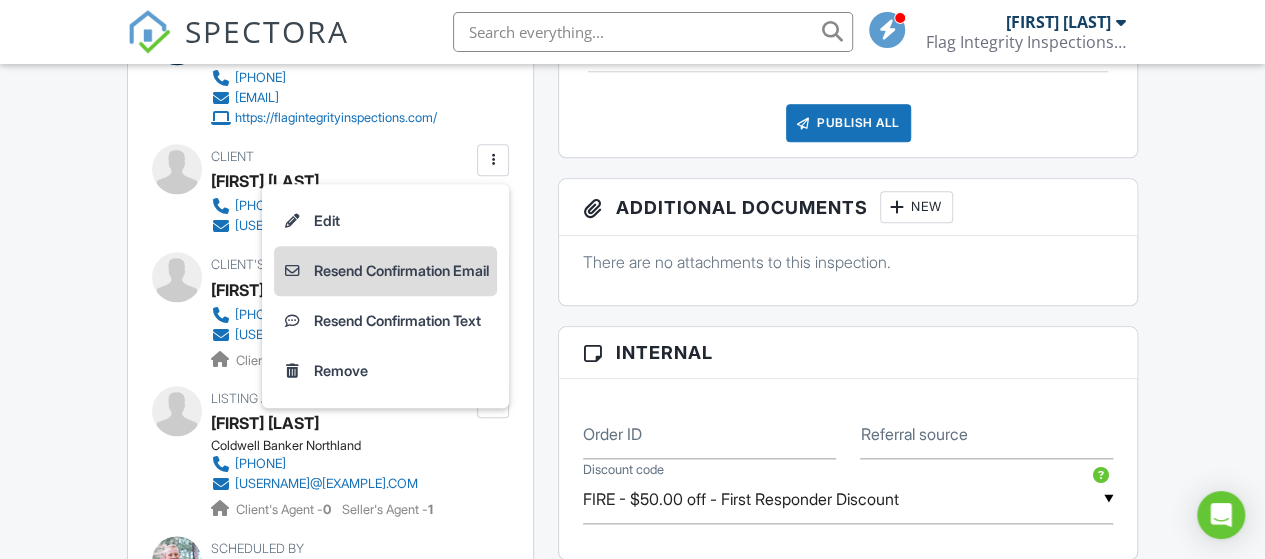 click on "Resend Confirmation Email" at bounding box center (385, 271) 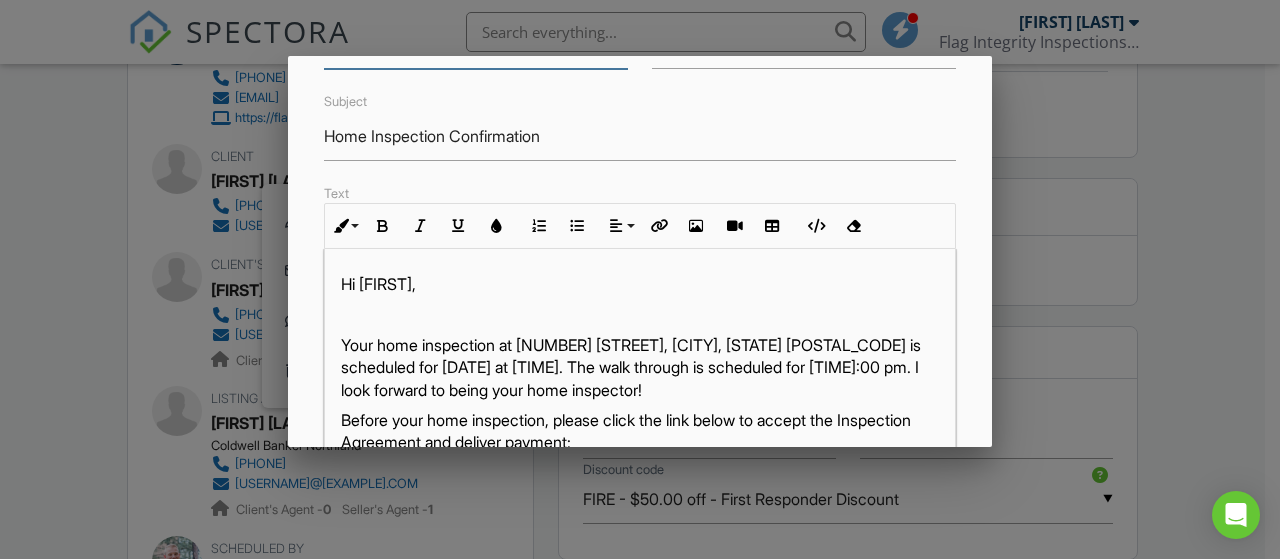 scroll, scrollTop: 200, scrollLeft: 0, axis: vertical 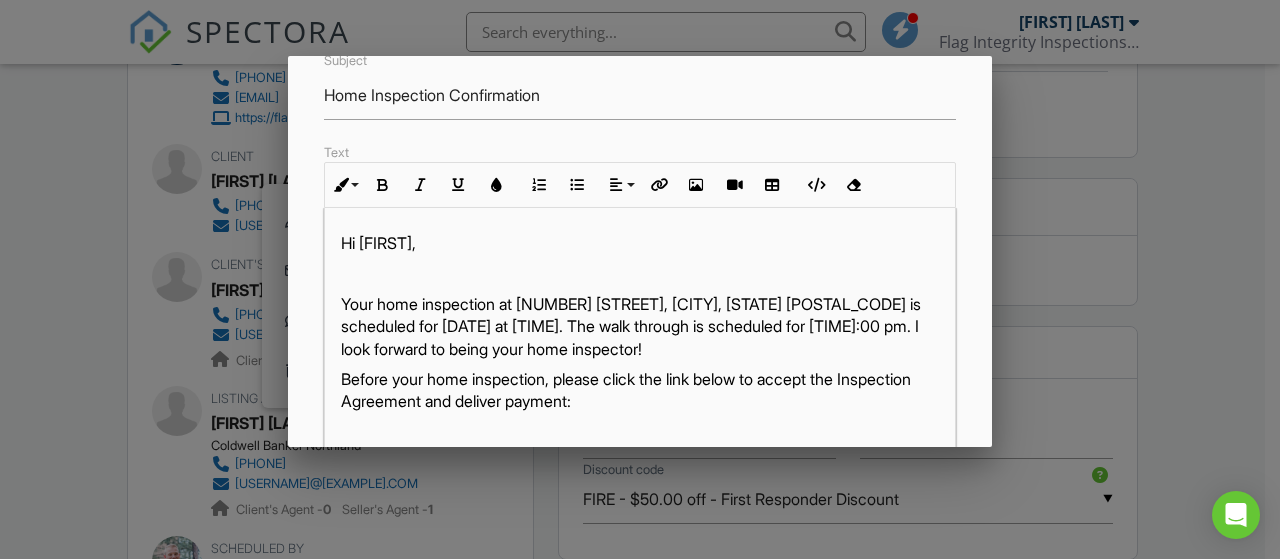 click at bounding box center [640, 249] 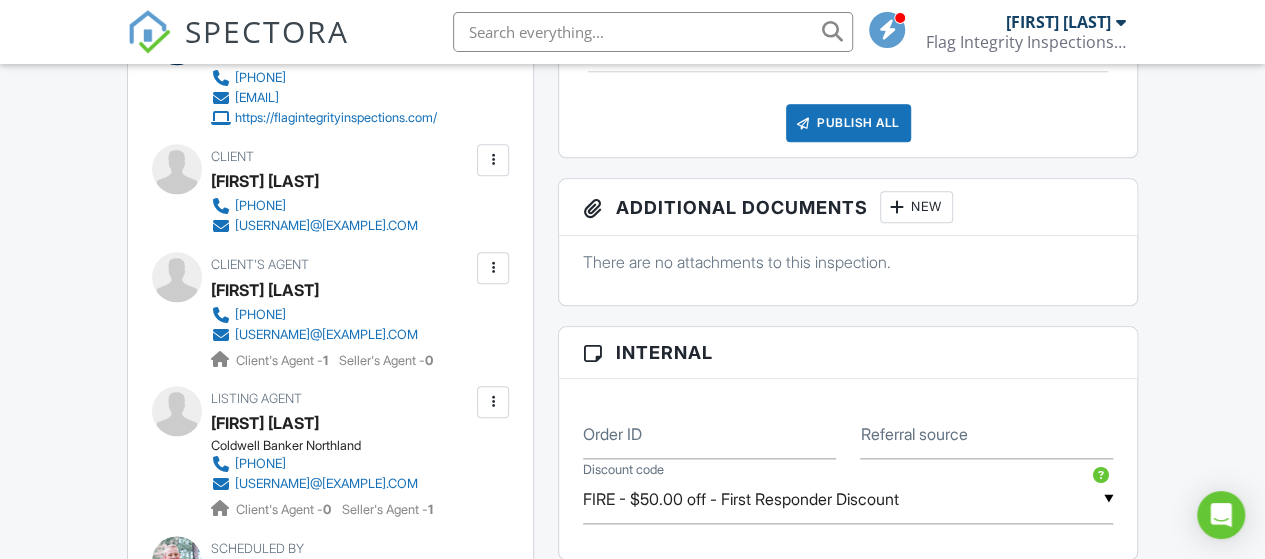 click at bounding box center (493, 160) 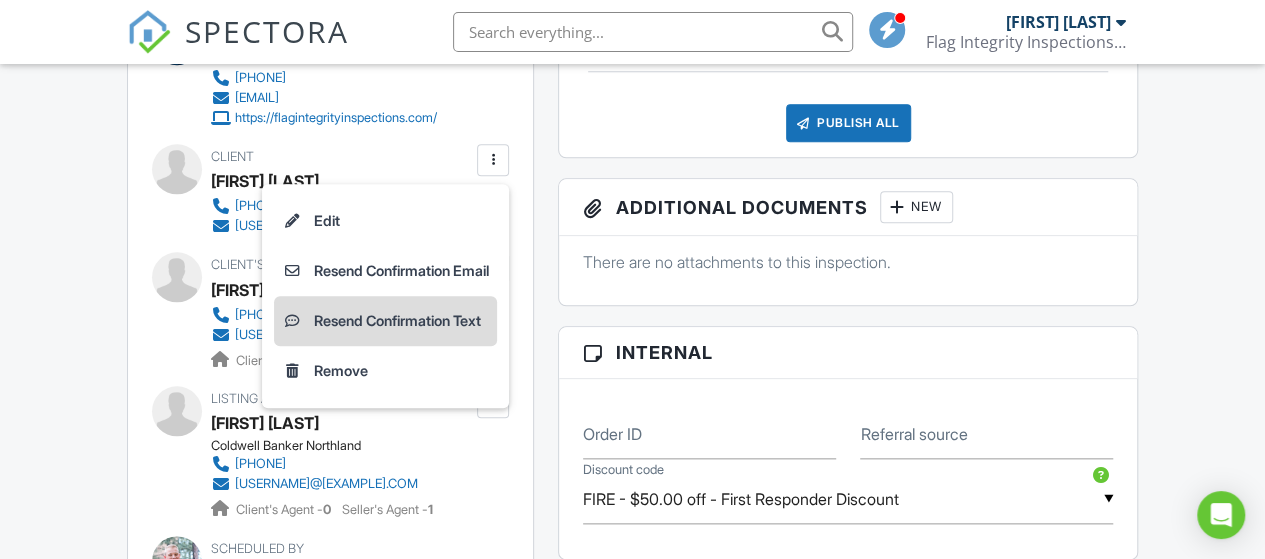 click on "Resend Confirmation Text" at bounding box center [385, 321] 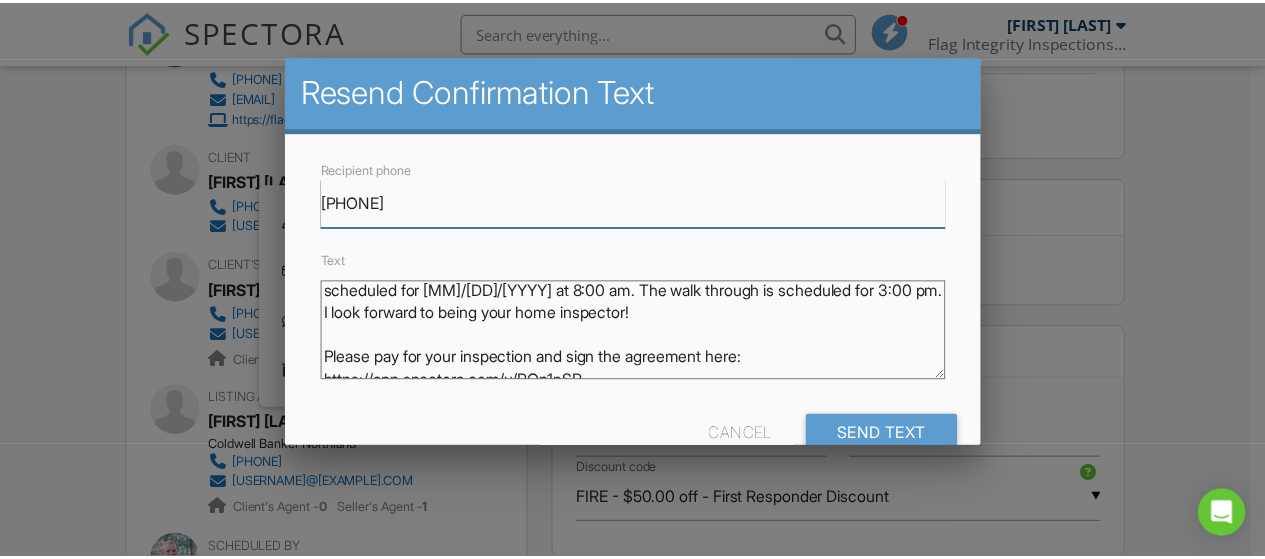 scroll, scrollTop: 0, scrollLeft: 0, axis: both 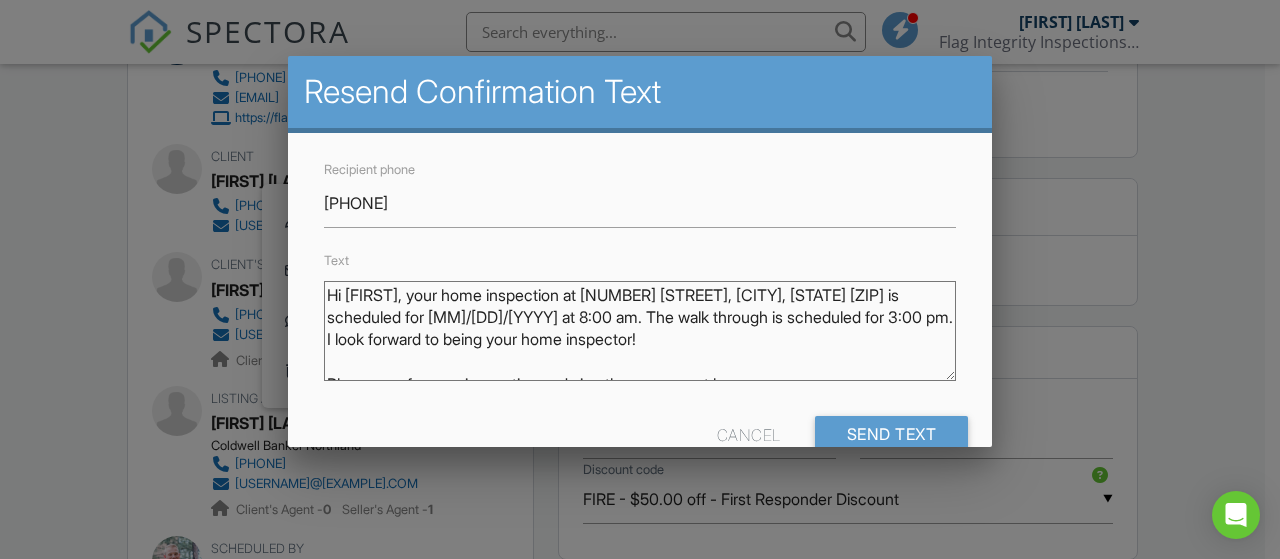 click at bounding box center (640, 249) 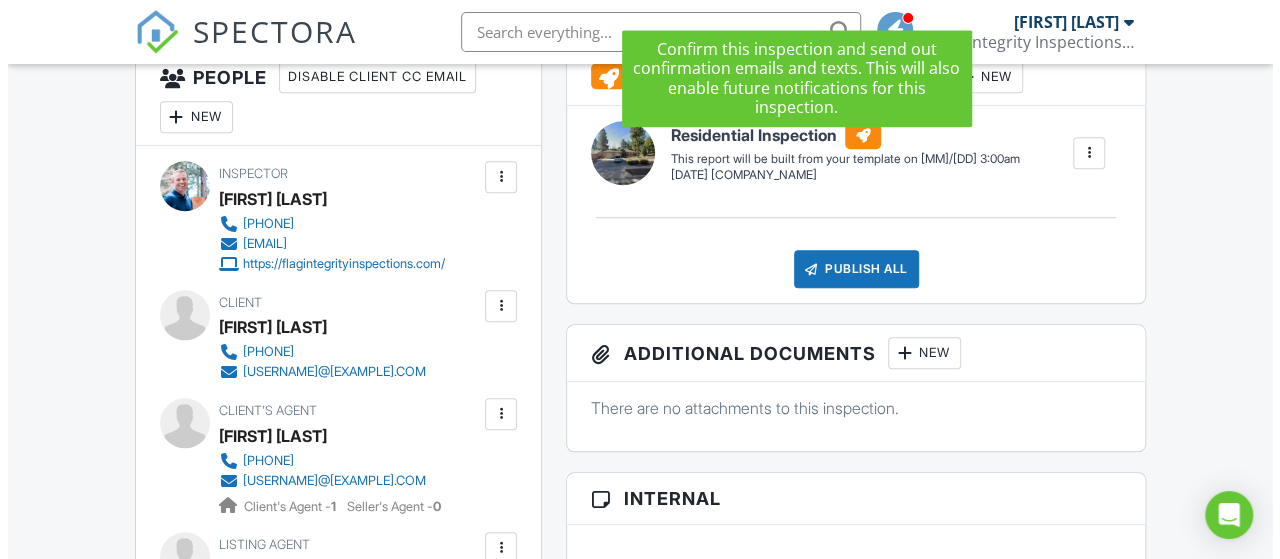 scroll, scrollTop: 800, scrollLeft: 0, axis: vertical 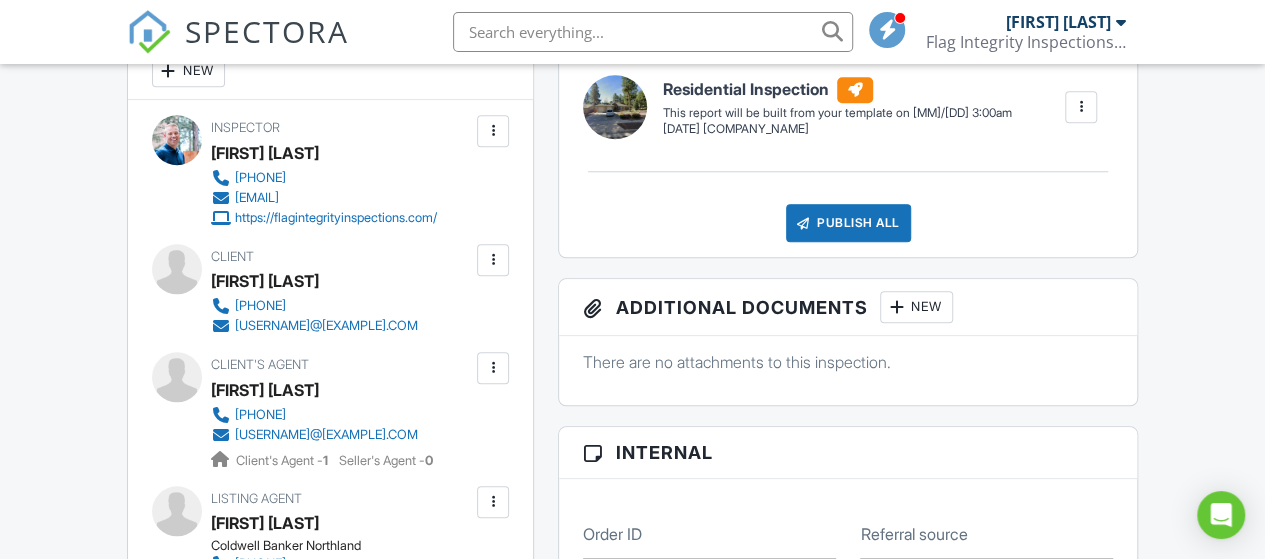 click at bounding box center (493, 260) 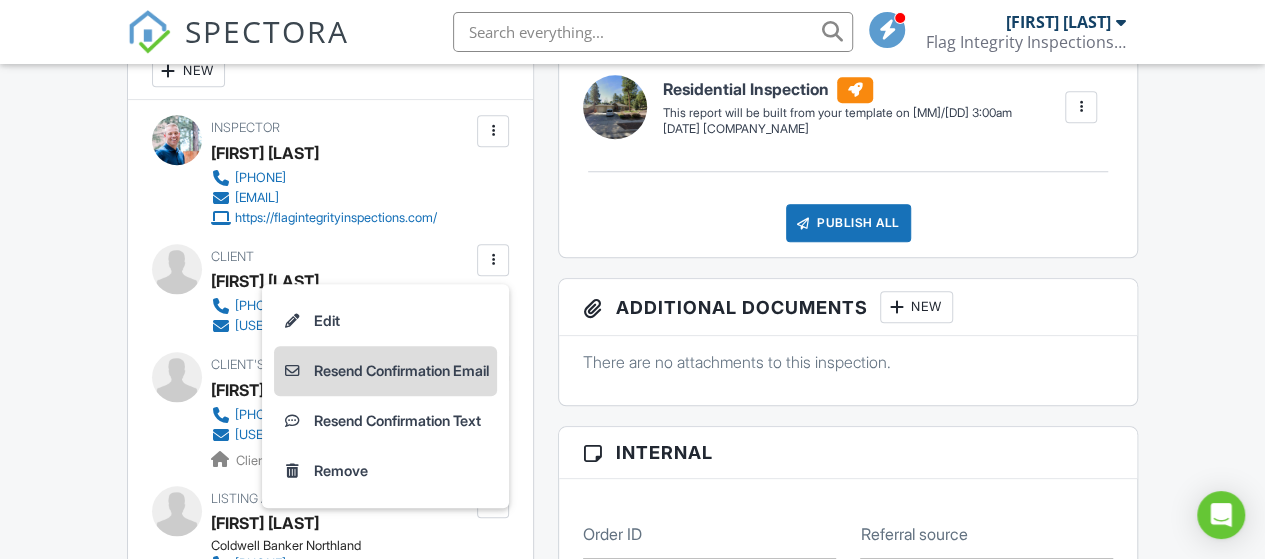 click on "Resend Confirmation Email" at bounding box center (385, 371) 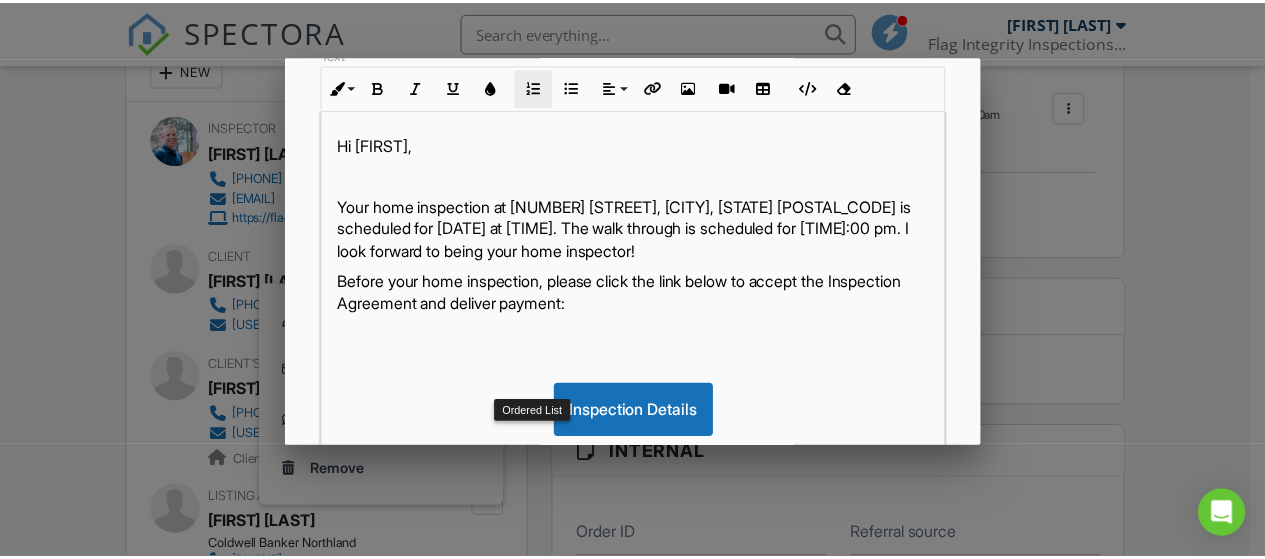 scroll, scrollTop: 300, scrollLeft: 0, axis: vertical 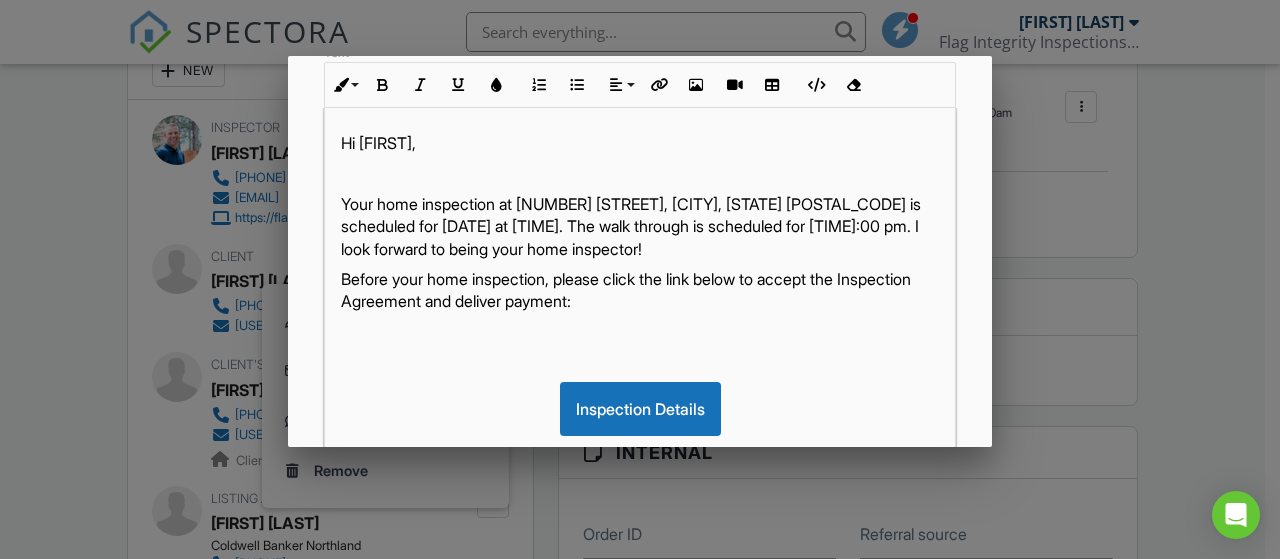 click at bounding box center [640, 249] 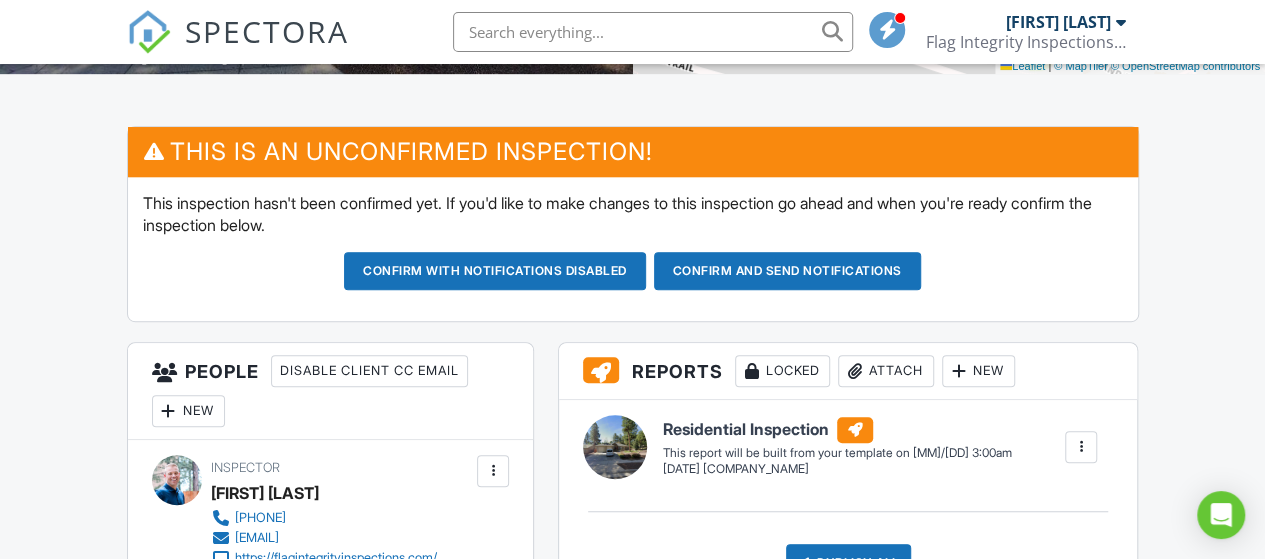scroll, scrollTop: 455, scrollLeft: 0, axis: vertical 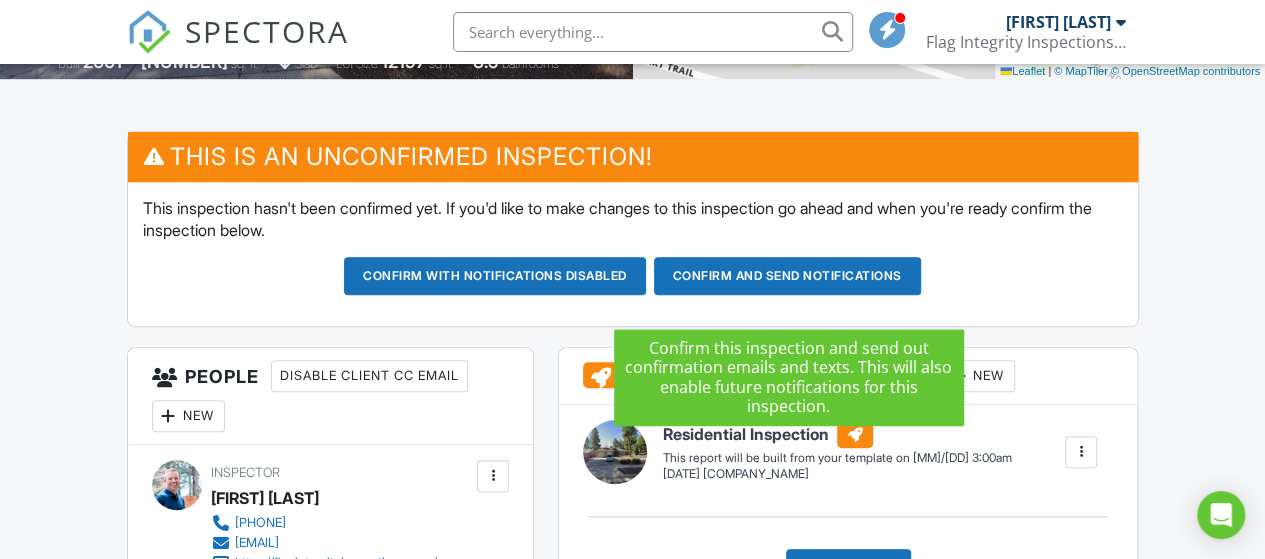 click on "Confirm and send notifications" at bounding box center [495, 276] 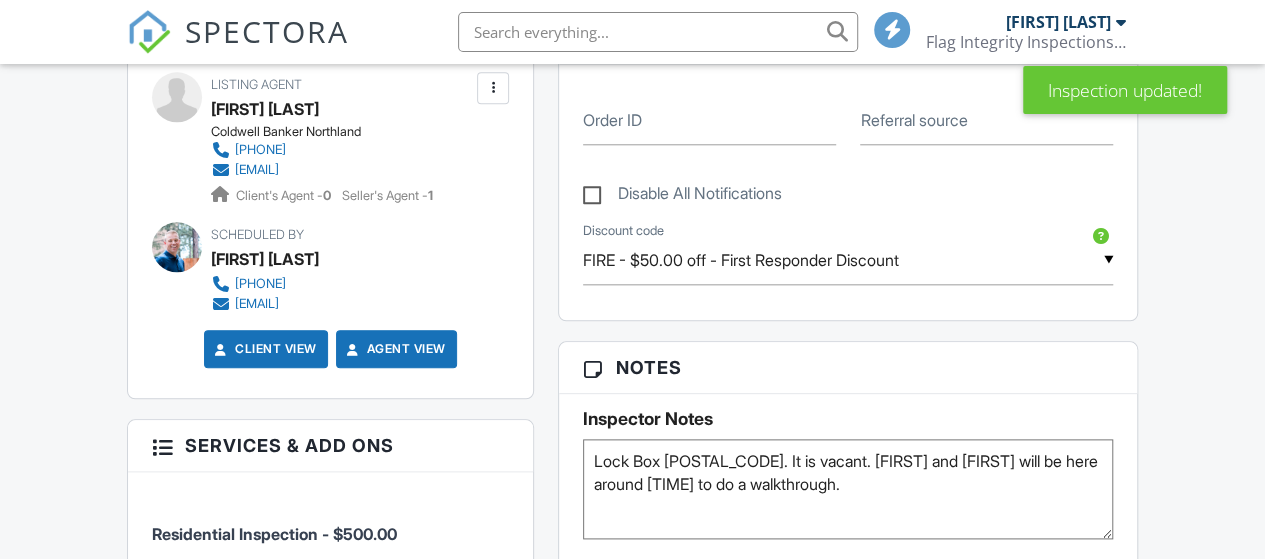 scroll, scrollTop: 1000, scrollLeft: 0, axis: vertical 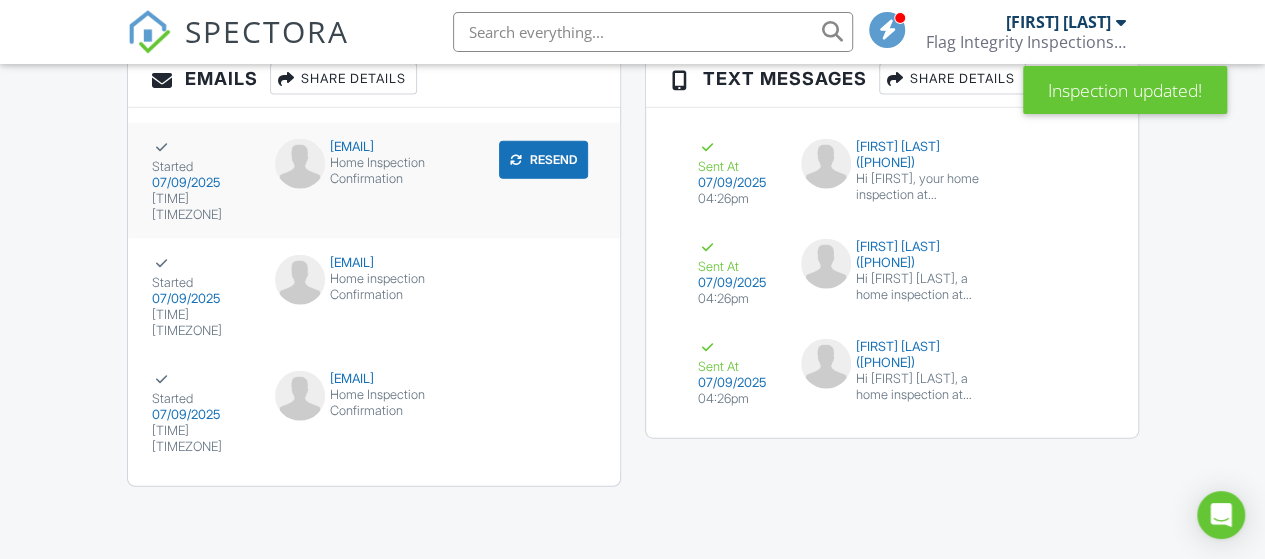 click on "[EMAIL]" at bounding box center (374, 147) 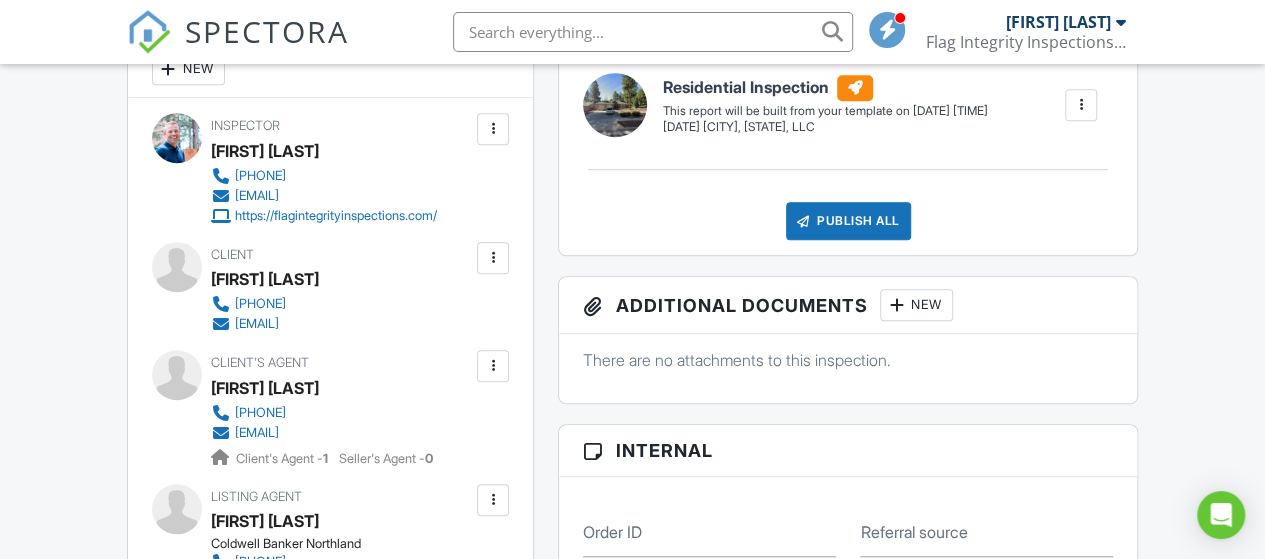scroll, scrollTop: 673, scrollLeft: 0, axis: vertical 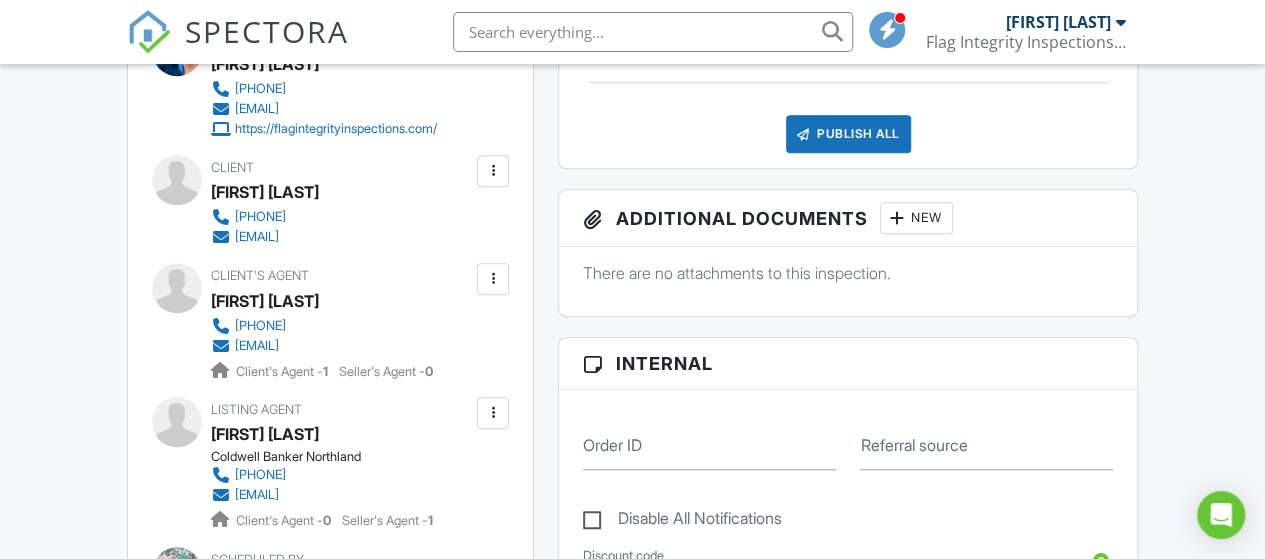 click at bounding box center (493, 171) 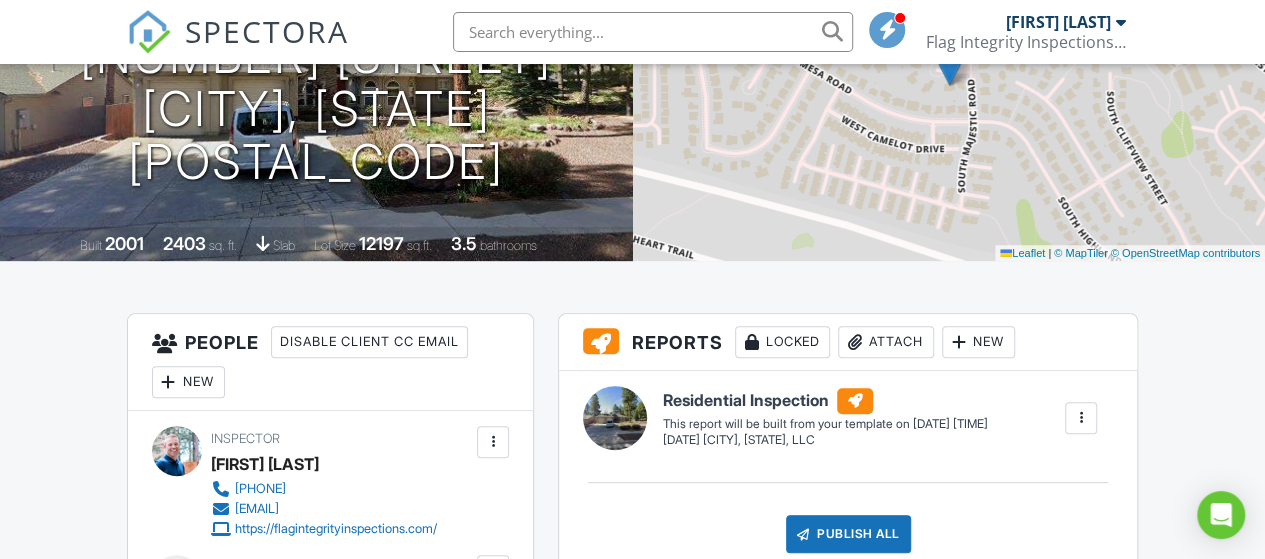 scroll, scrollTop: 573, scrollLeft: 0, axis: vertical 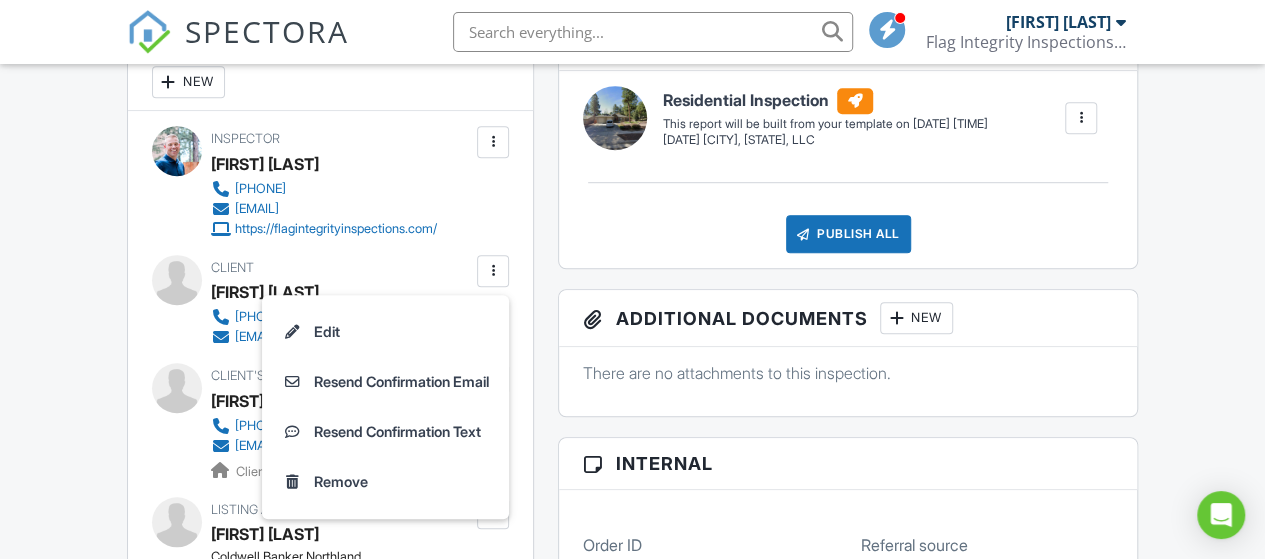 click on "Dashboard
Templates
Contacts
Metrics
Automations
Advanced
Settings
Support Center
Inspection Details
Client View
More
Property Details
Reschedule
Reorder / Copy
Share
Cancel
Delete
Print Order
Convert to V9
Enable Pass on CC Fees
View Change Log
[DATE]  [TIME]
- [TIME]
[NUMBER] [STREET]
[CITY], [STATE] [POSTAL_CODE]
Built
[YEAR]
2403
sq. ft.
slab
Lot Size
12197
sq.ft.
3.5
bathrooms
+ −  Leaflet   |   © MapTiler   © OpenStreetMap contributors
All emails and texts are disabled for this inspection!
Turn on emails and texts
Turn on and Requeue Notifications
Reports
Locked
Attach
New
Residential Inspection" at bounding box center [632, 870] 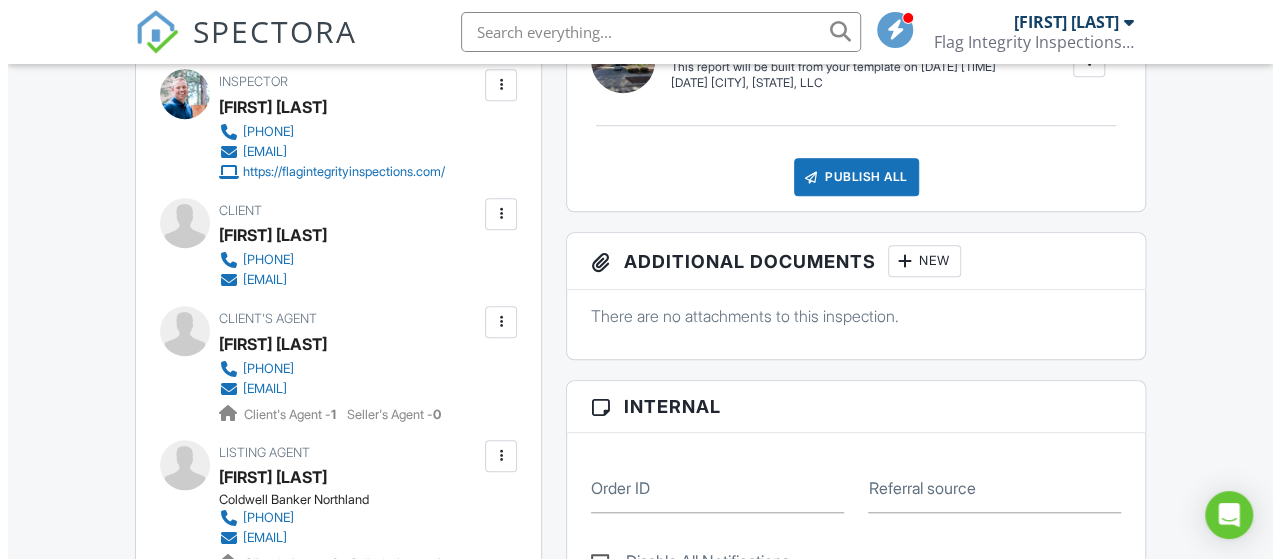 scroll, scrollTop: 673, scrollLeft: 0, axis: vertical 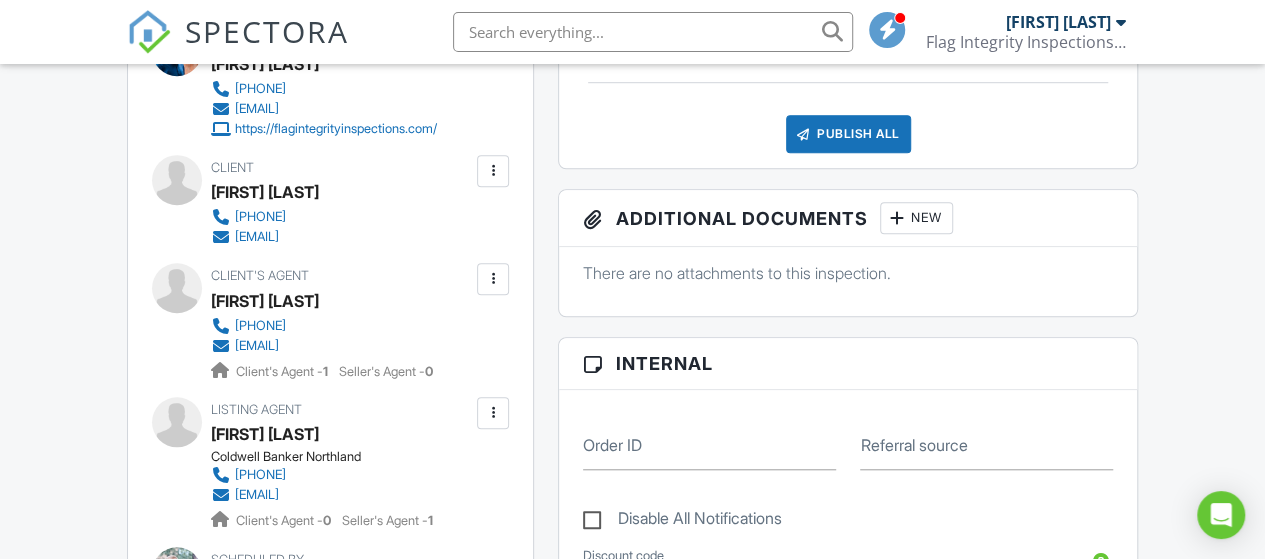 click at bounding box center (493, 279) 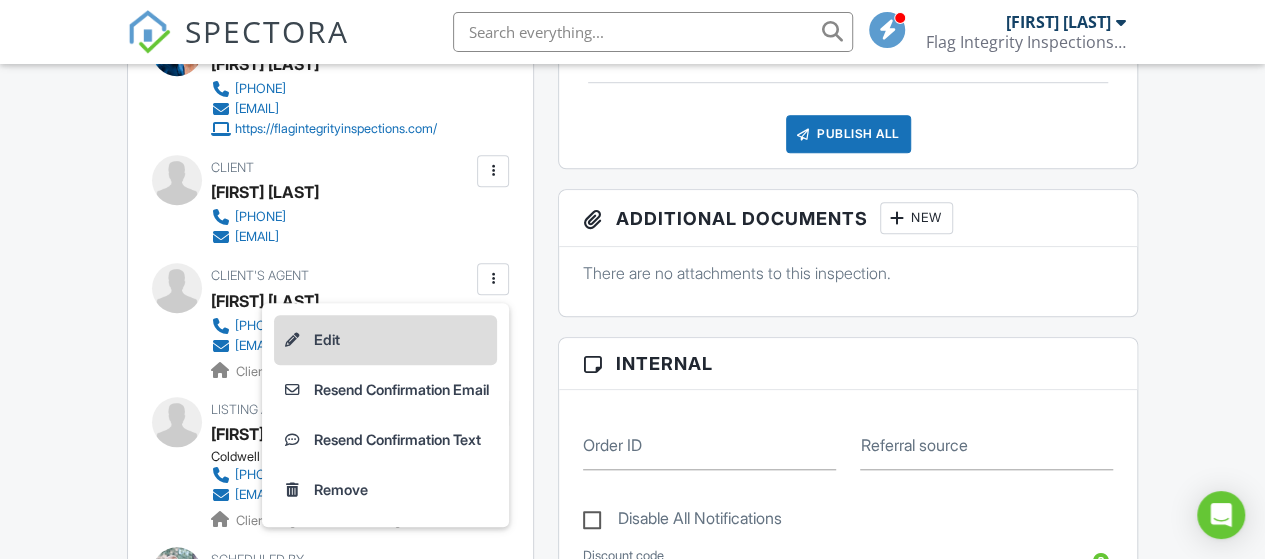click on "Edit" at bounding box center [385, 340] 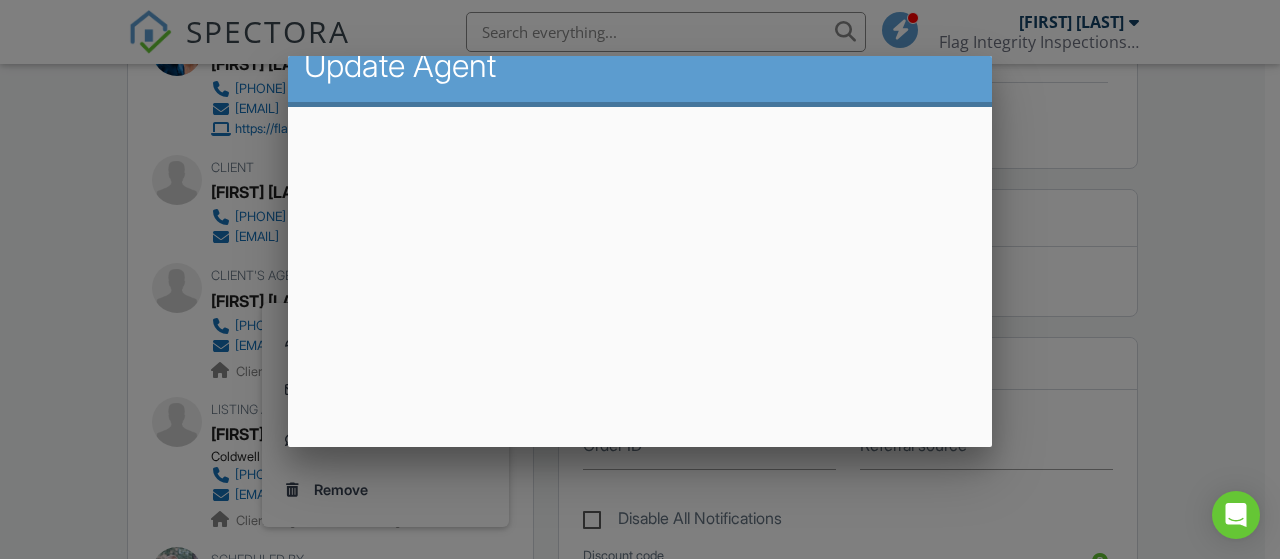scroll, scrollTop: 138, scrollLeft: 0, axis: vertical 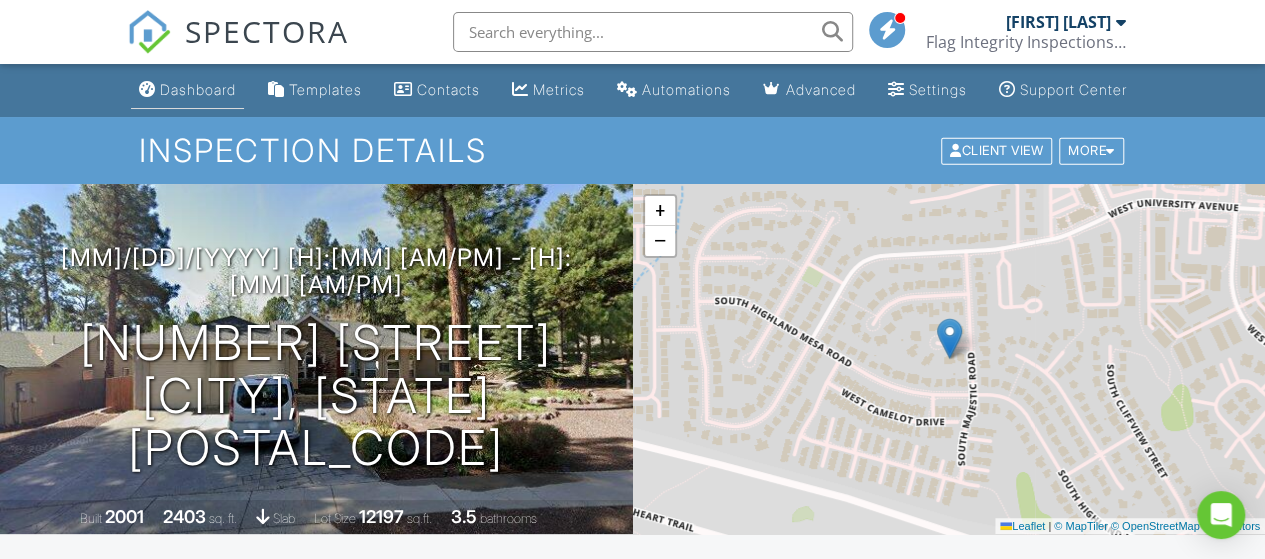 click on "Dashboard" at bounding box center (187, 90) 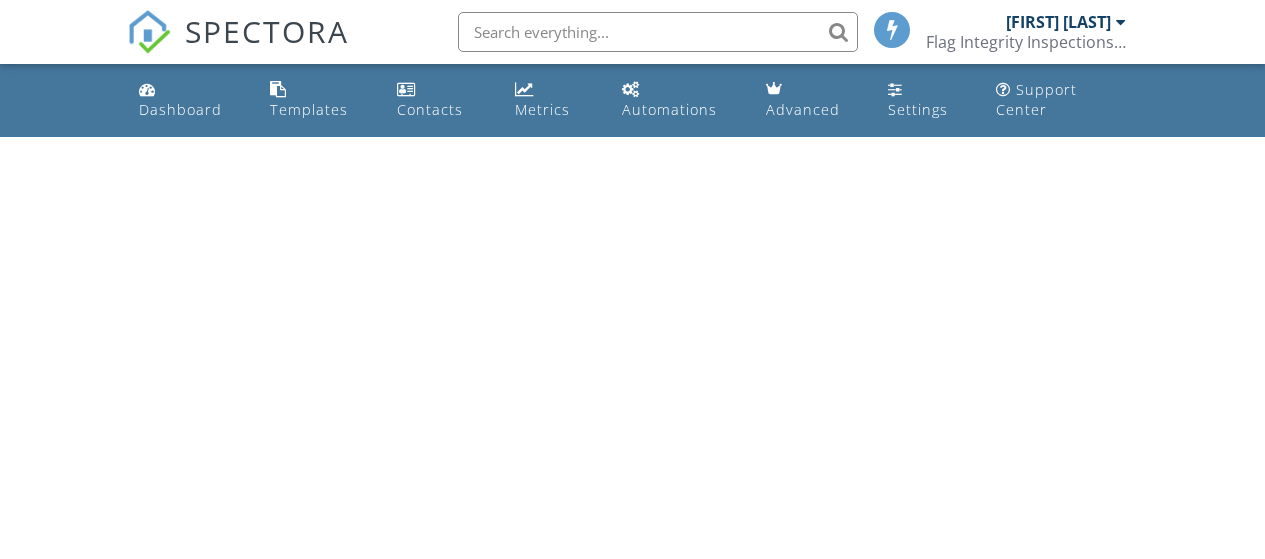 scroll, scrollTop: 0, scrollLeft: 0, axis: both 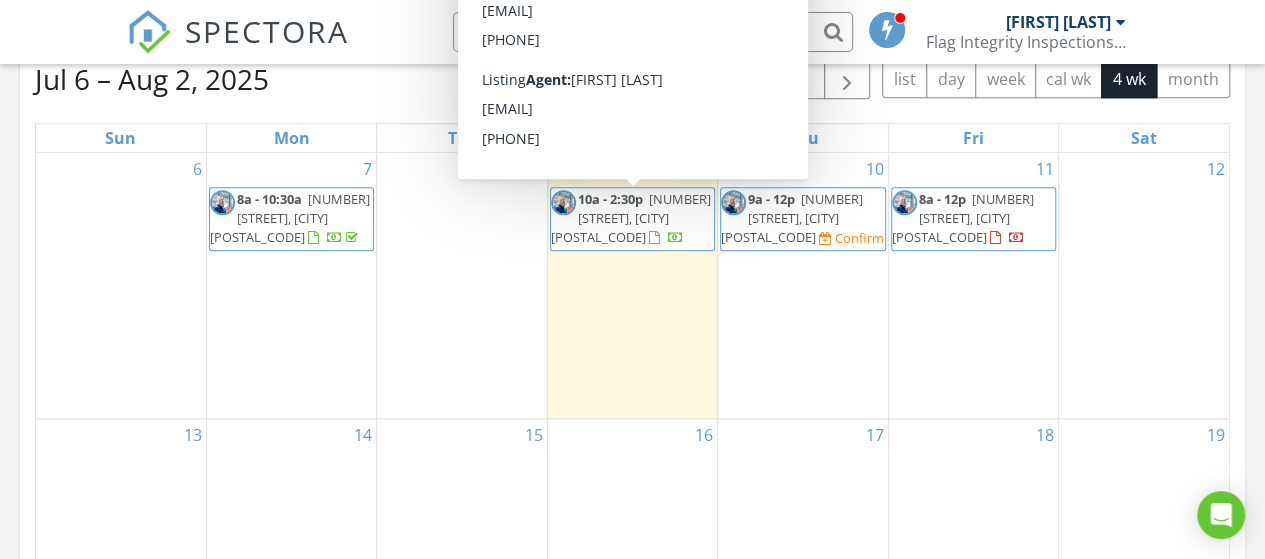 click on "[NUMBER] [STREET], [CITY] [POSTAL_CODE]" at bounding box center (631, 218) 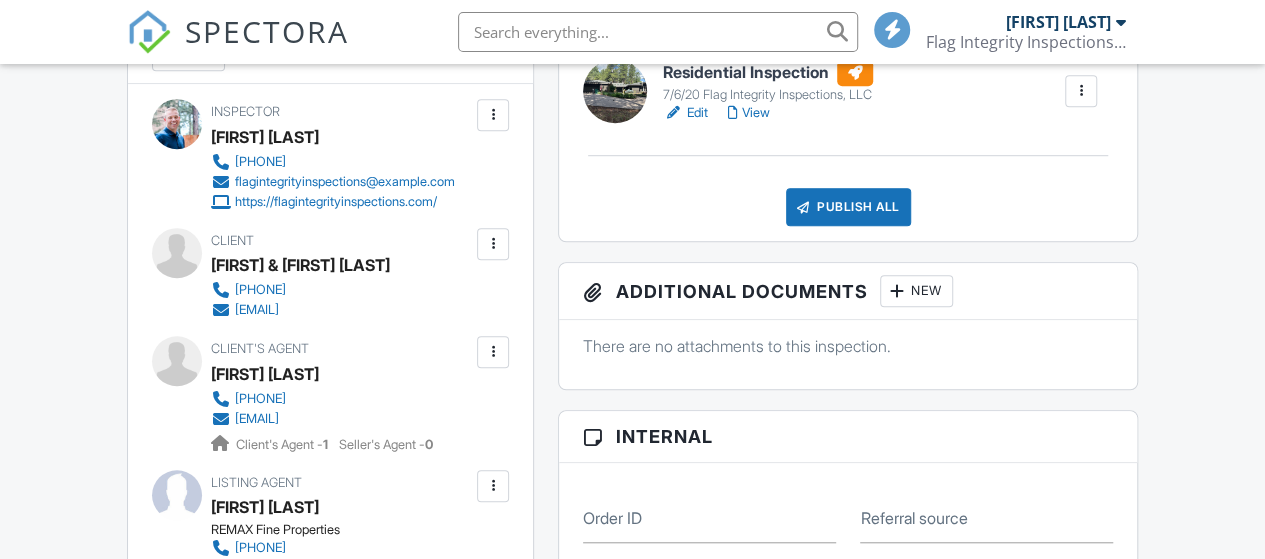 scroll, scrollTop: 593, scrollLeft: 0, axis: vertical 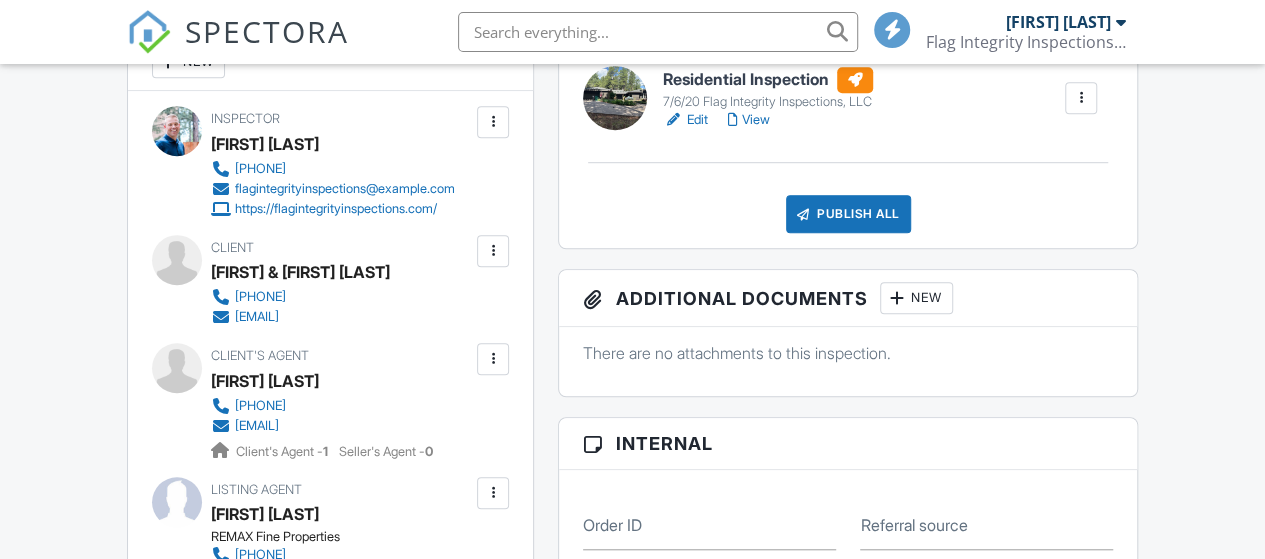 click on "Edit" at bounding box center (685, 120) 